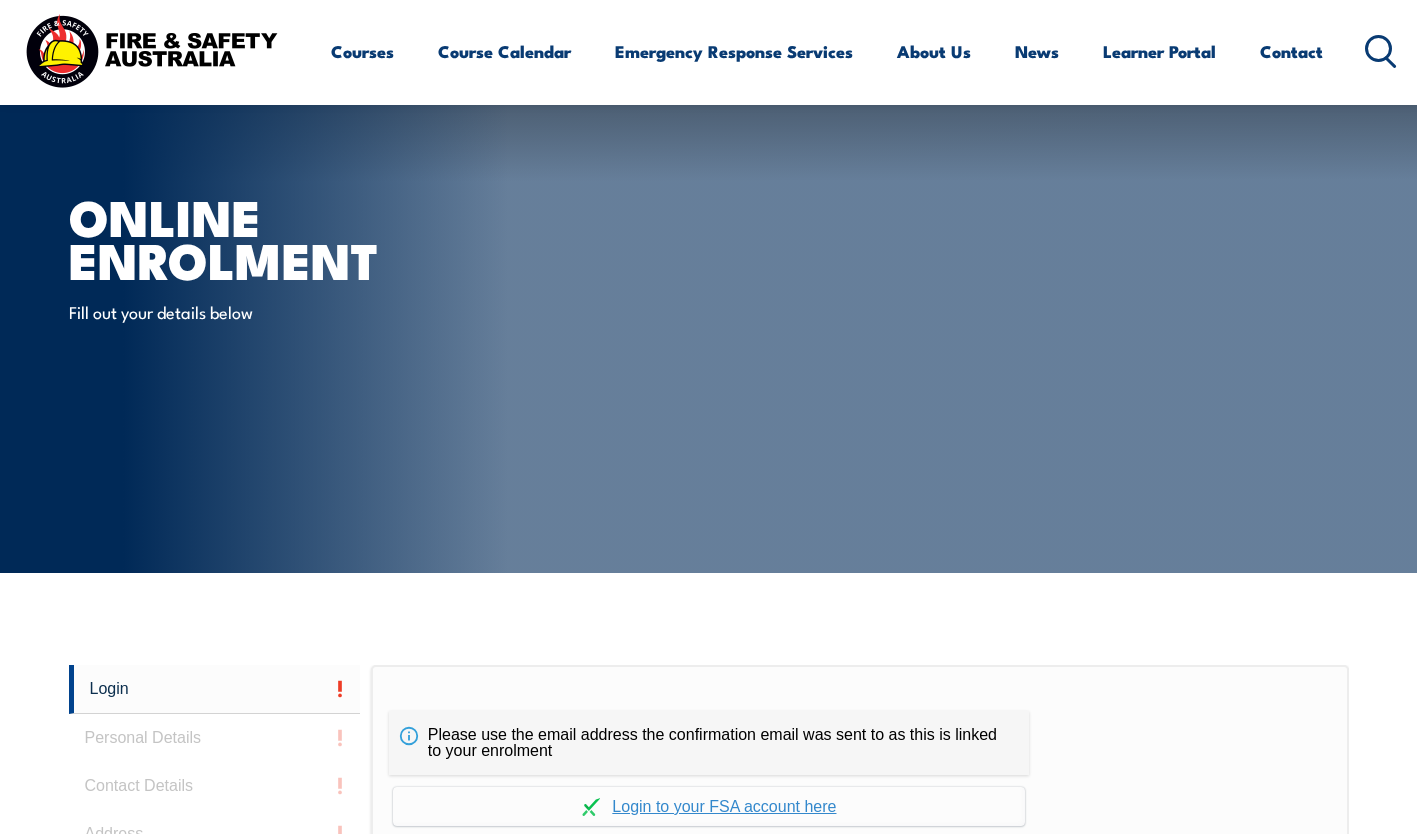 scroll, scrollTop: 530, scrollLeft: 0, axis: vertical 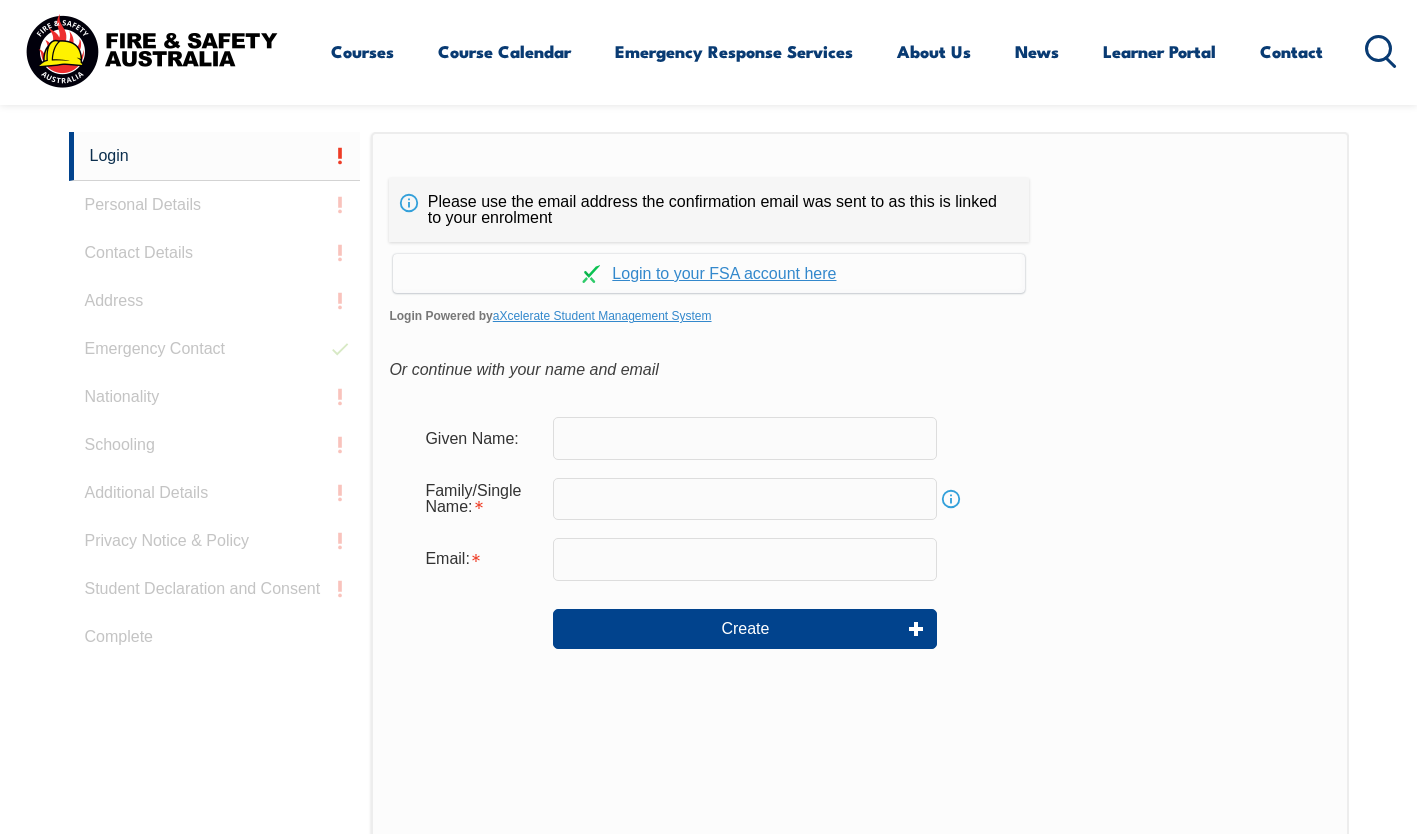 click on "Please use the email address the confirmation email was sent to as this is linked to your enrolment Continue with Google Continue with Apple Continue with Facebook Continue with aXcelerate Login Powered by  aXcelerate Student Management System Or continue with your name and email Add Student: Given Name: Family/Single Name: Info Email: Create" at bounding box center (859, 551) 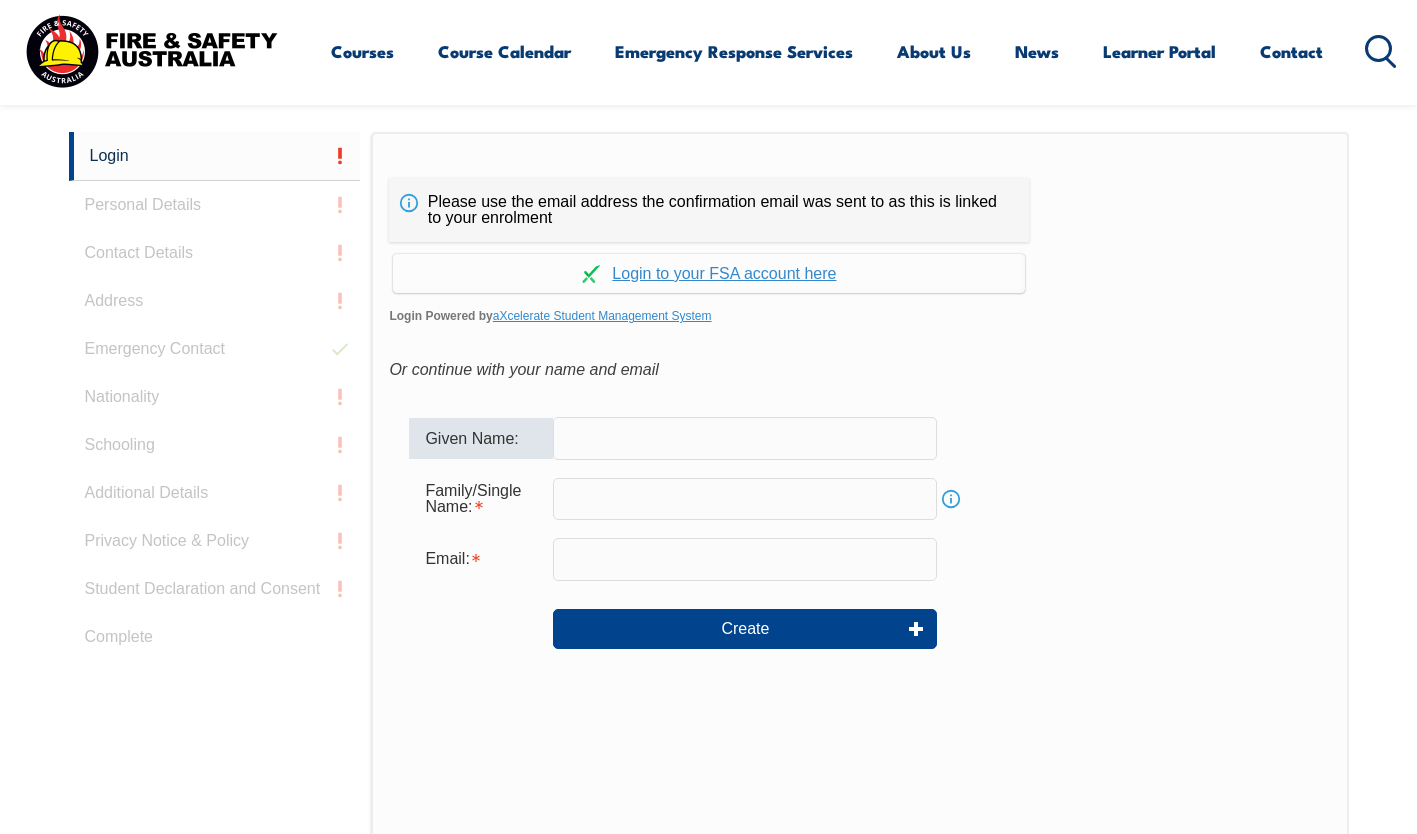 click at bounding box center (745, 438) 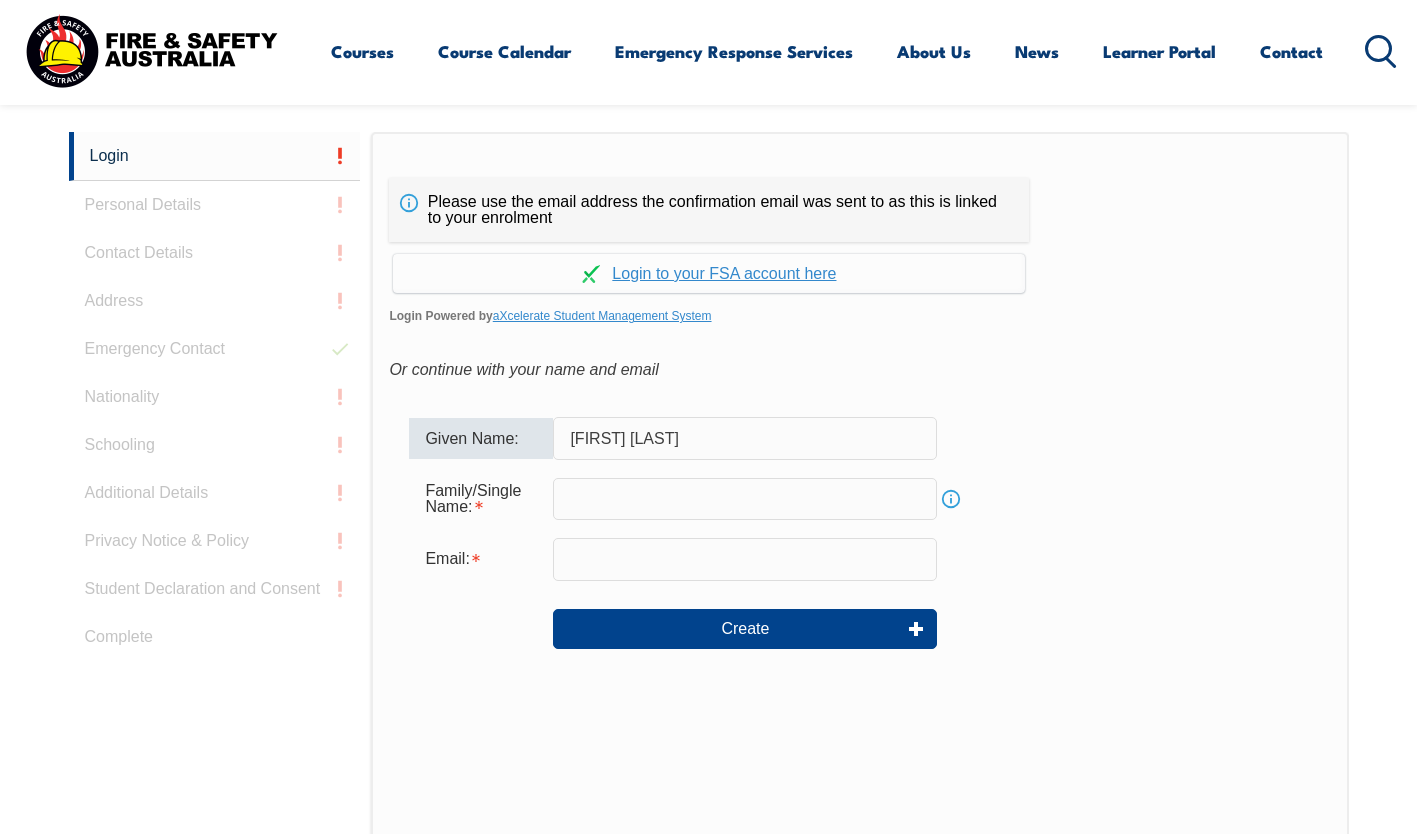 type on "Aidan Lee" 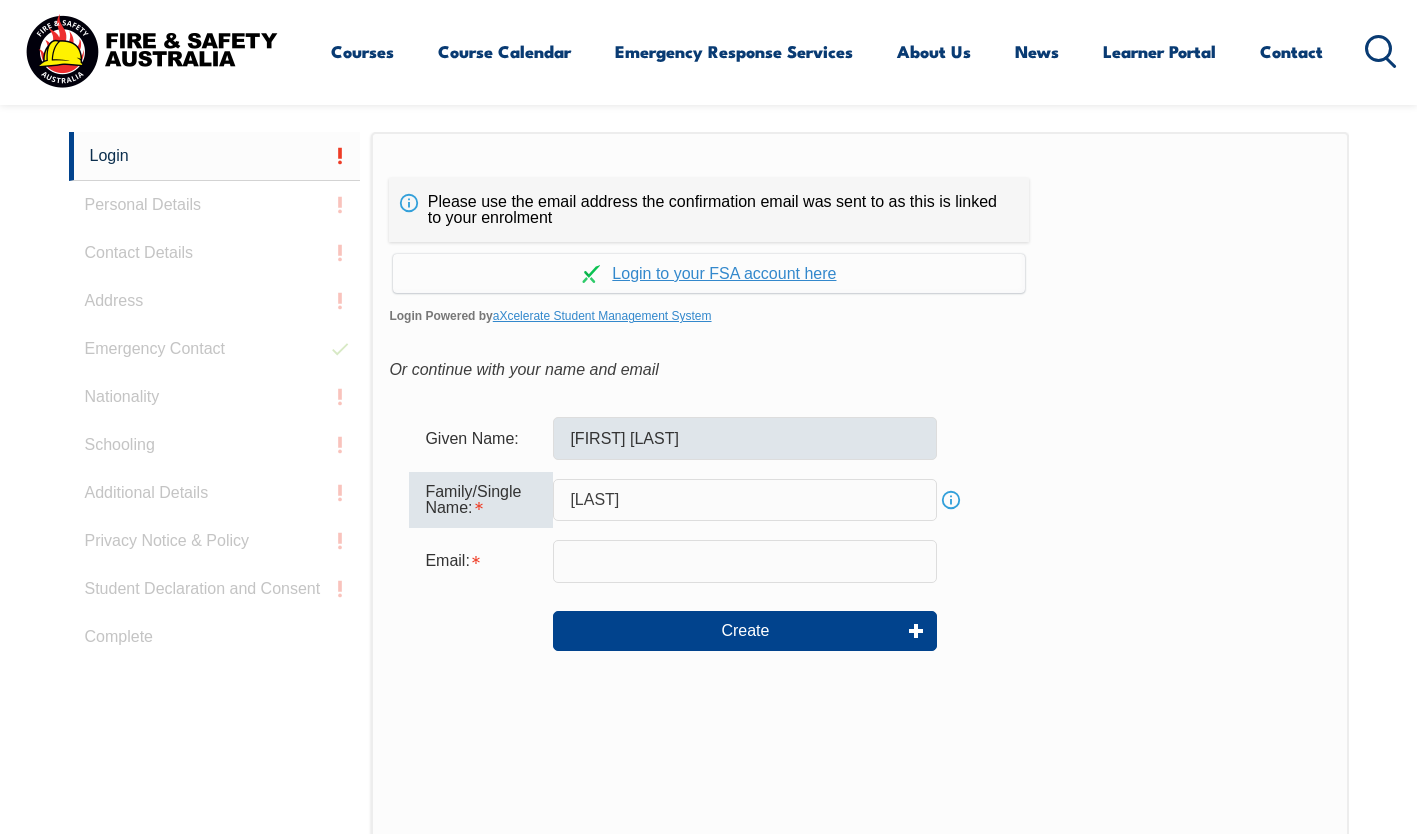 type on "[LAST]" 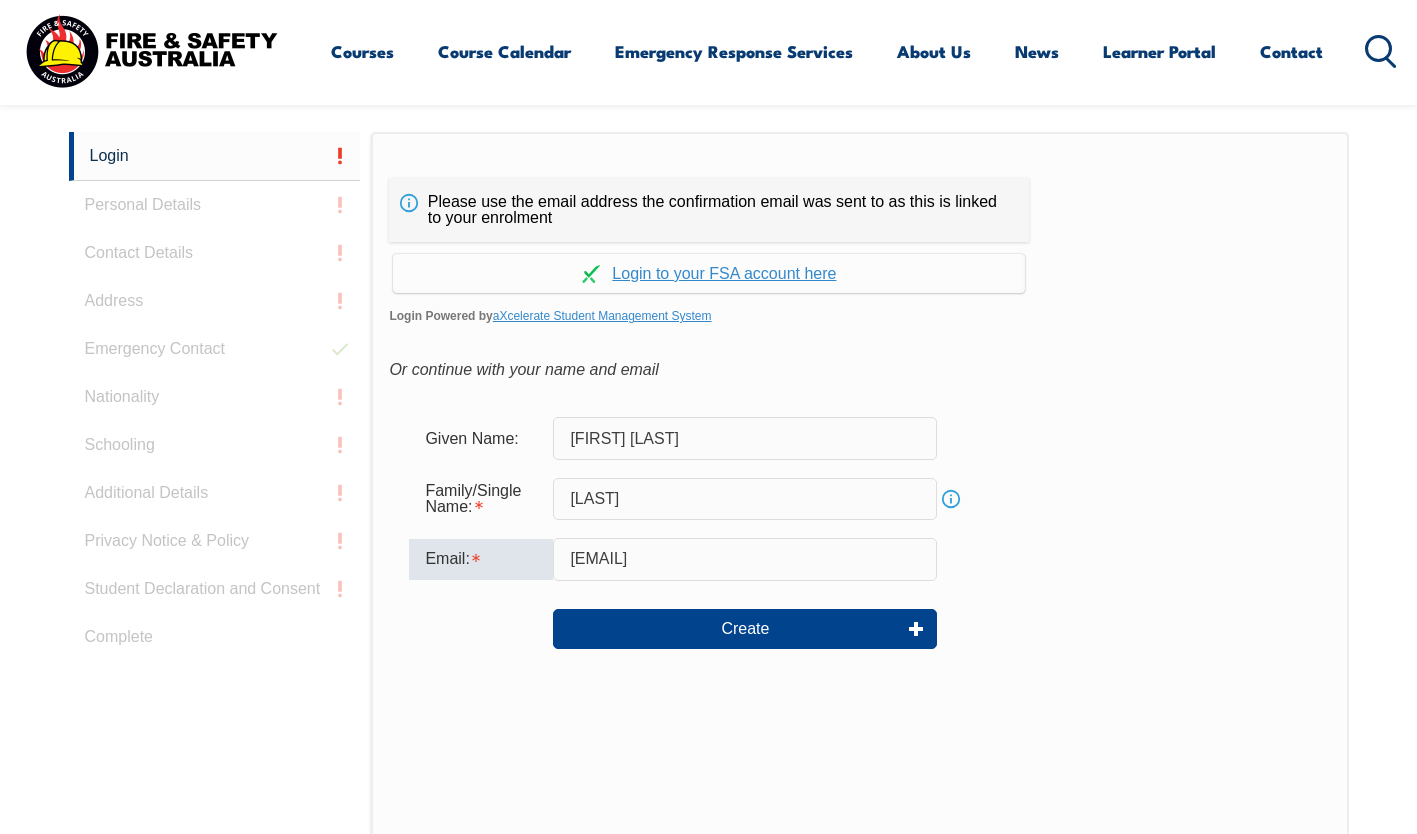type on "Aidan.lee.turnbull@gmail.com" 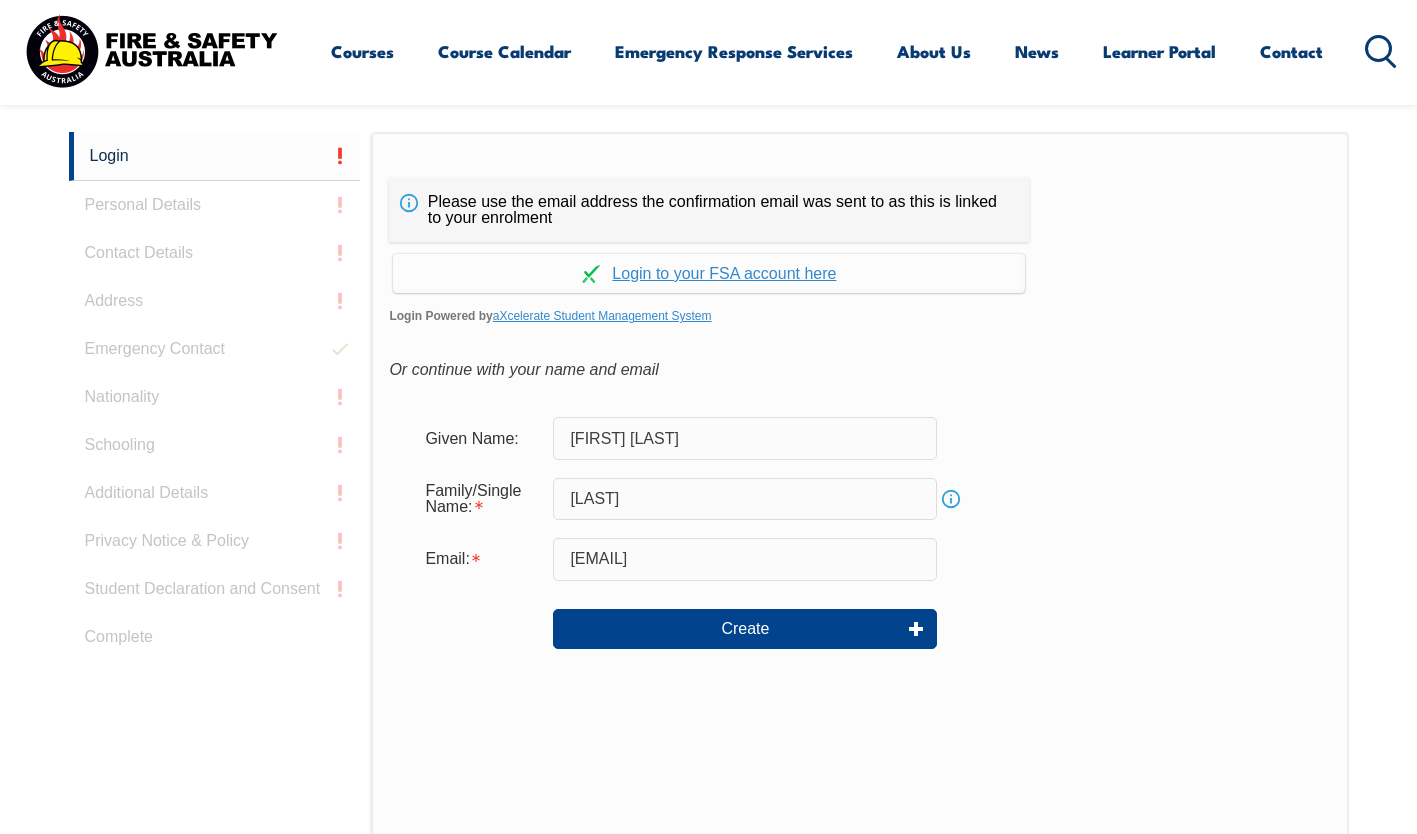 click on "Family/Single Name: Turnbull Info" at bounding box center (859, 499) 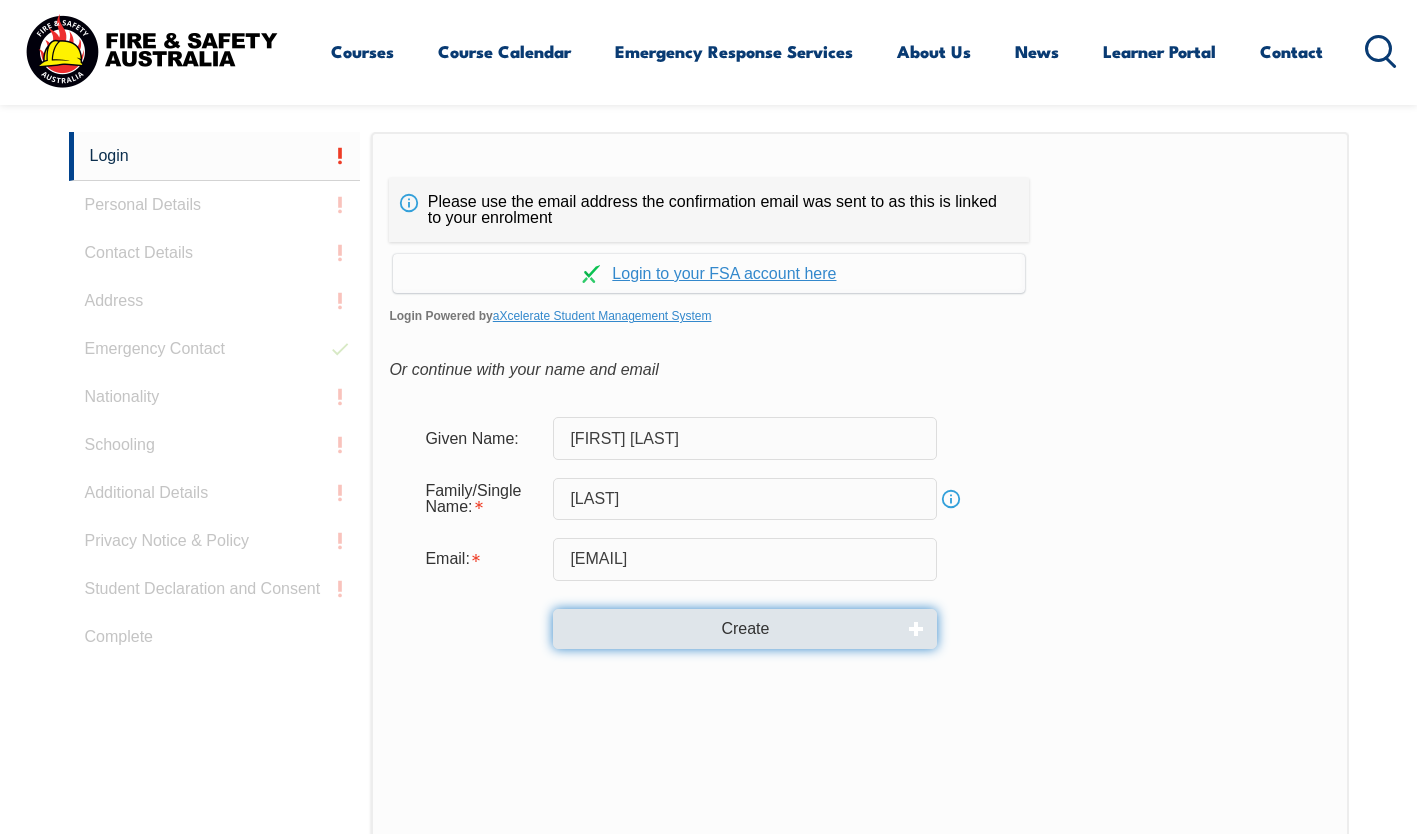 click on "Create" at bounding box center [745, 629] 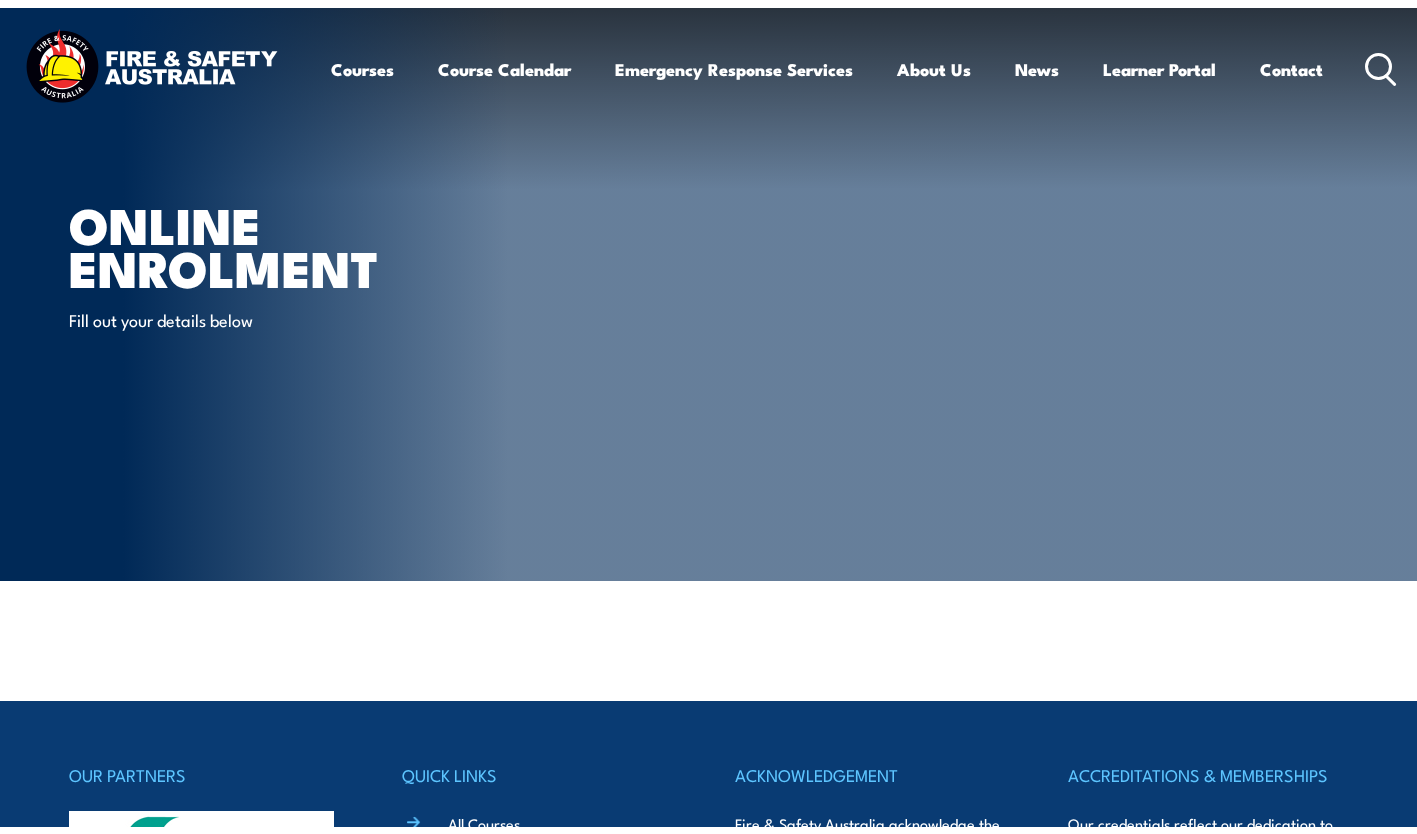 scroll, scrollTop: 0, scrollLeft: 0, axis: both 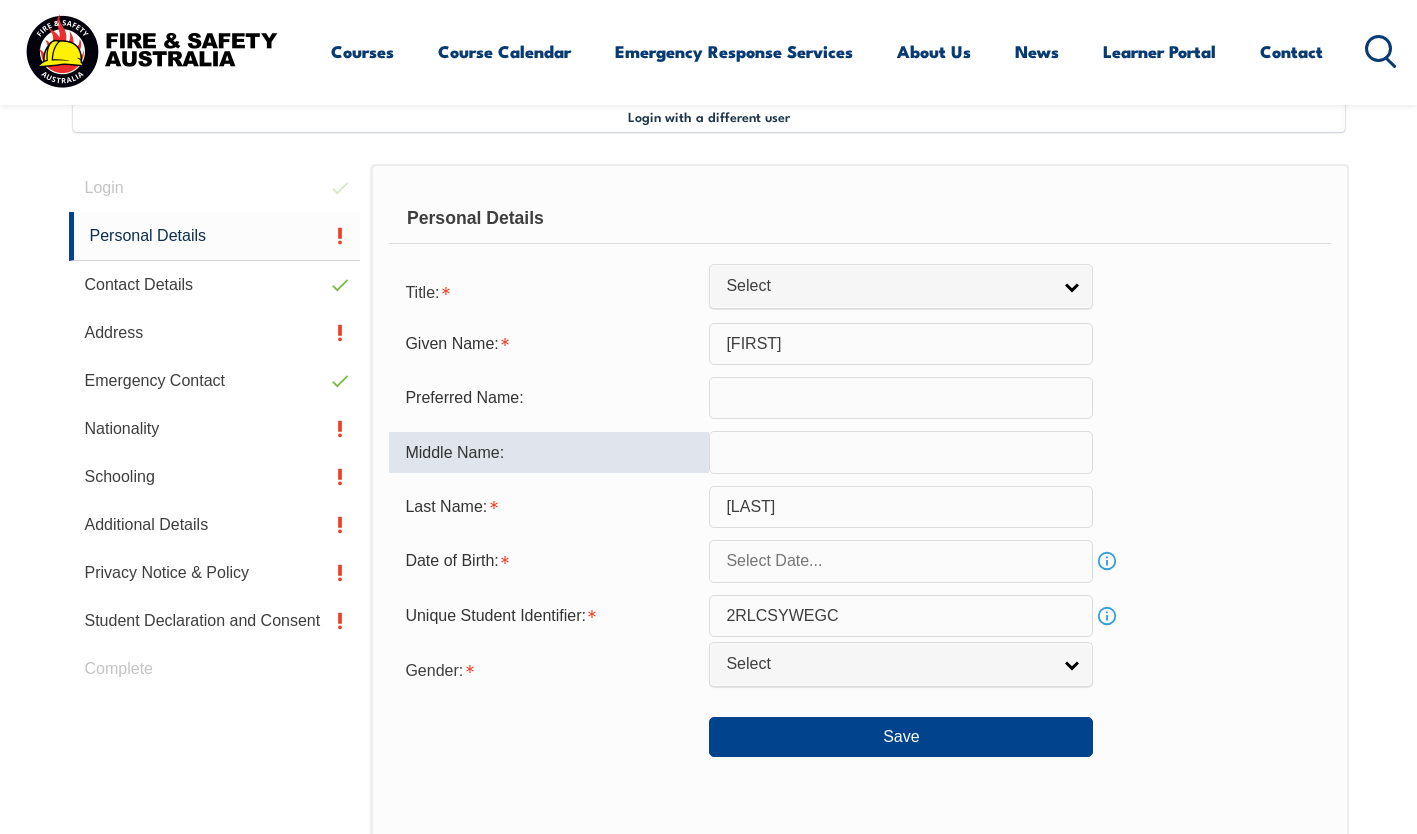 click at bounding box center [901, 452] 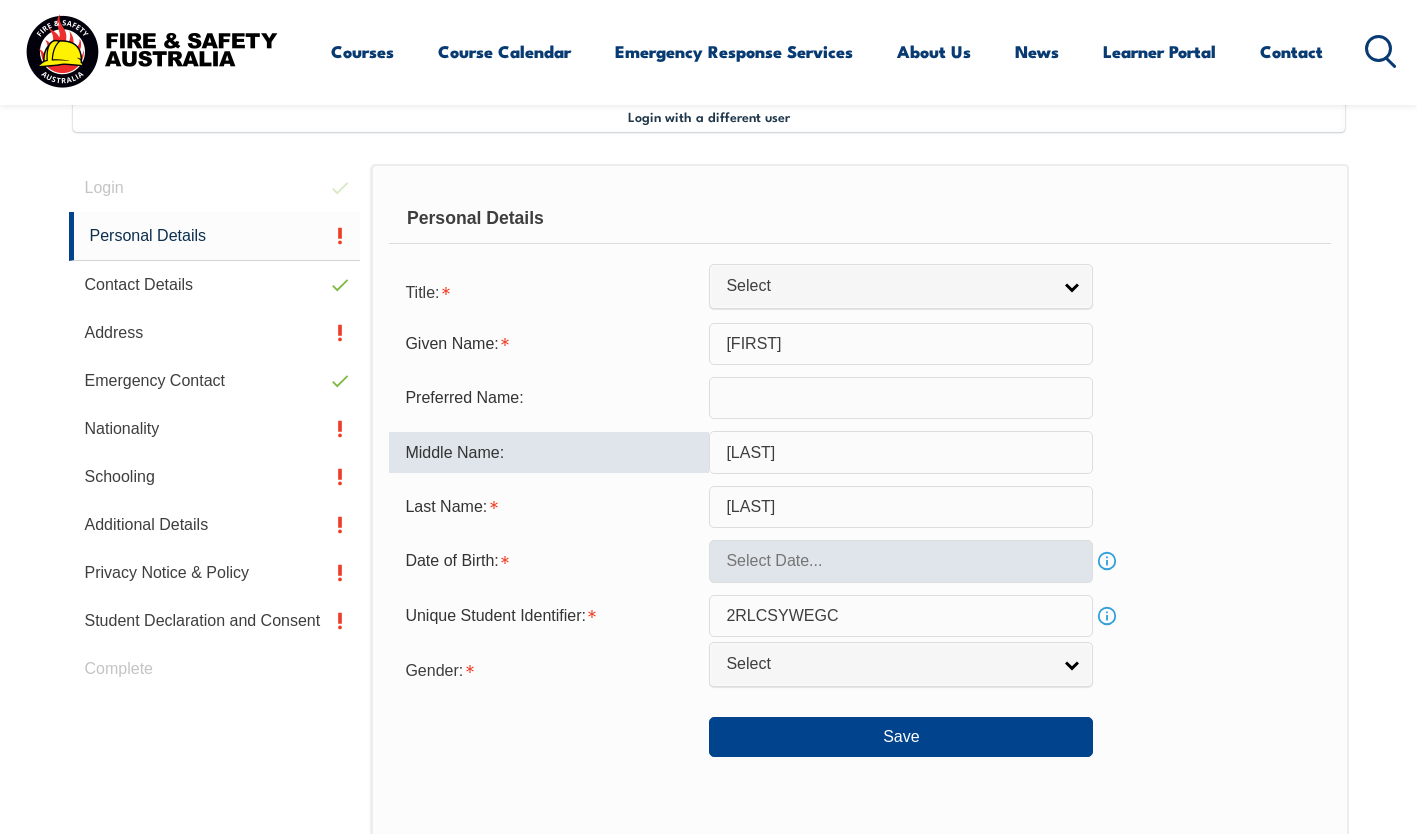 type on "[LAST]" 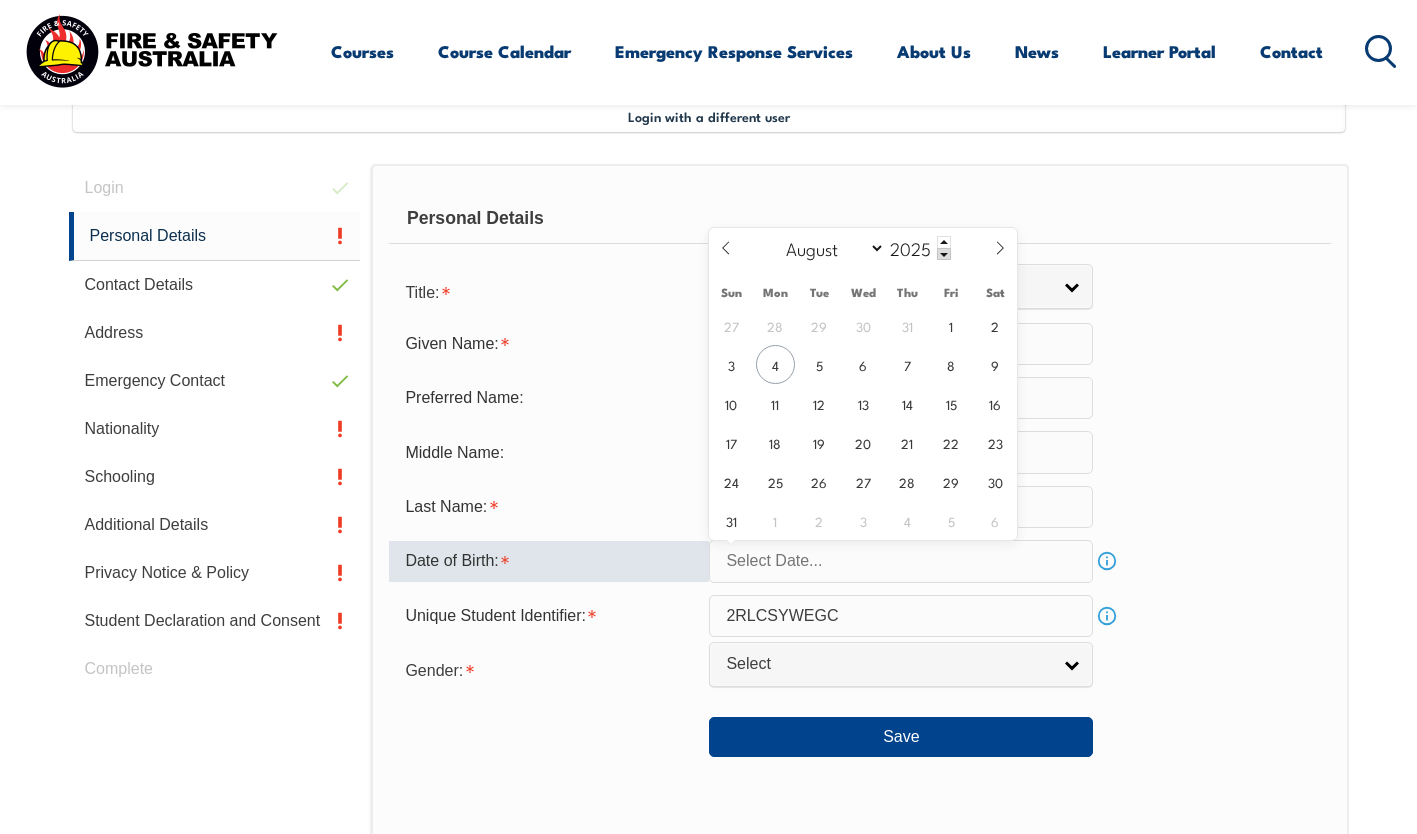 click at bounding box center (901, 561) 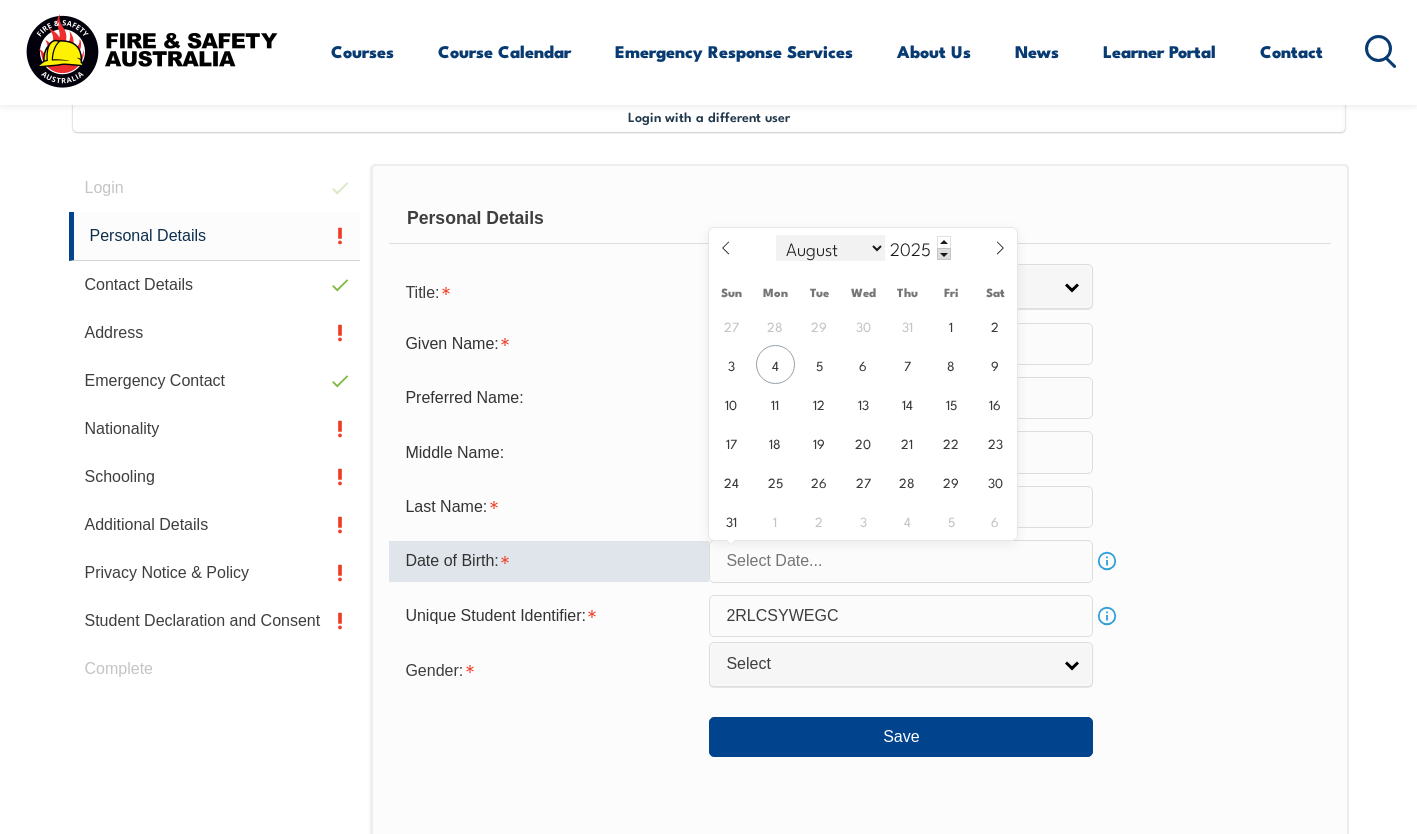 click on "January February March April May June July August September October November December" at bounding box center (830, 248) 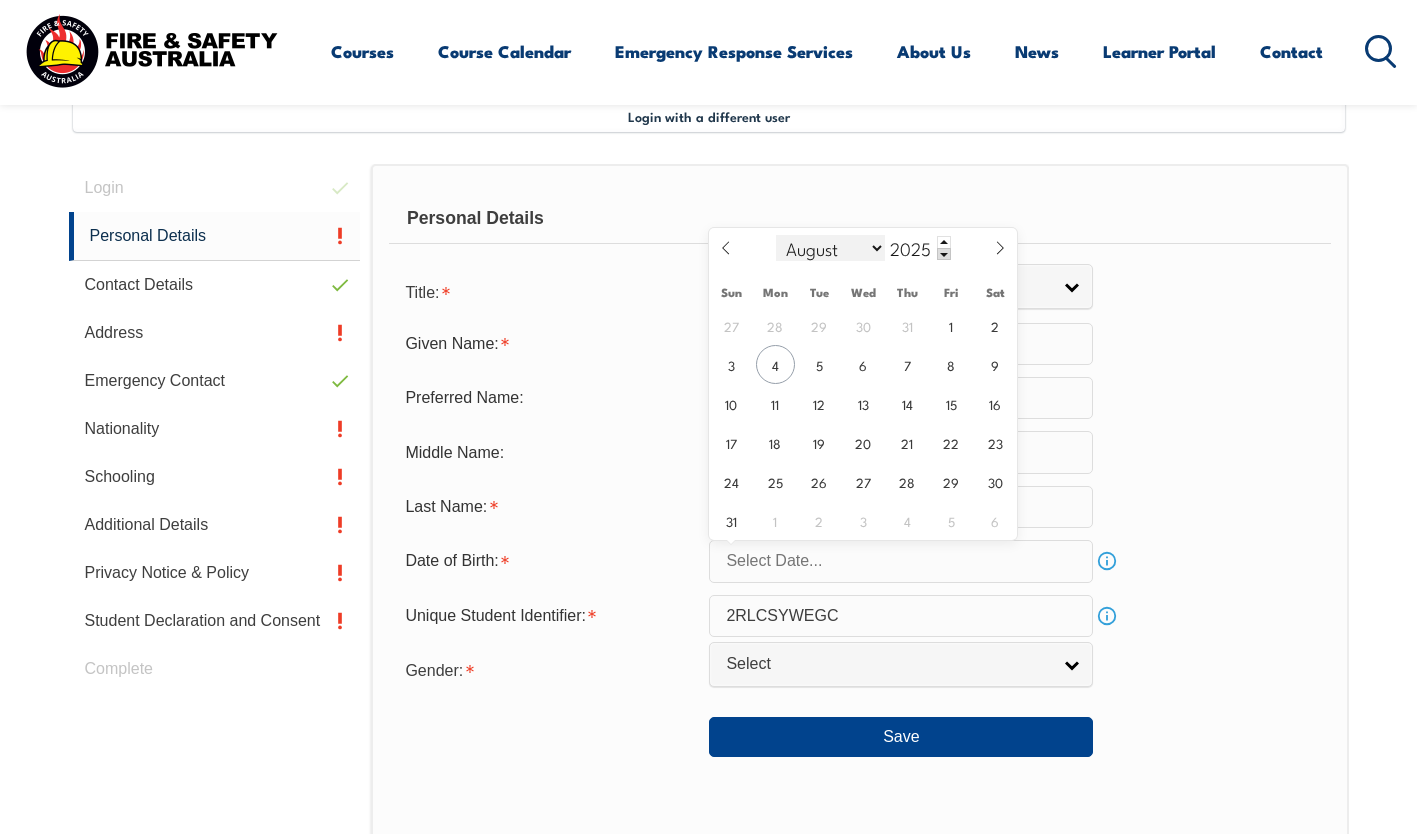 select on "10" 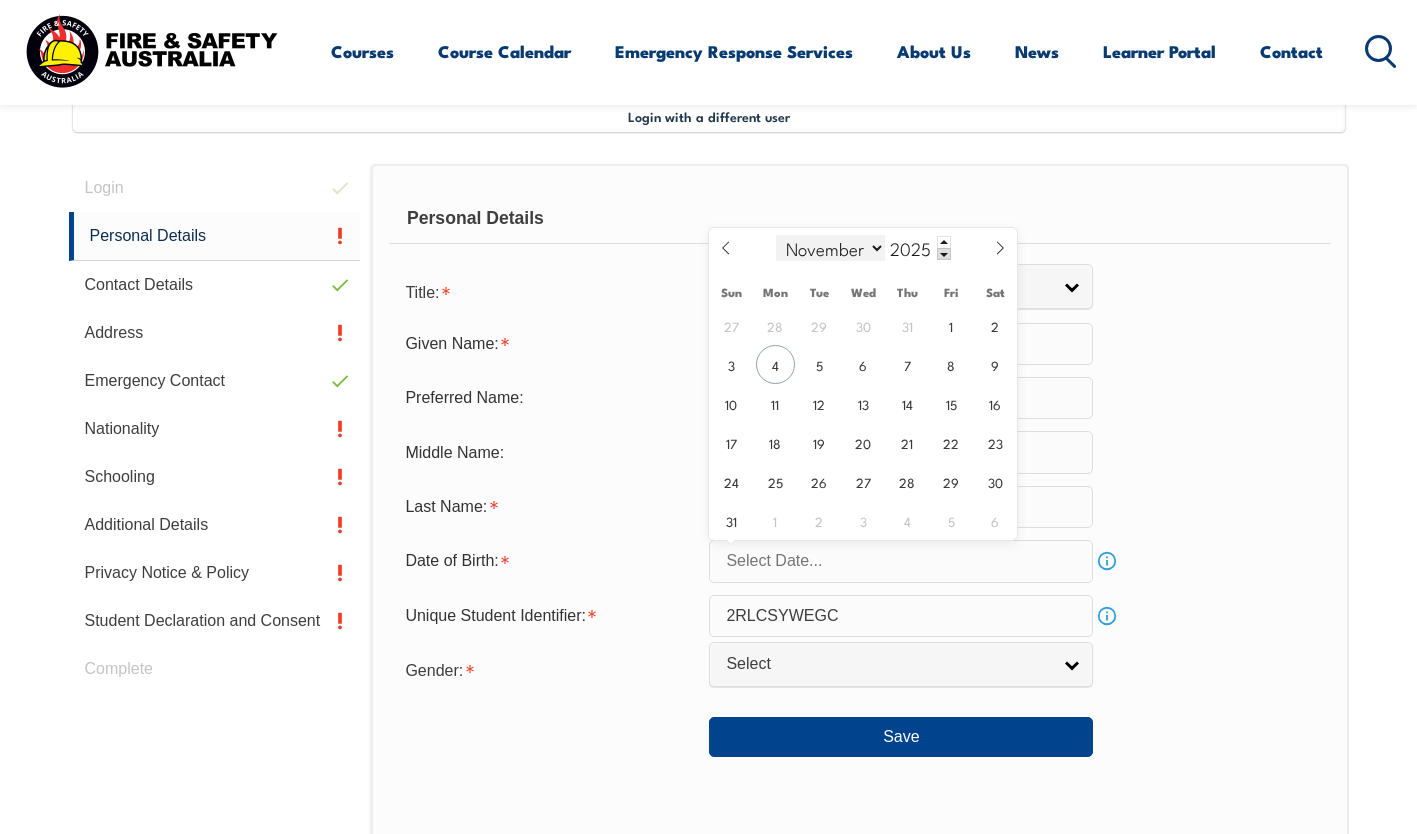 click on "January February March April May June July August September October November December" at bounding box center (830, 248) 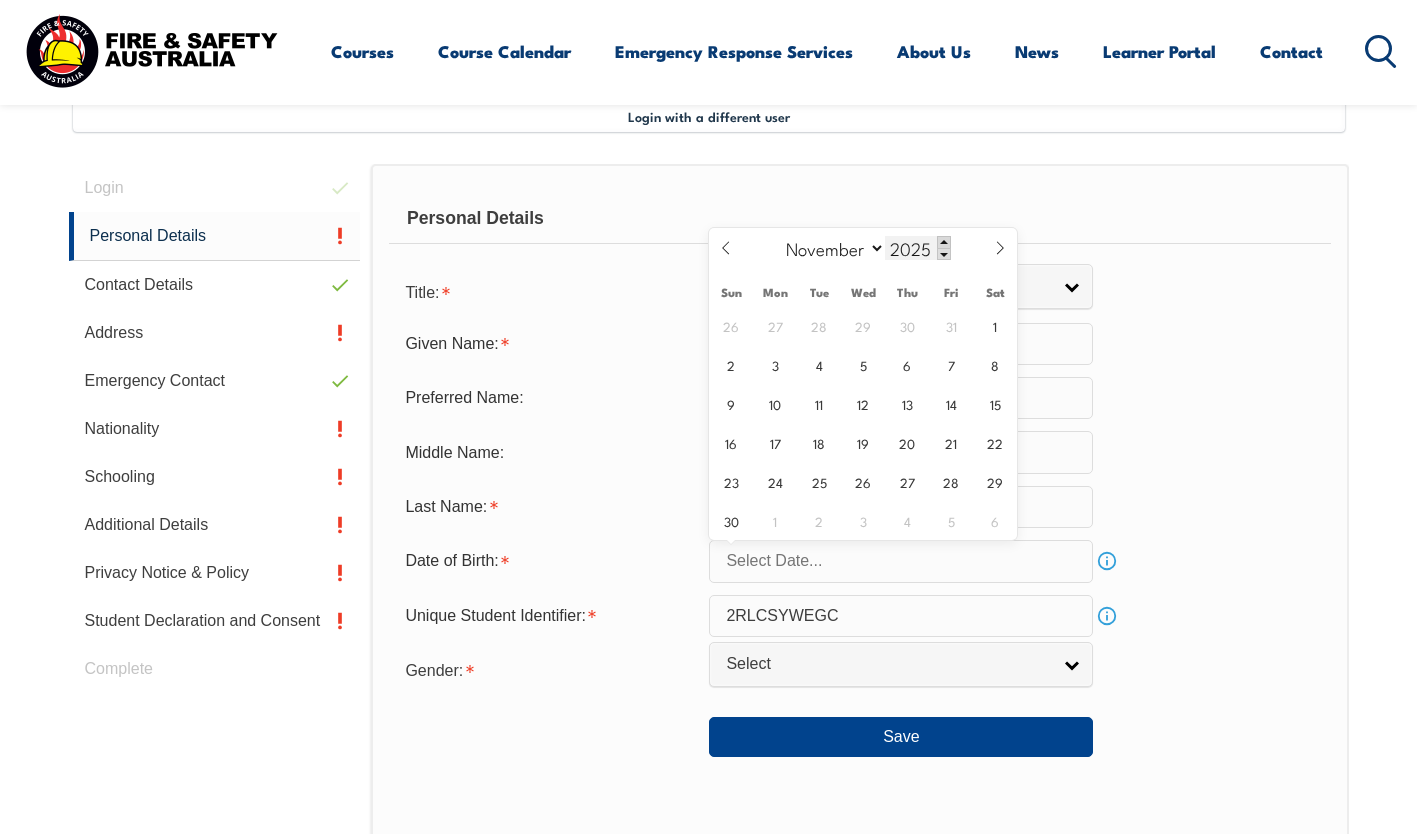 click at bounding box center [944, 242] 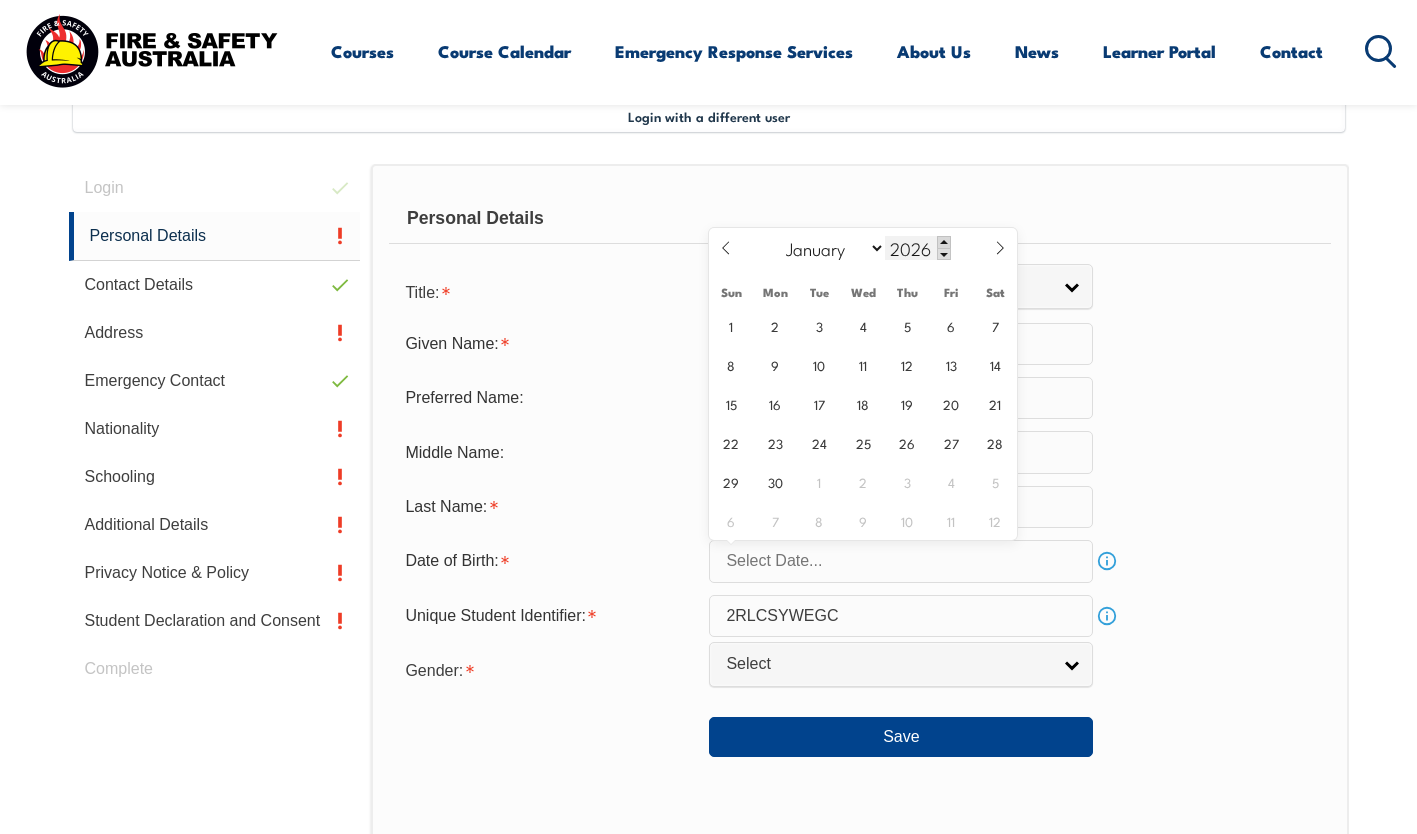click at bounding box center (944, 242) 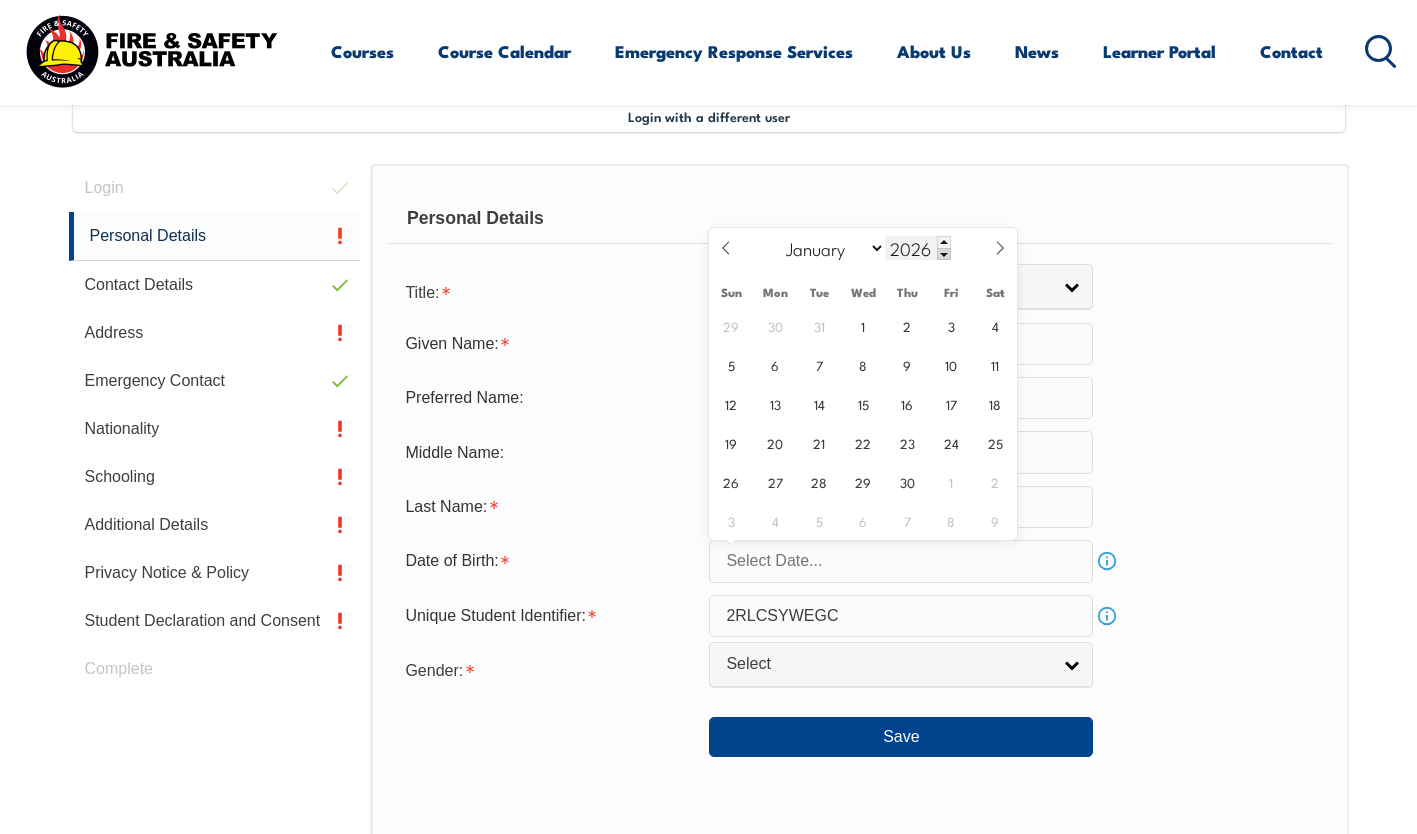 click at bounding box center [944, 254] 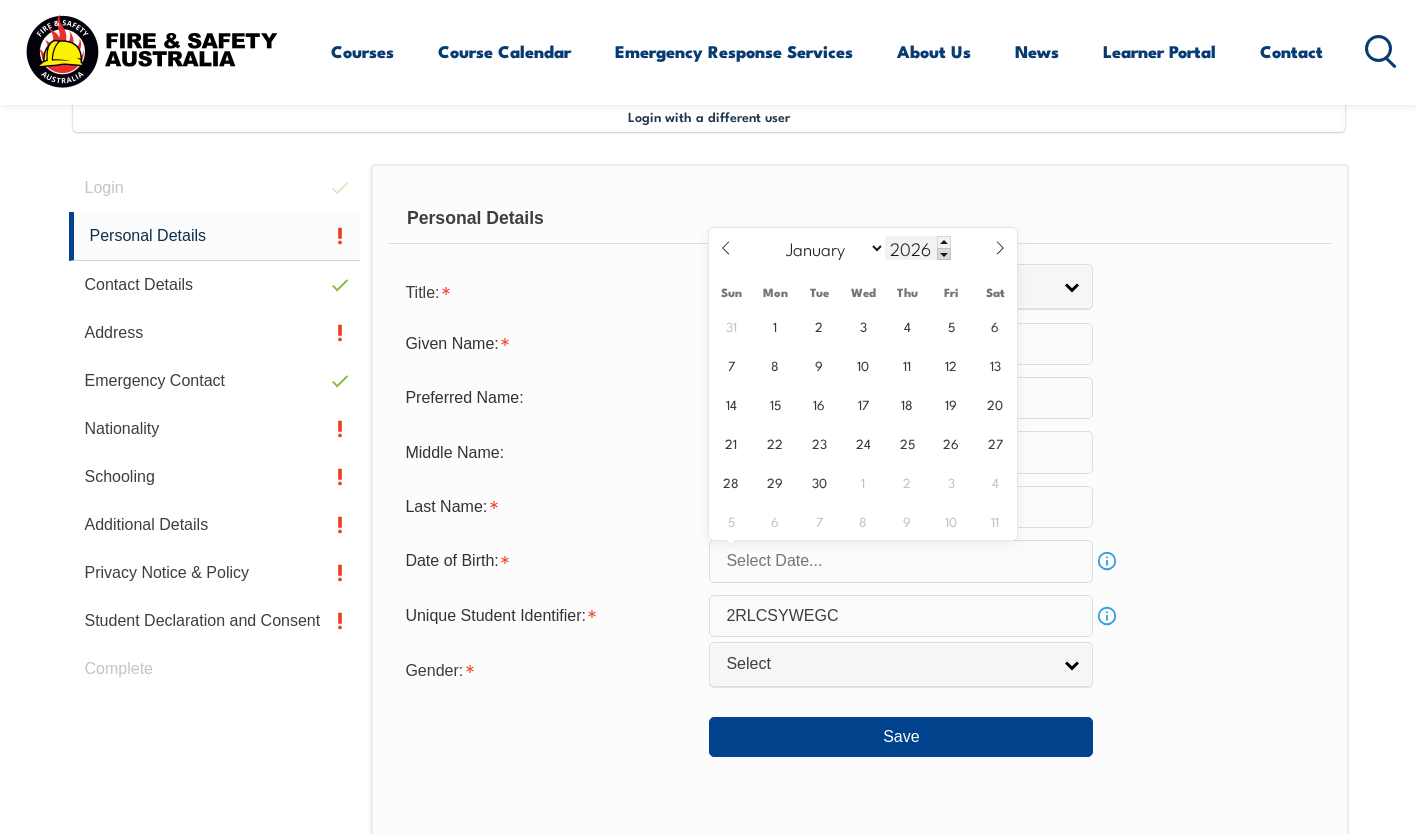 click at bounding box center [944, 254] 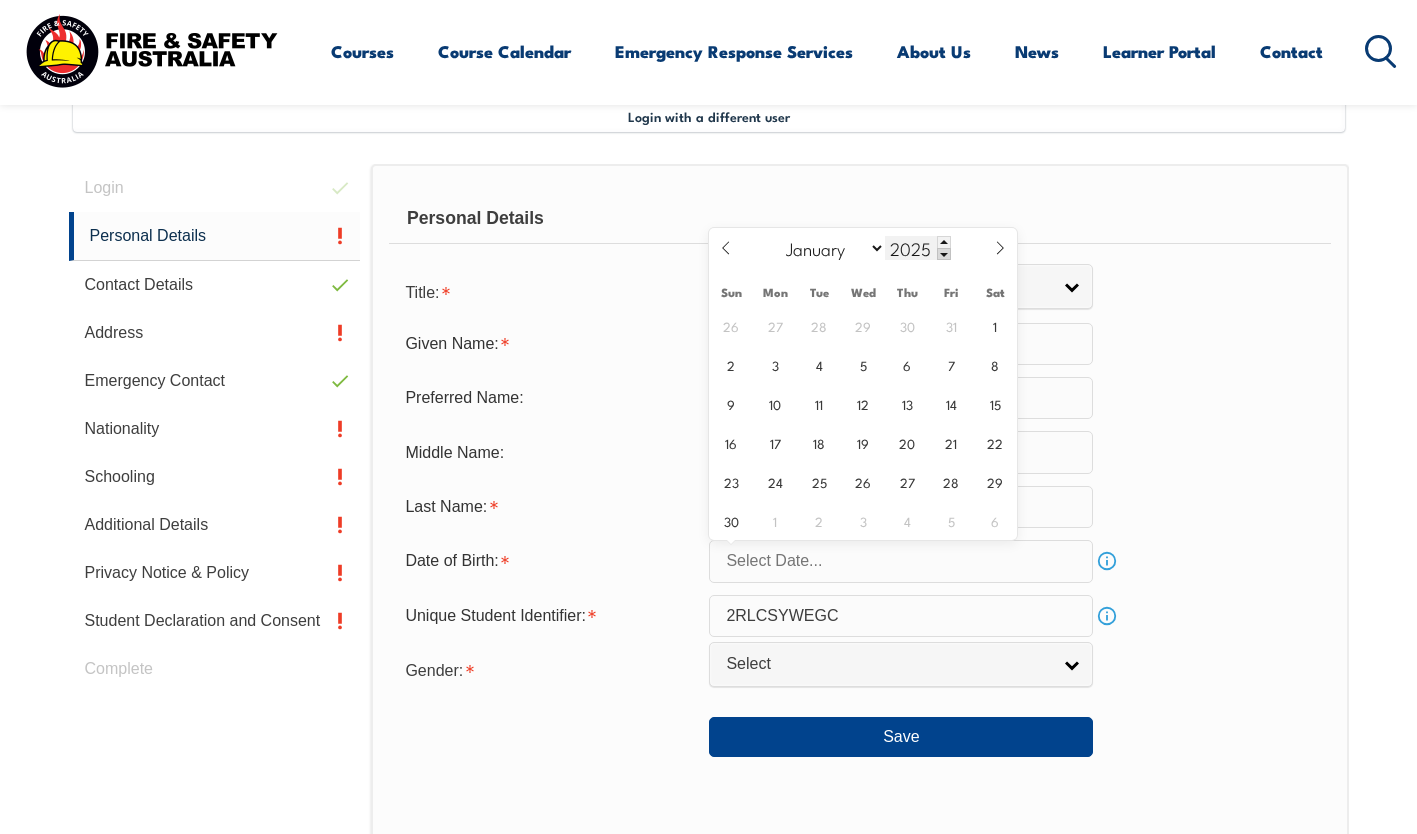 click at bounding box center [944, 254] 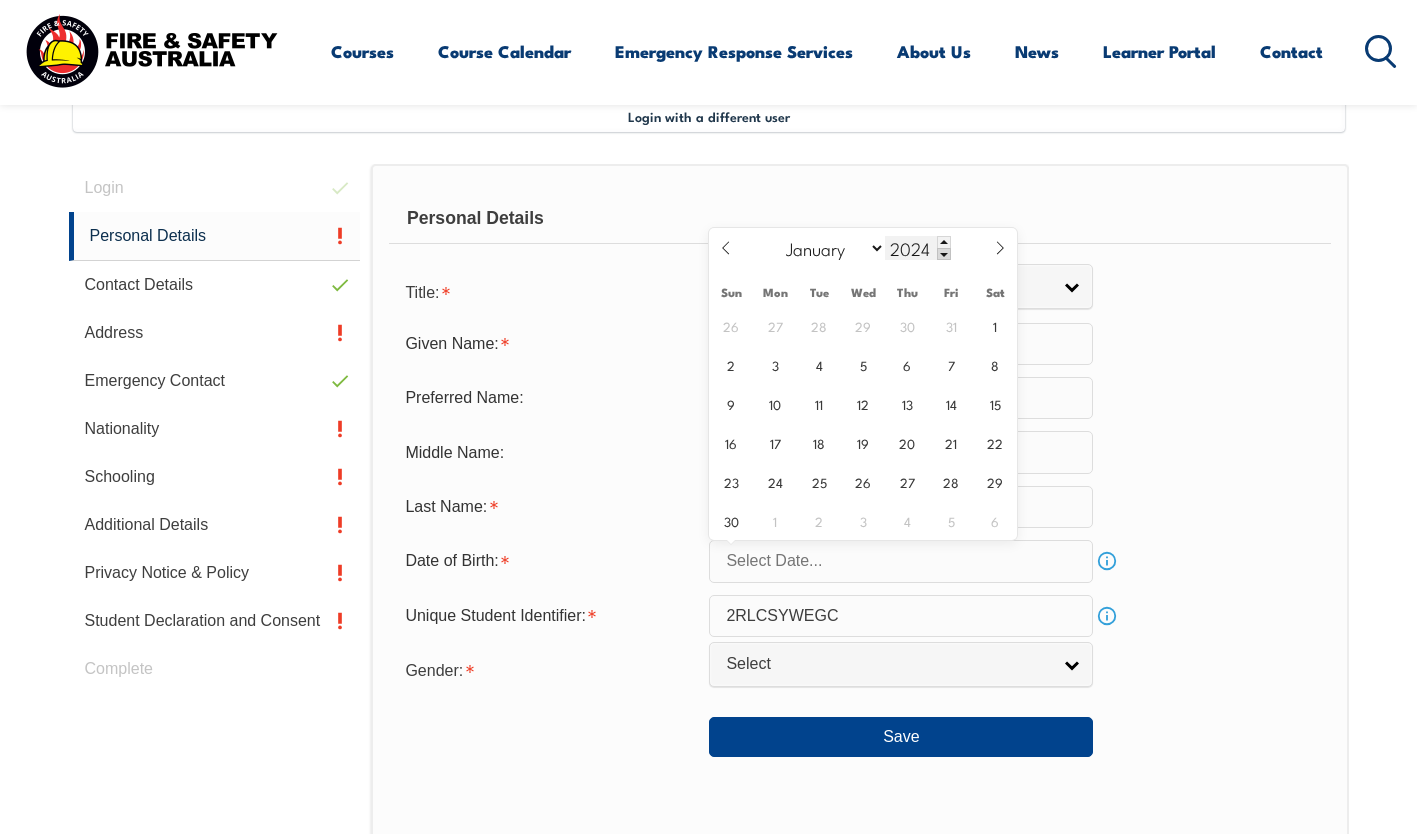 click at bounding box center [944, 254] 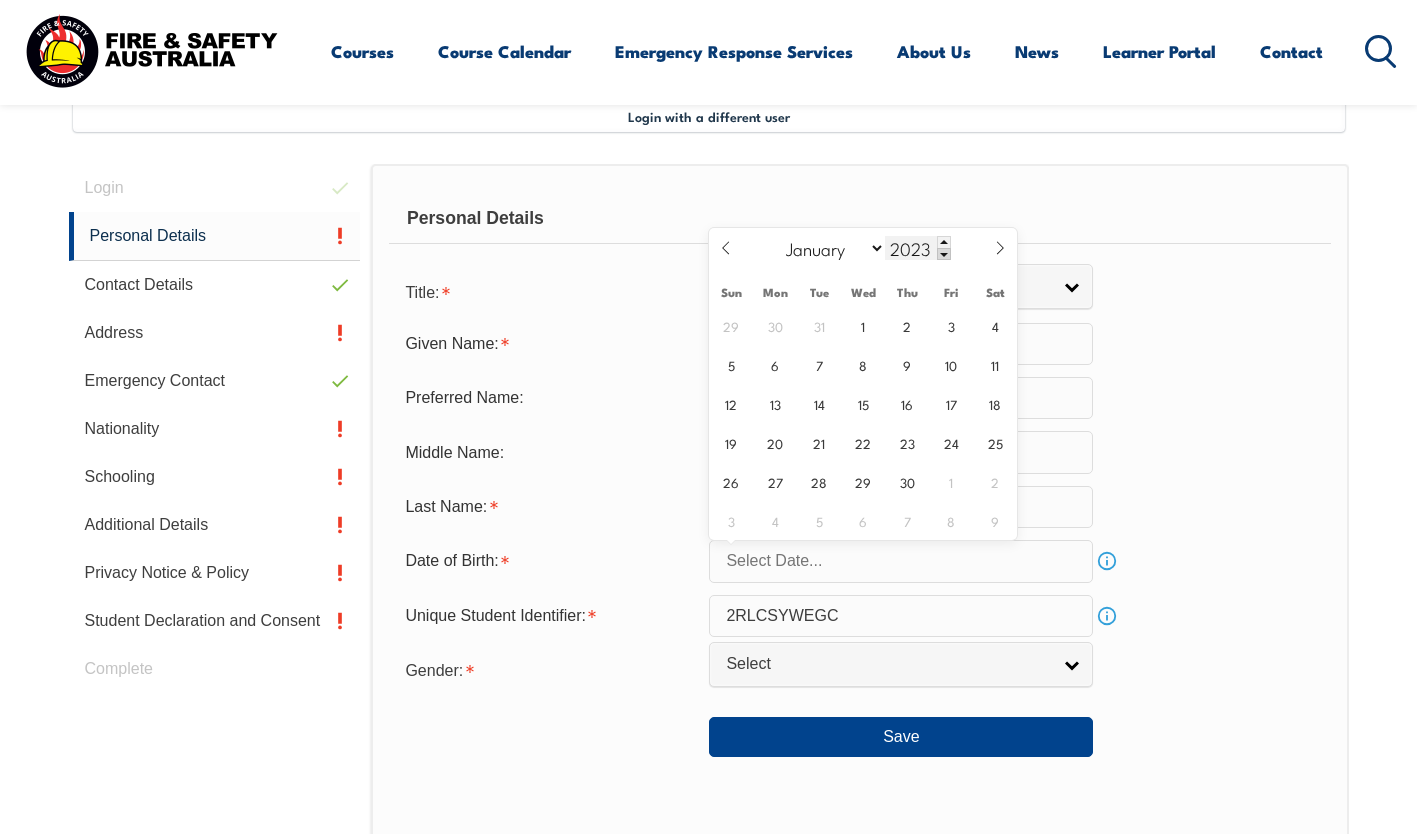 click at bounding box center [944, 254] 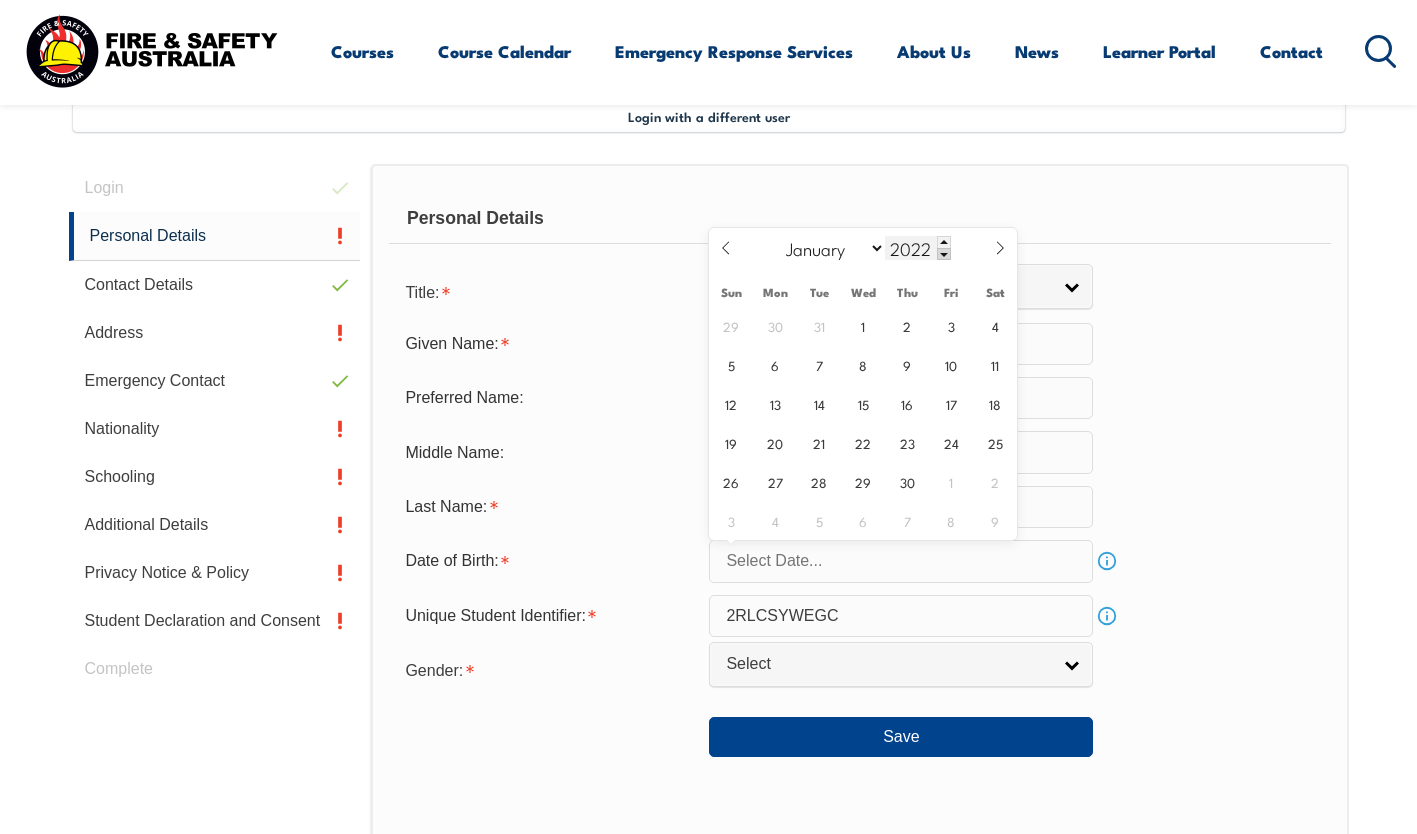 click at bounding box center [944, 254] 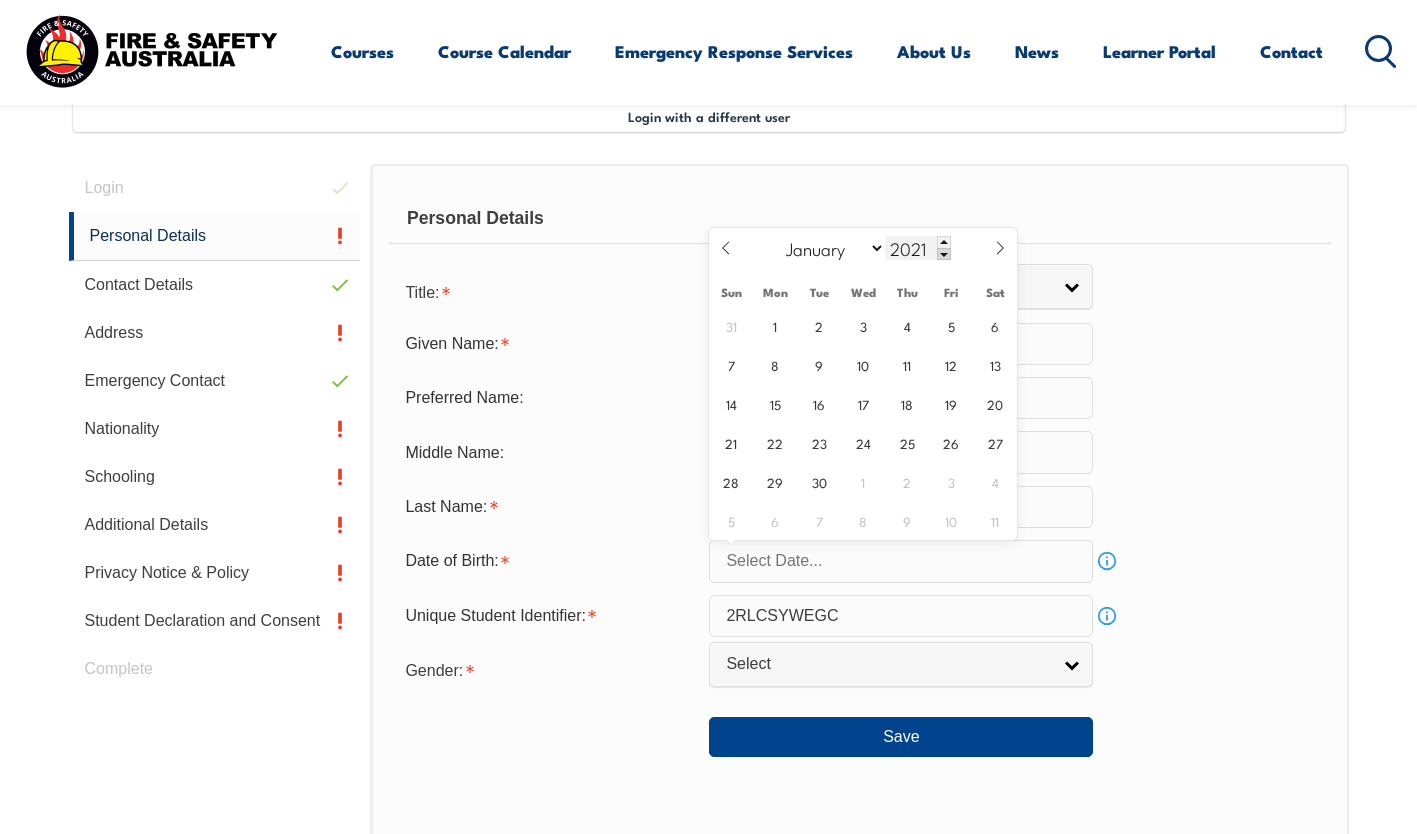 click at bounding box center [944, 254] 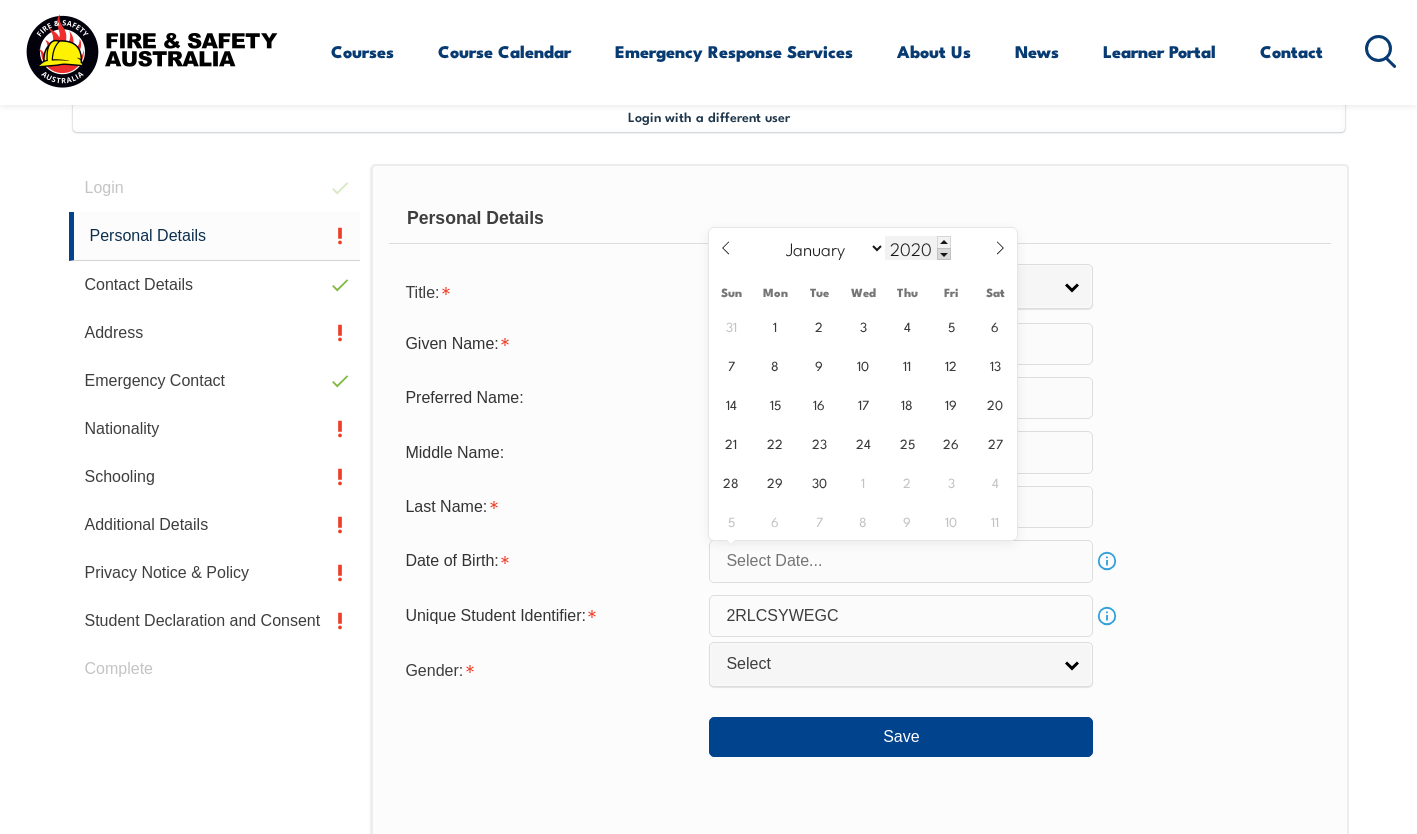 click at bounding box center (944, 254) 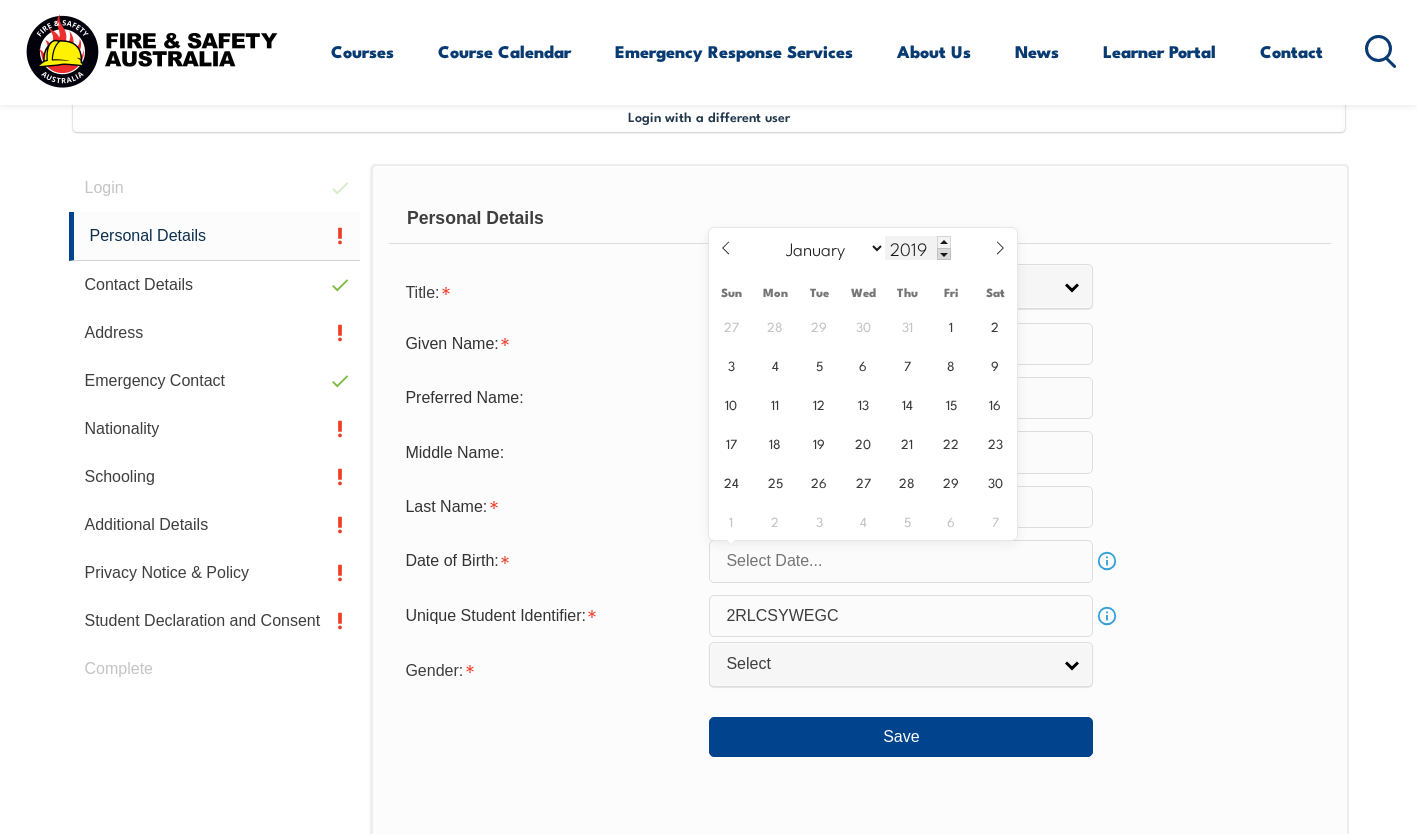click at bounding box center [944, 254] 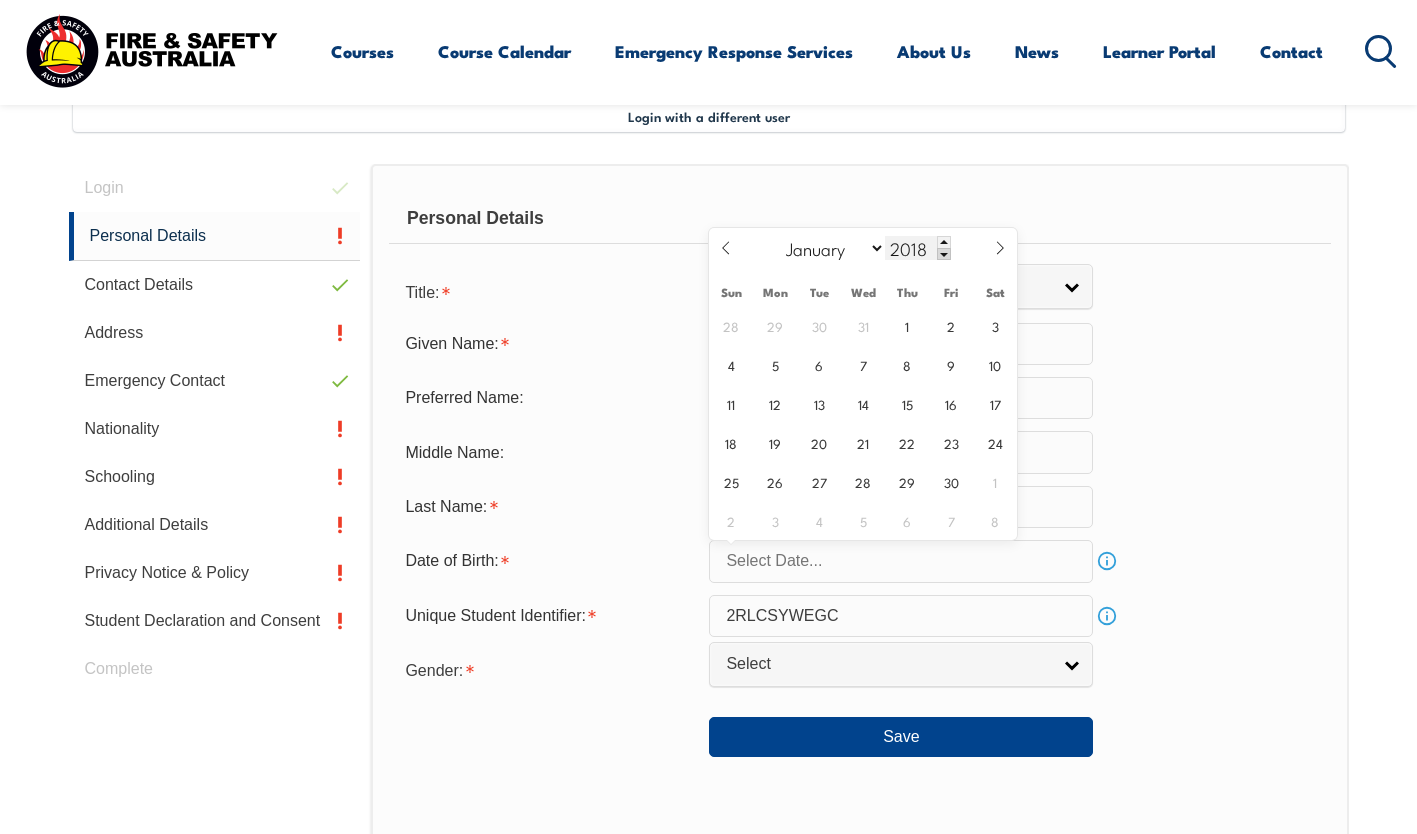 click at bounding box center (944, 254) 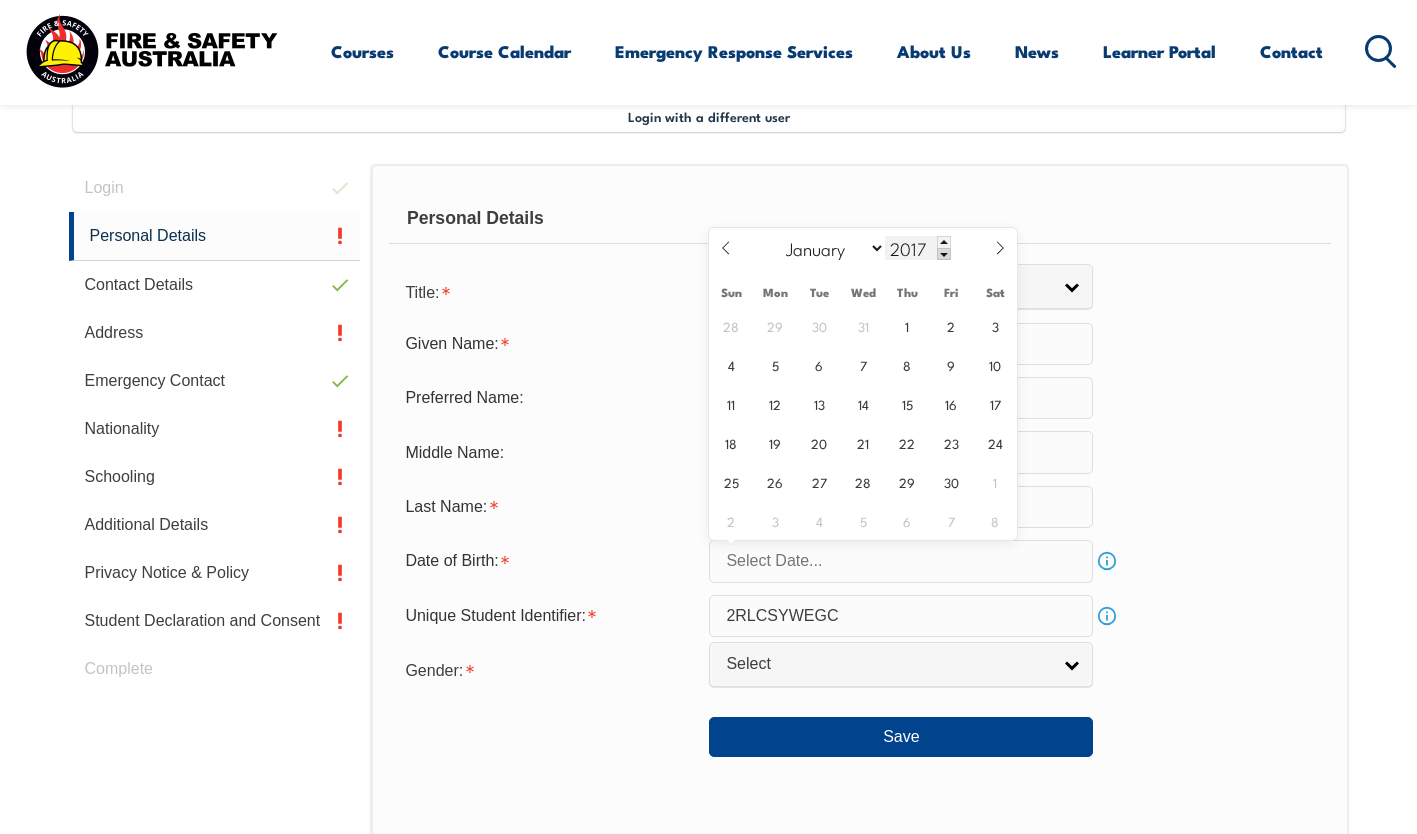 click at bounding box center (944, 254) 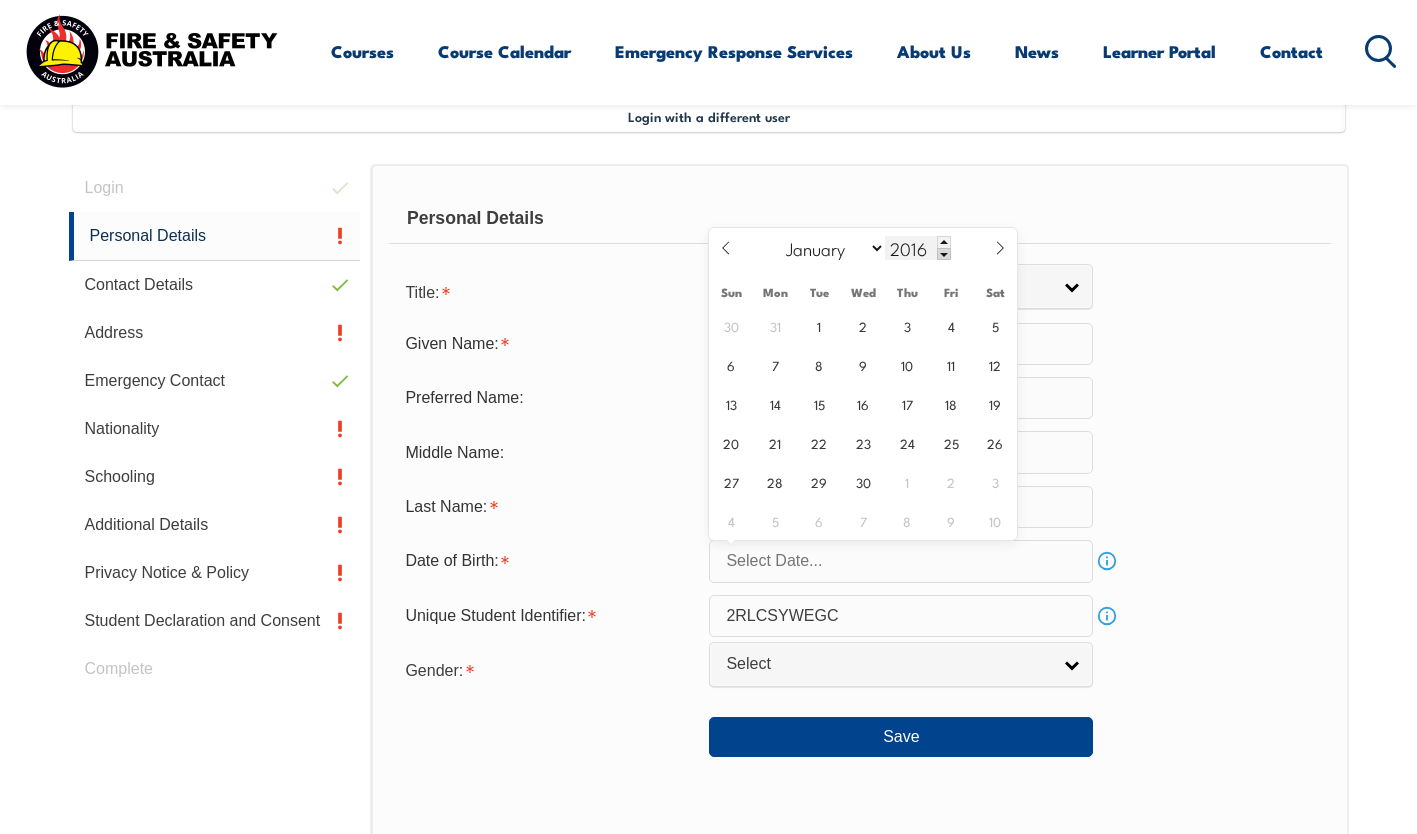 click at bounding box center (944, 254) 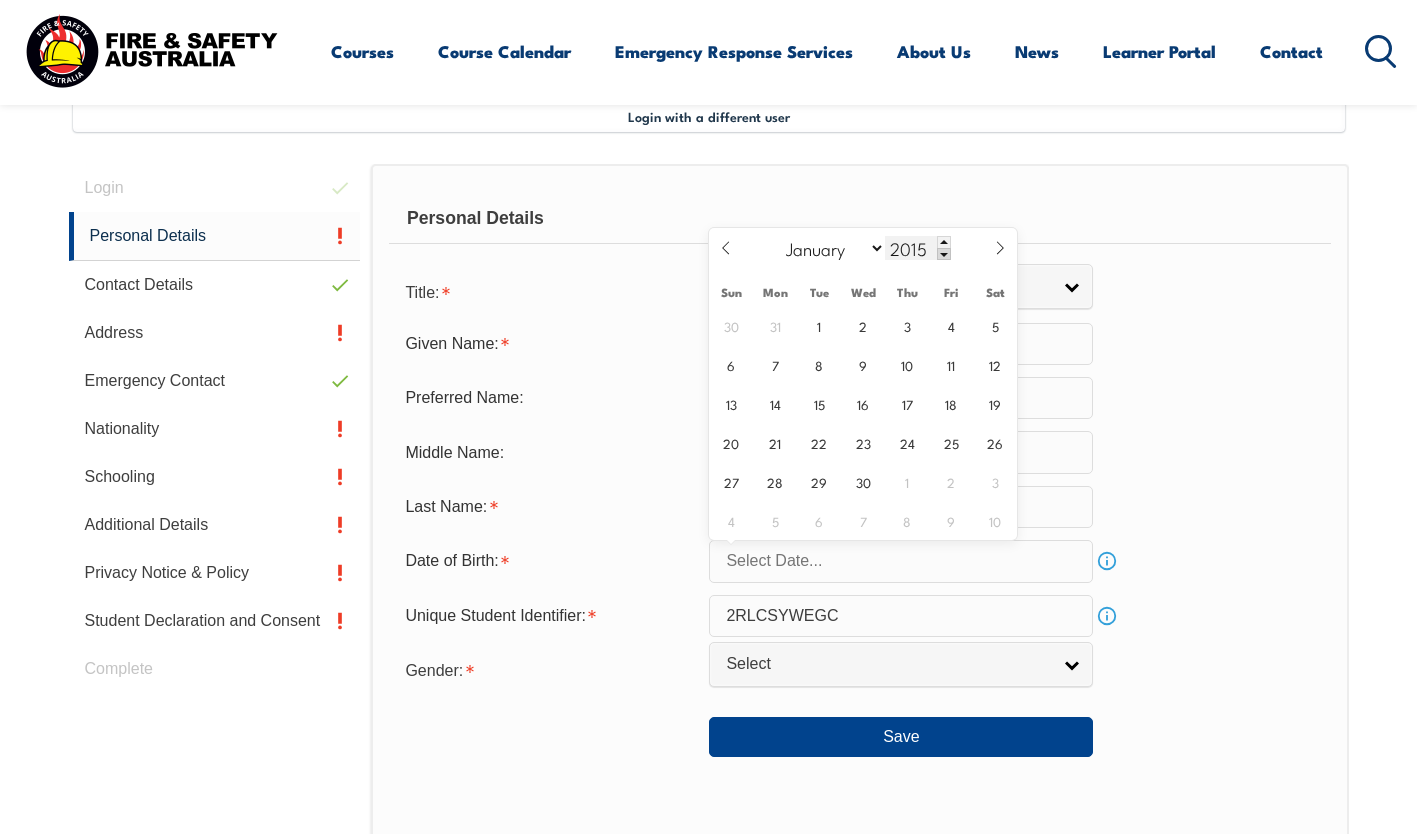 click at bounding box center (944, 254) 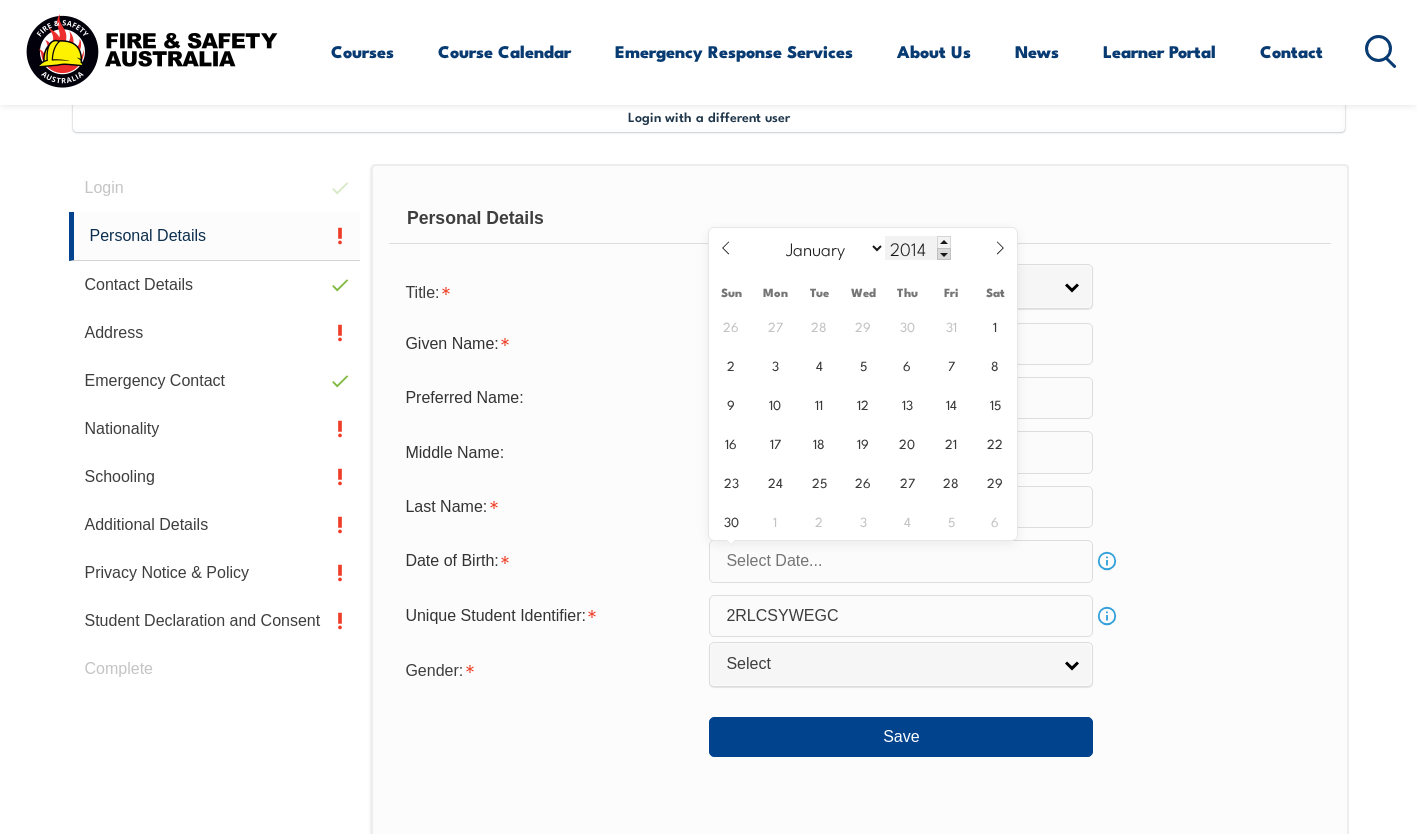 click at bounding box center [944, 254] 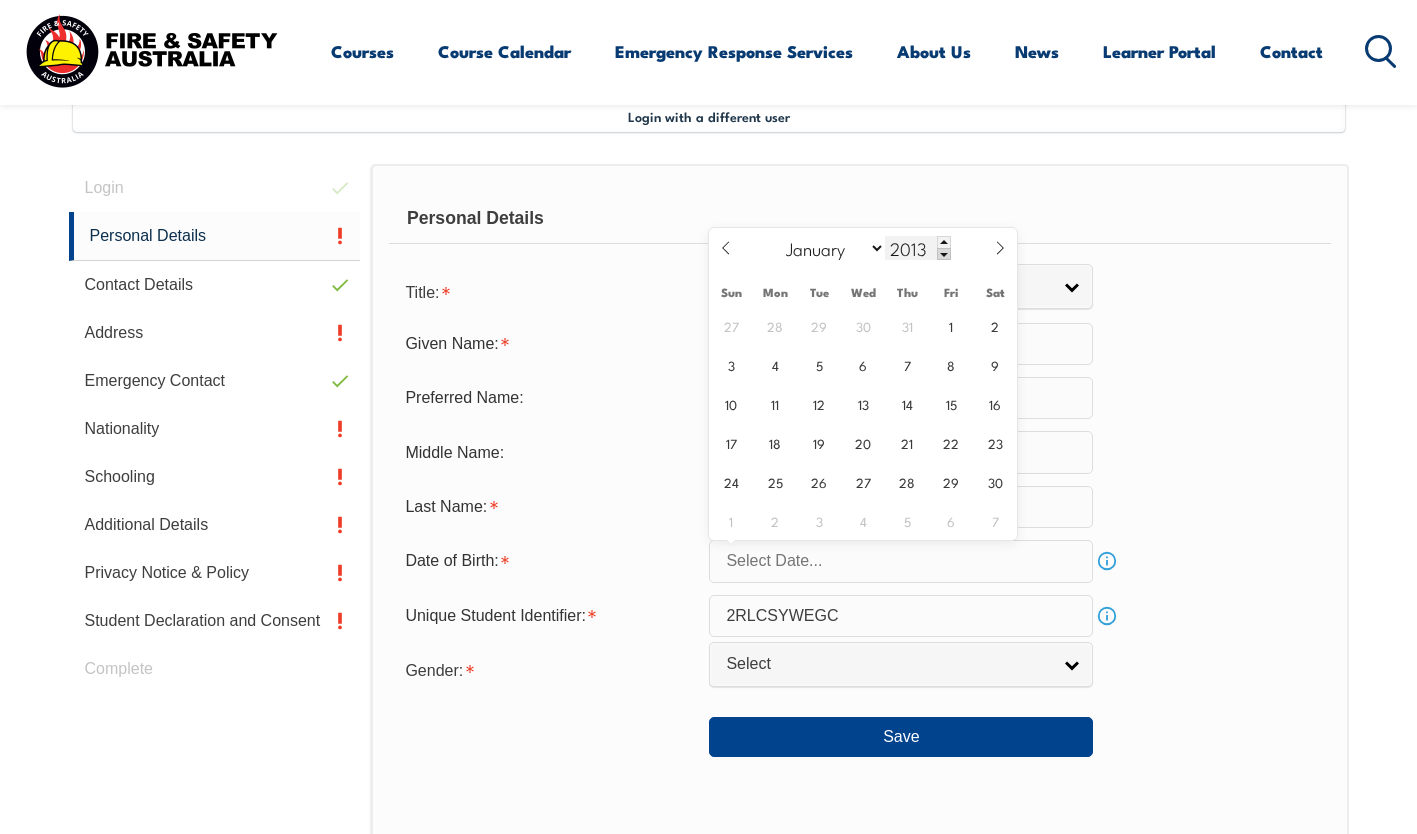 click at bounding box center (944, 254) 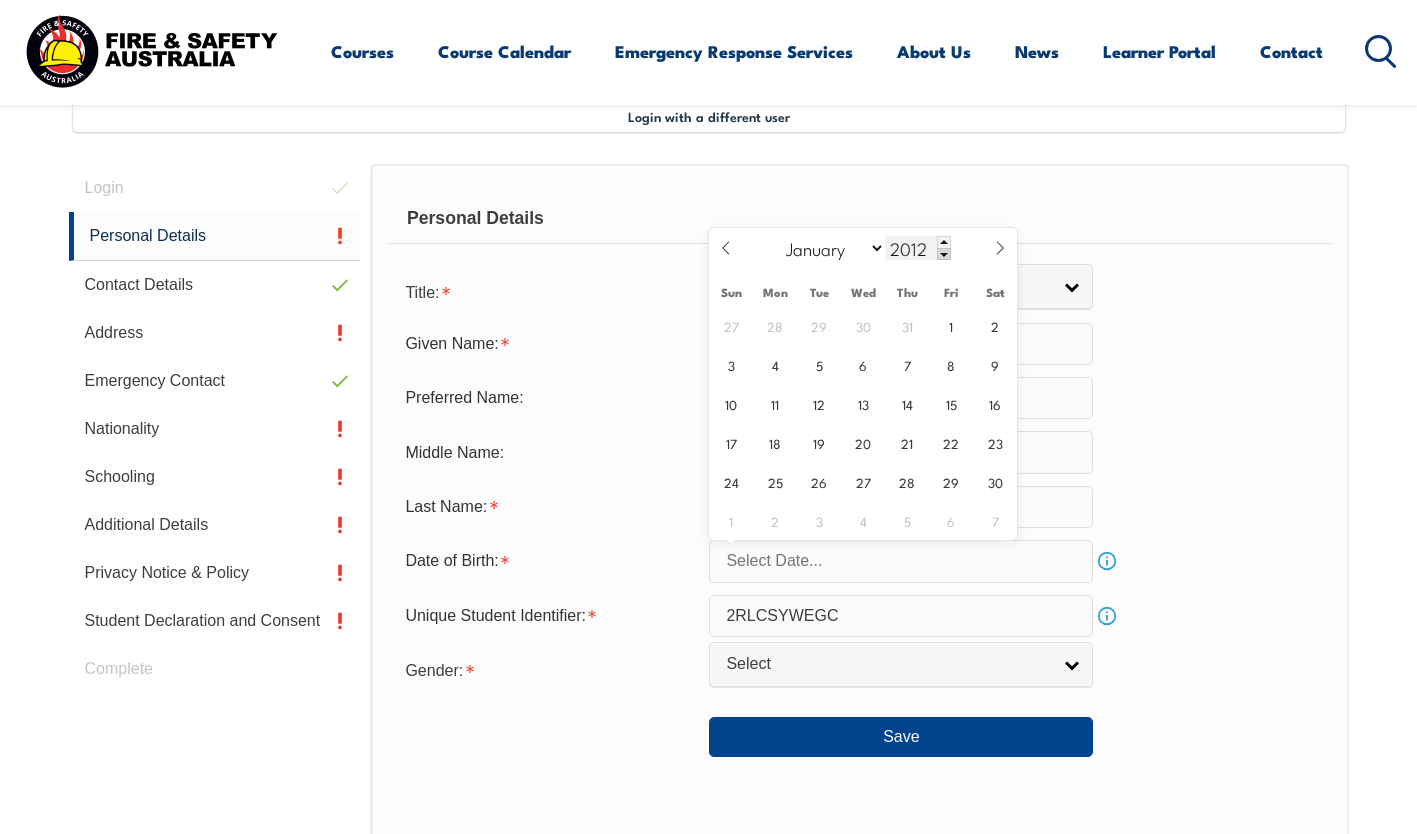 click at bounding box center (944, 254) 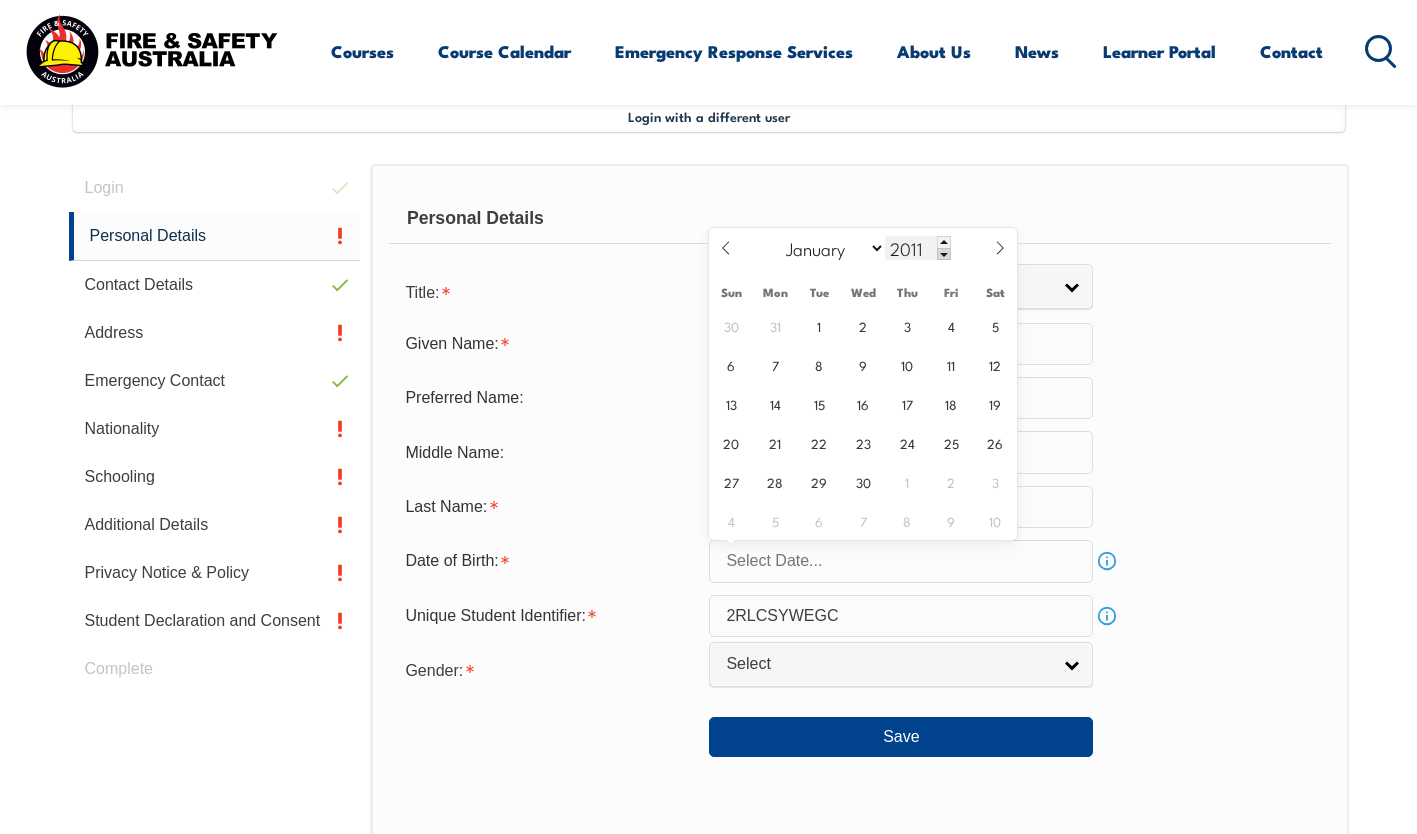 click at bounding box center (944, 254) 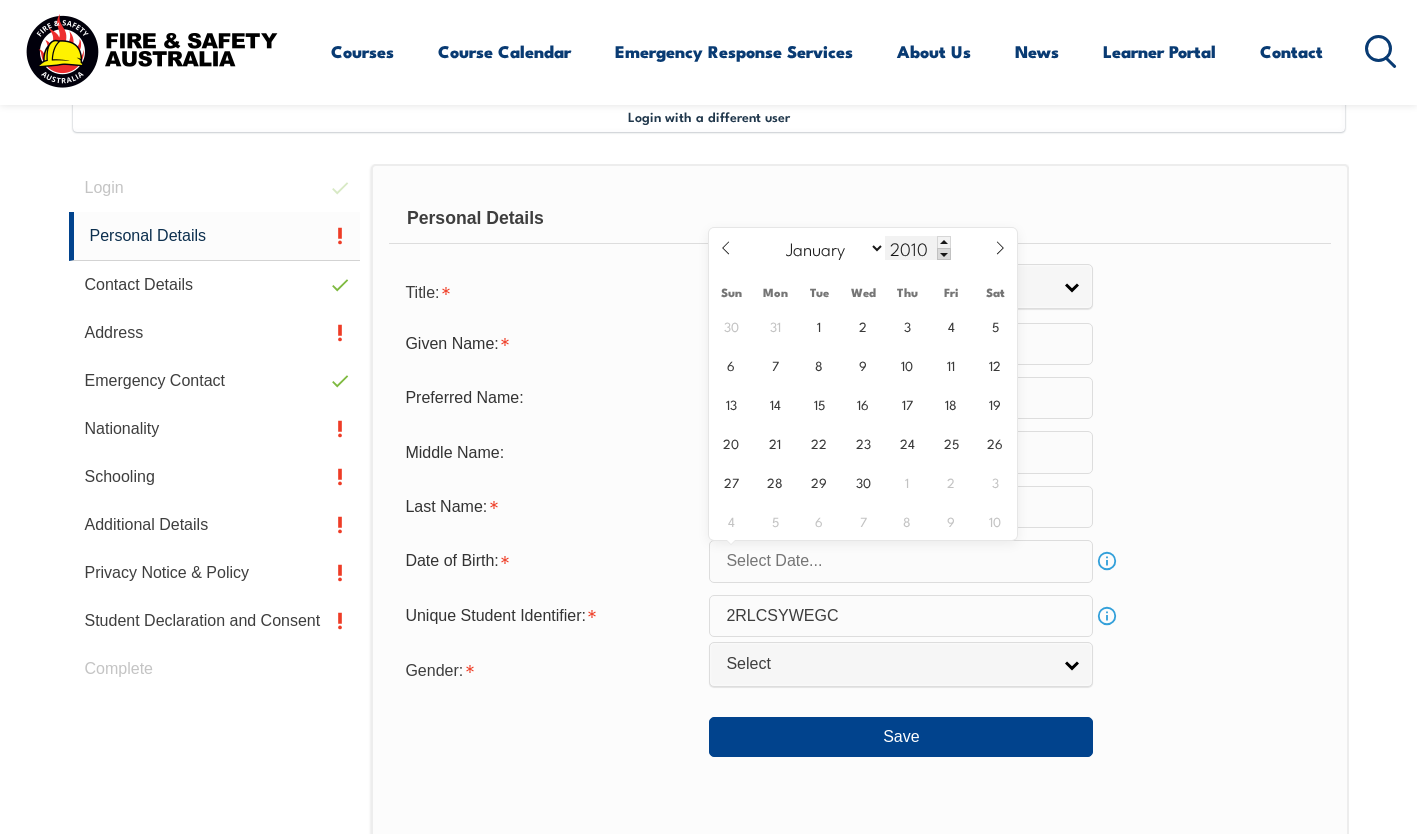 click at bounding box center [944, 254] 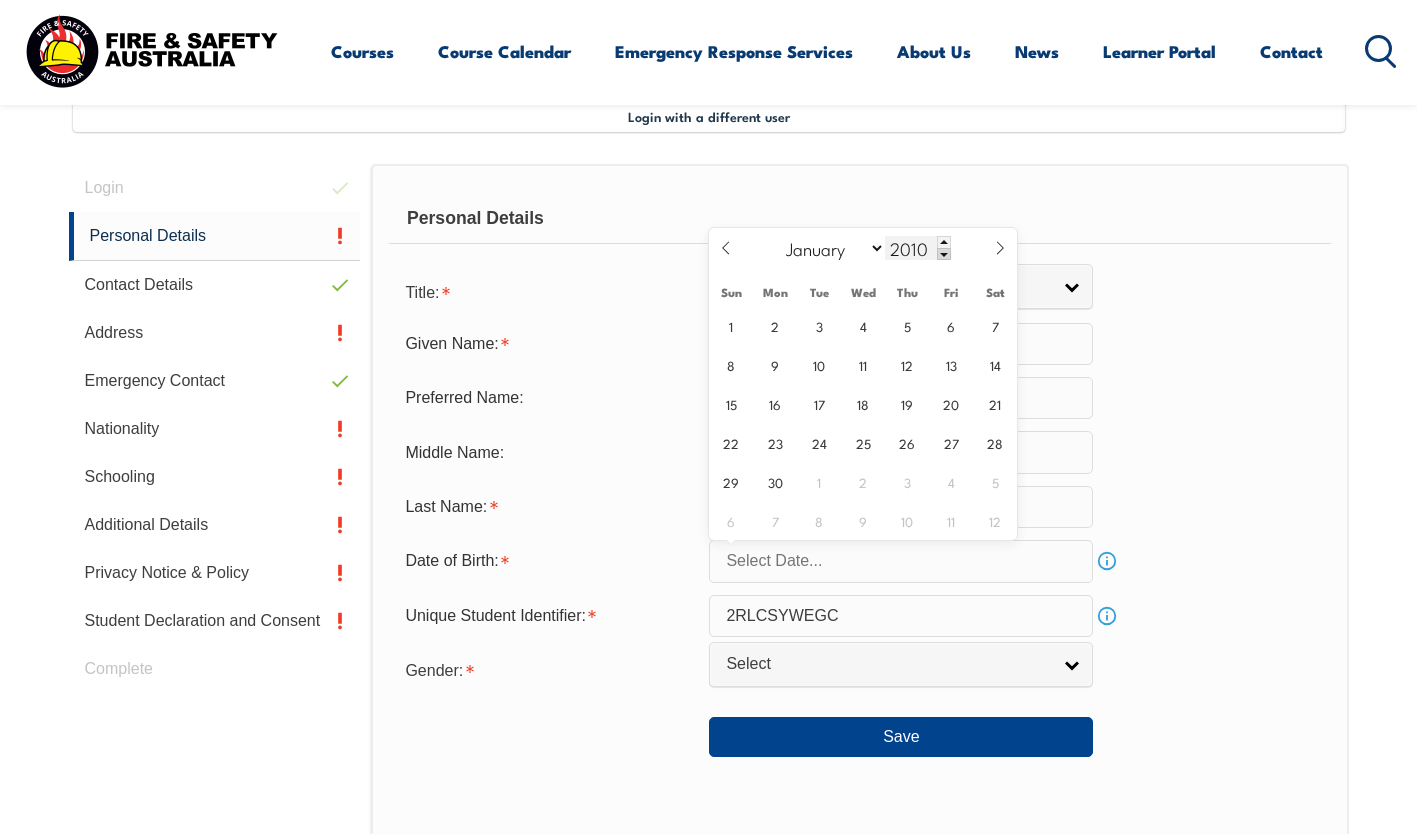 click at bounding box center [944, 254] 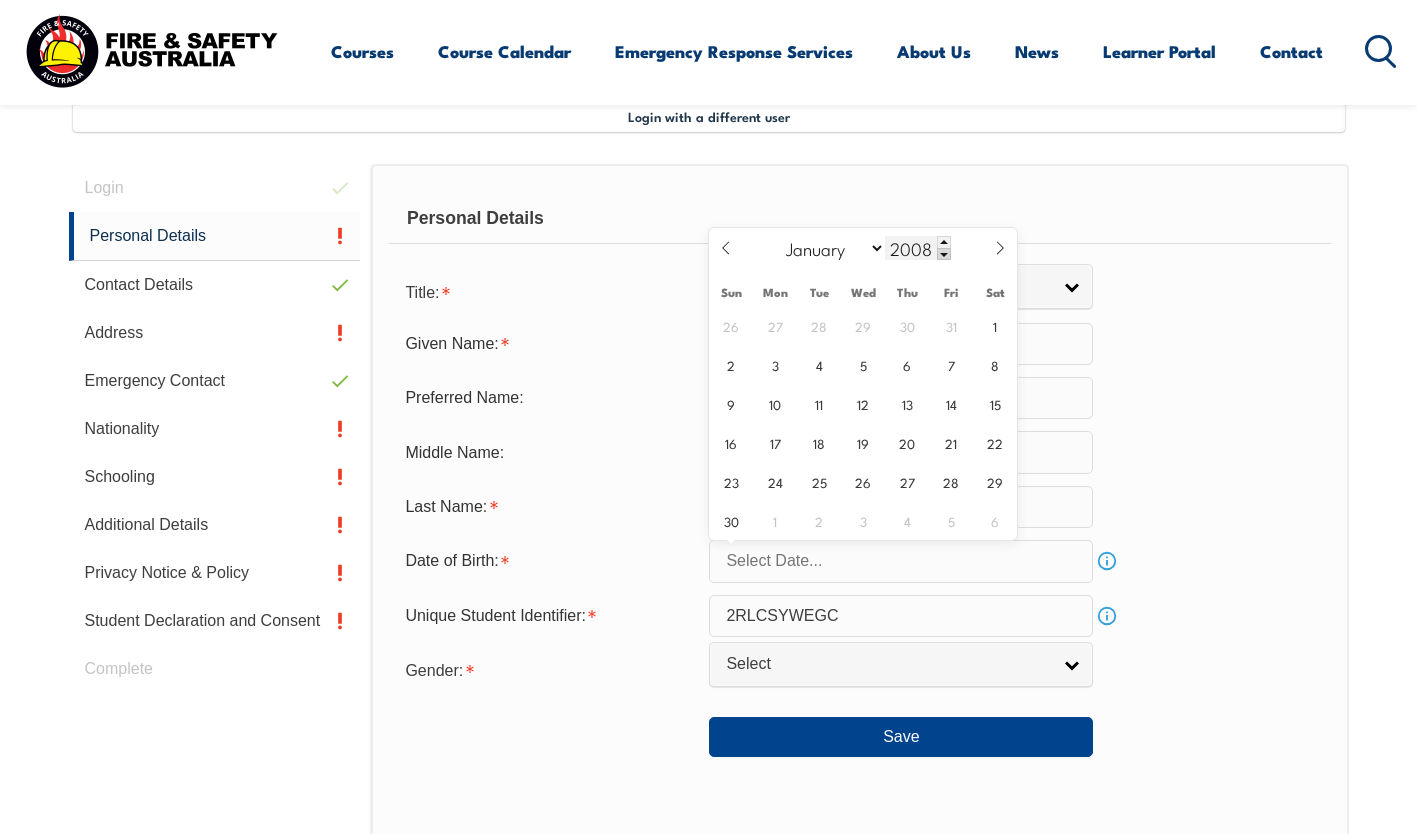 click at bounding box center [944, 254] 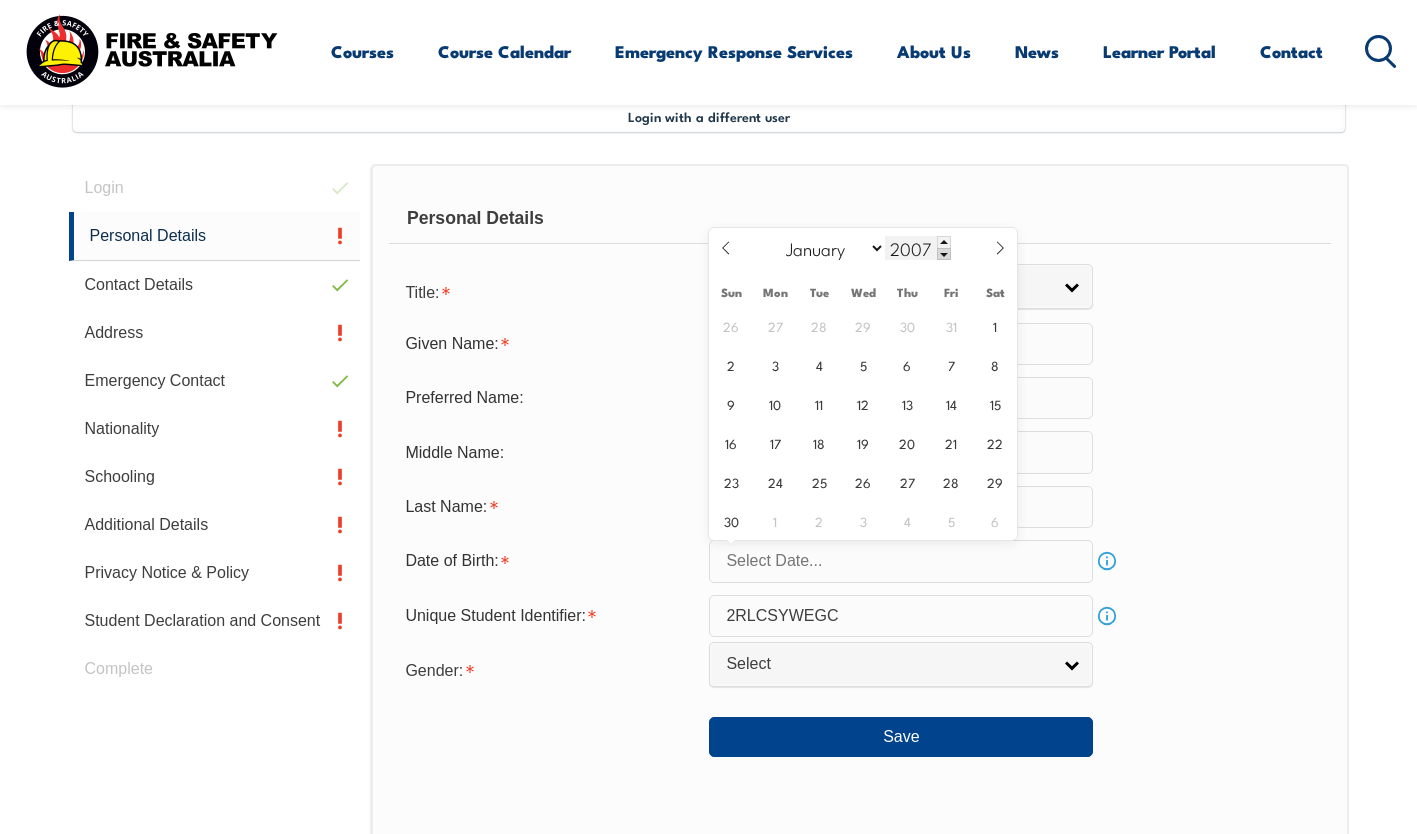 click at bounding box center (944, 254) 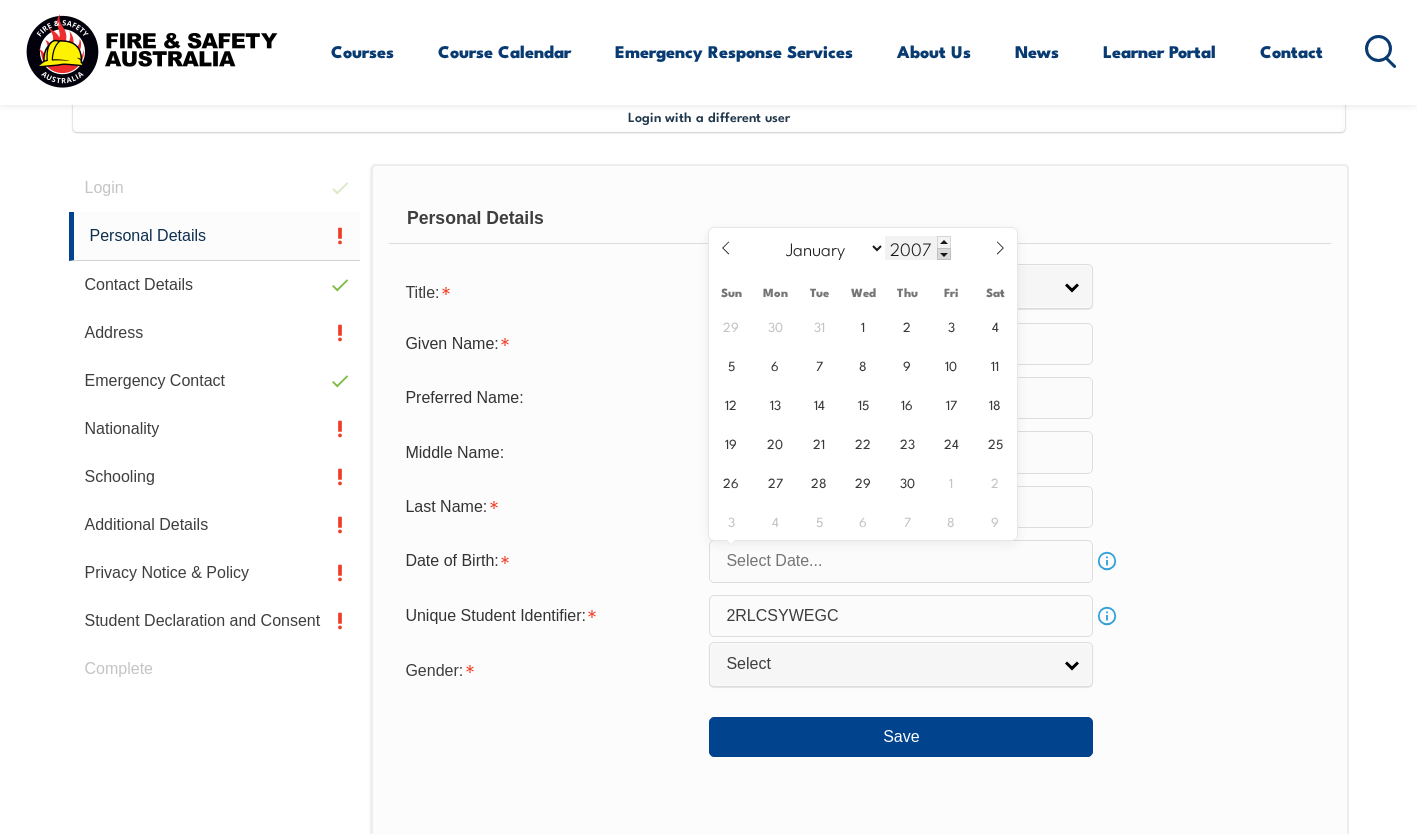 click at bounding box center [944, 254] 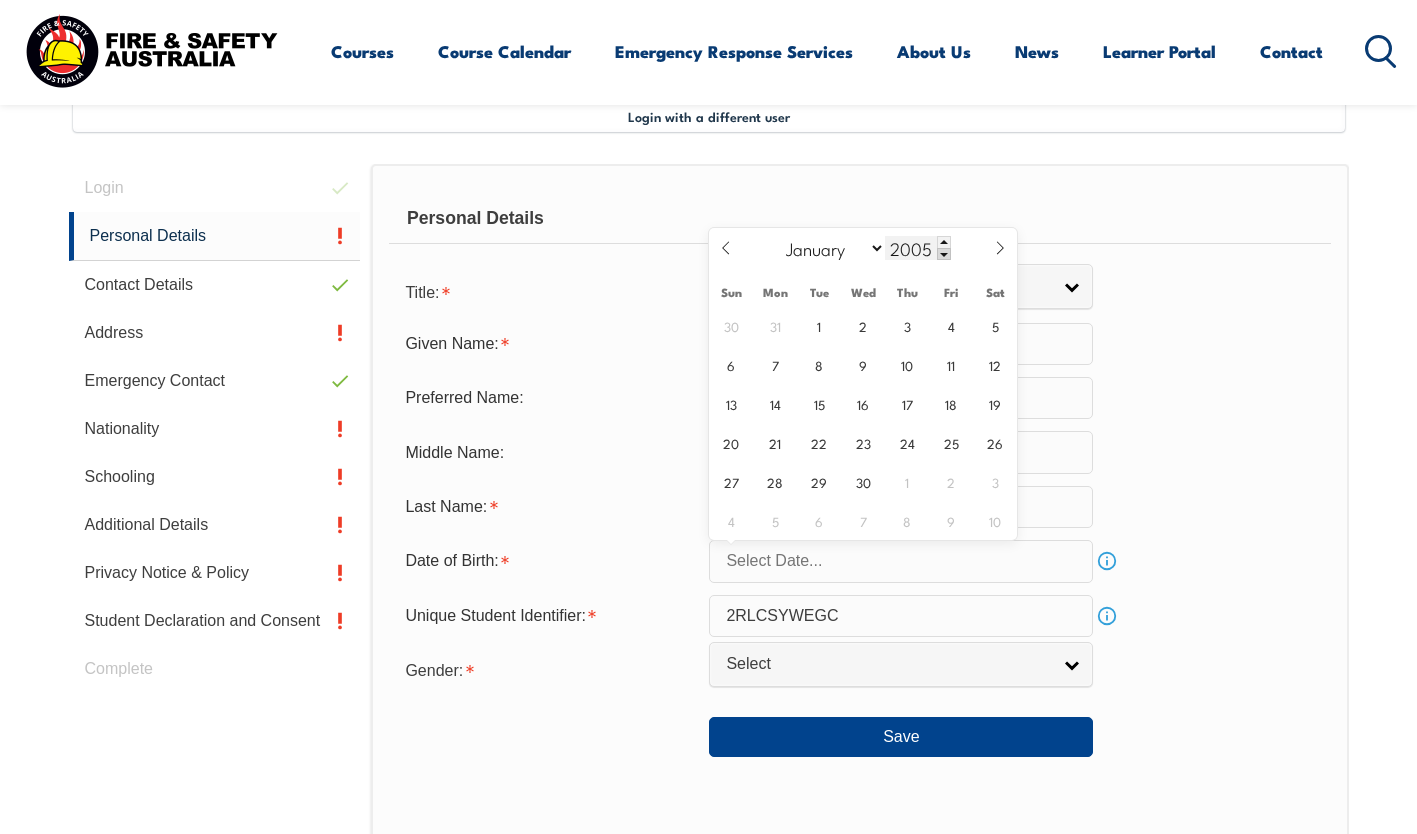 click at bounding box center (944, 254) 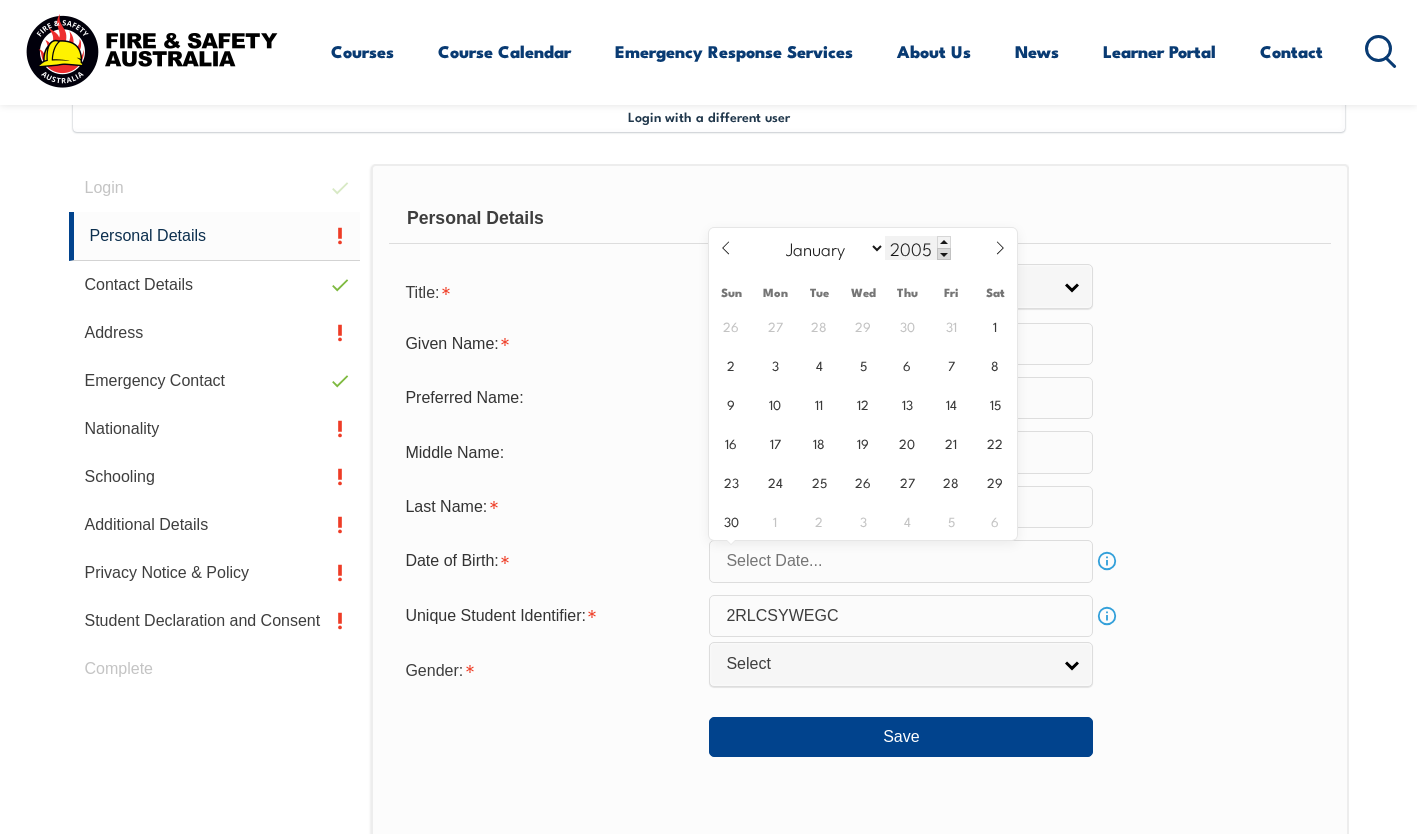 click at bounding box center (944, 254) 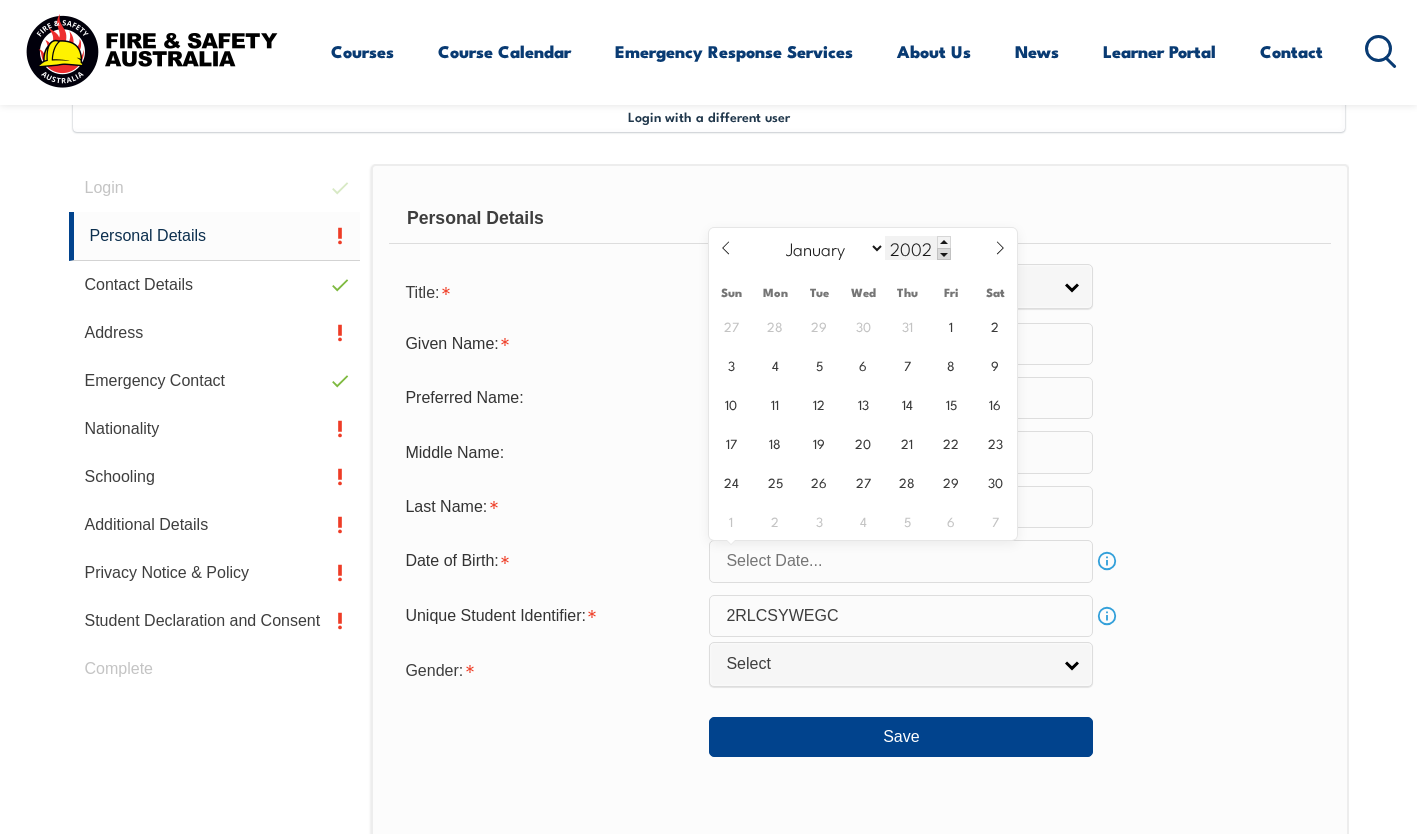 click at bounding box center [944, 254] 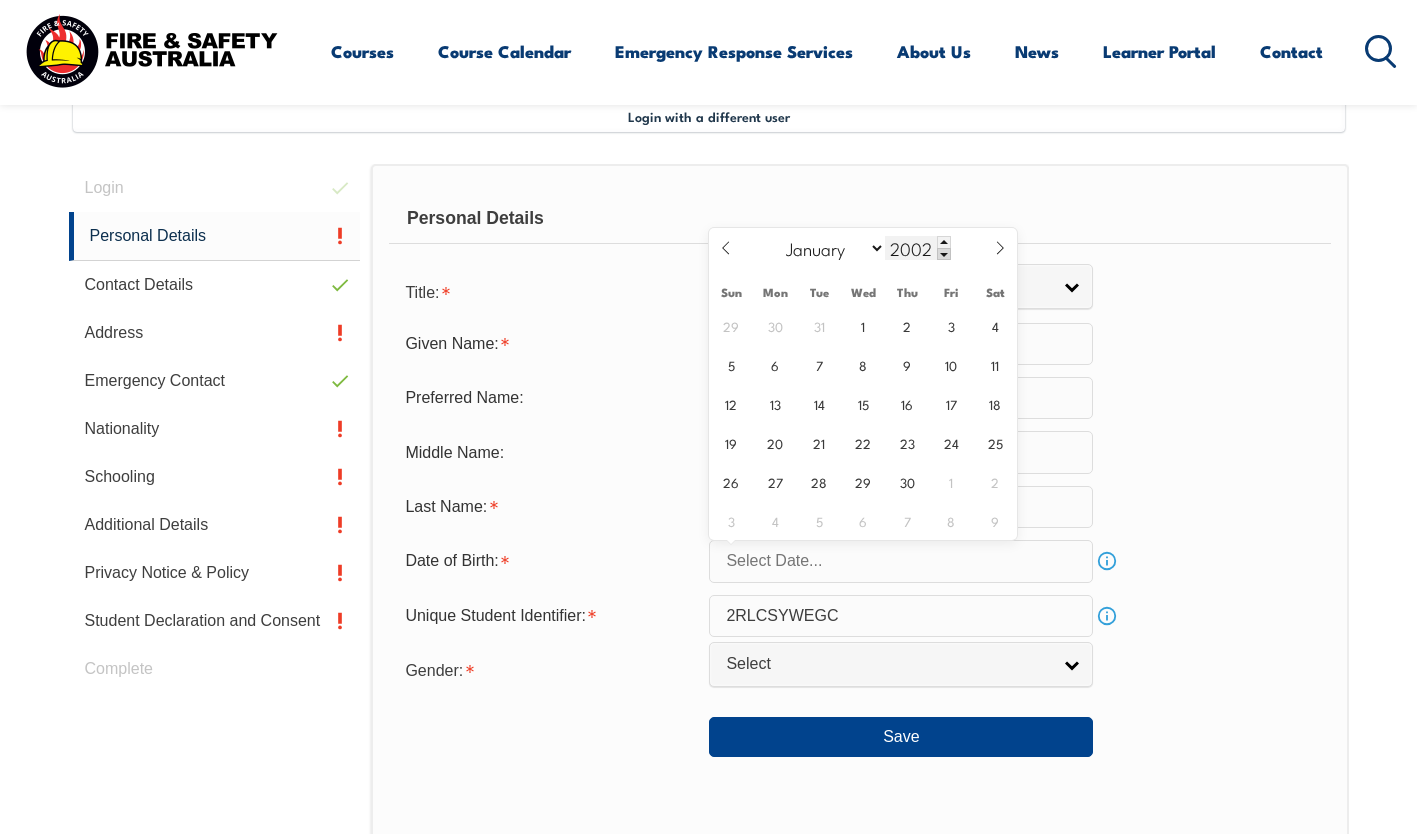 click at bounding box center [944, 254] 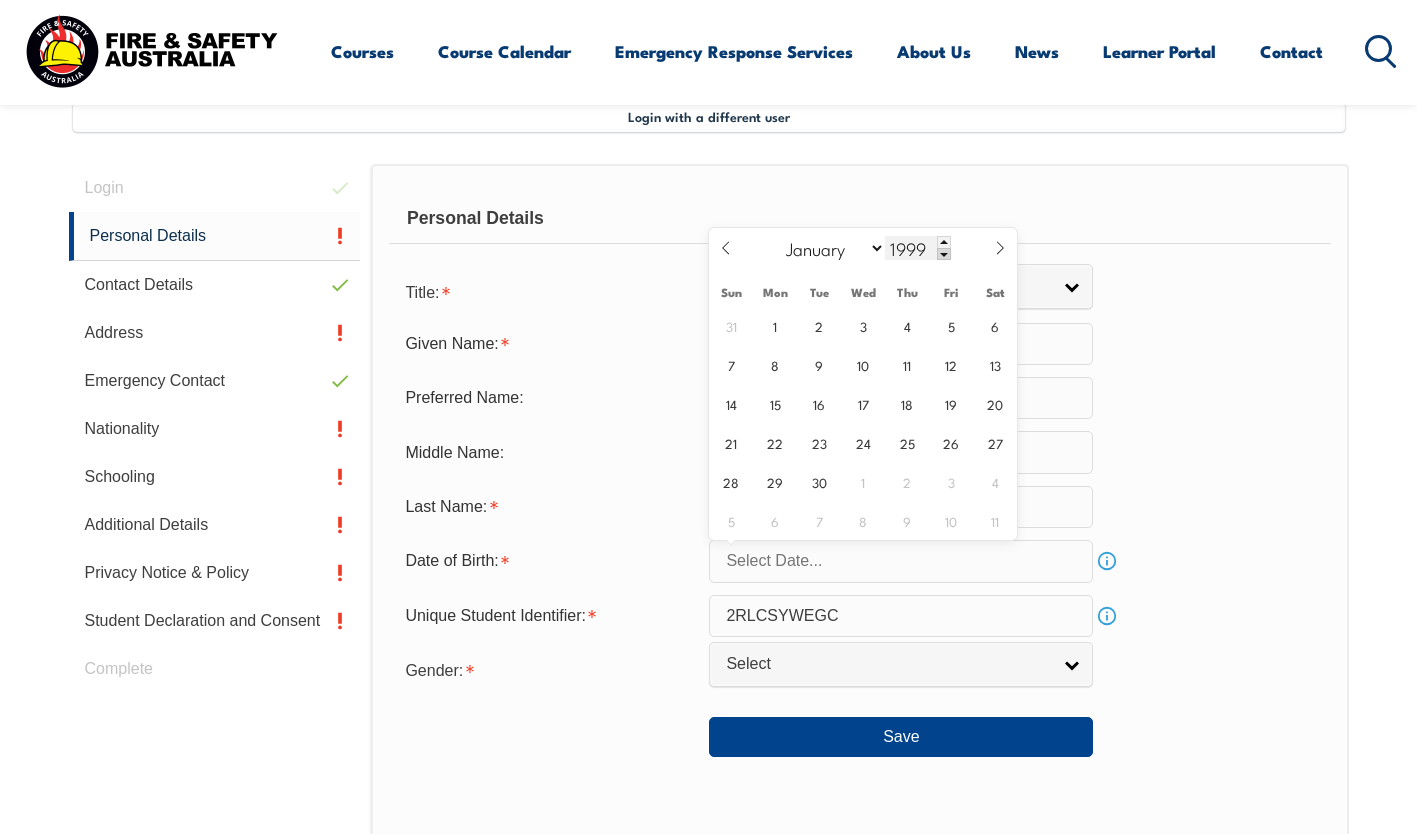 click at bounding box center (944, 254) 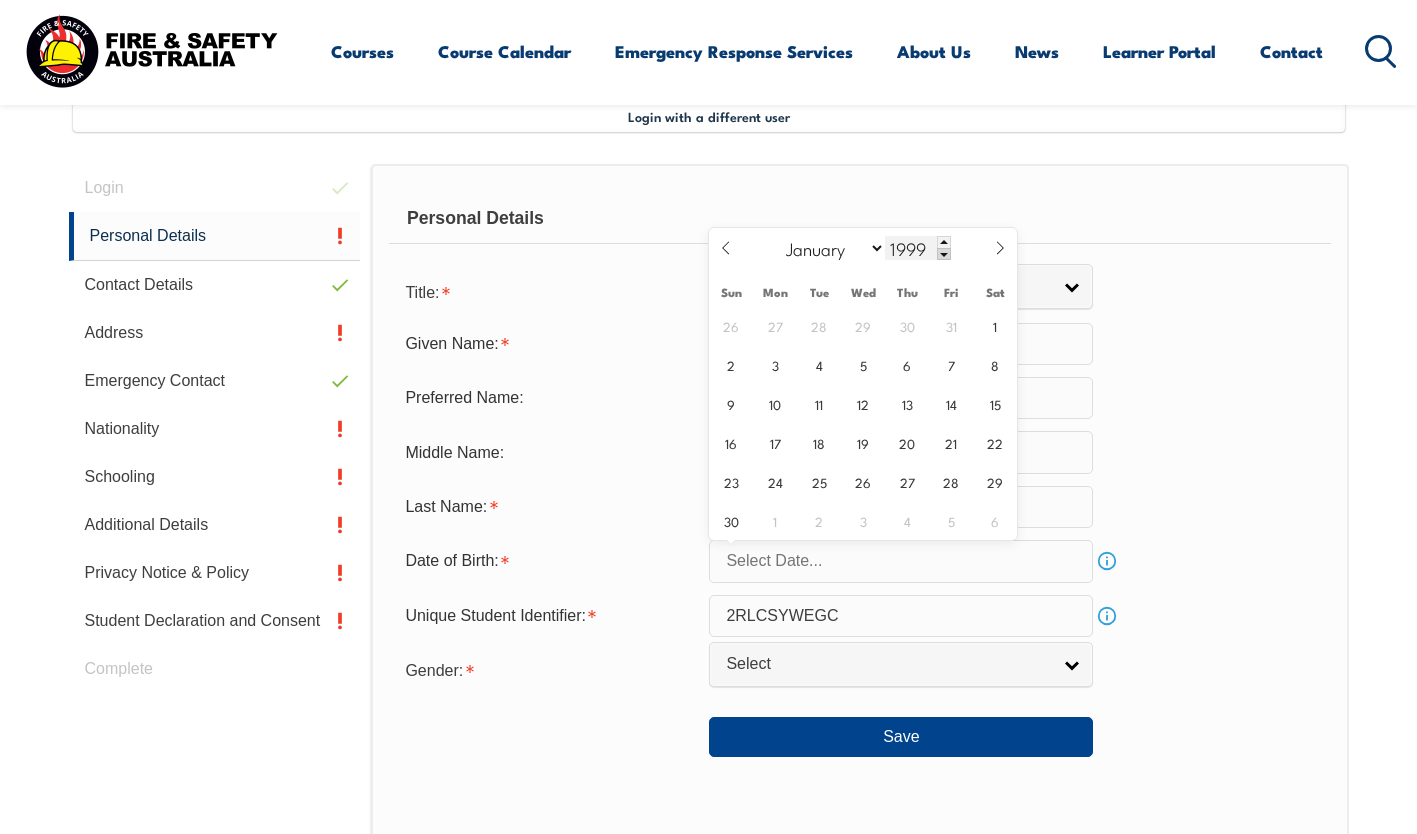 click at bounding box center (944, 254) 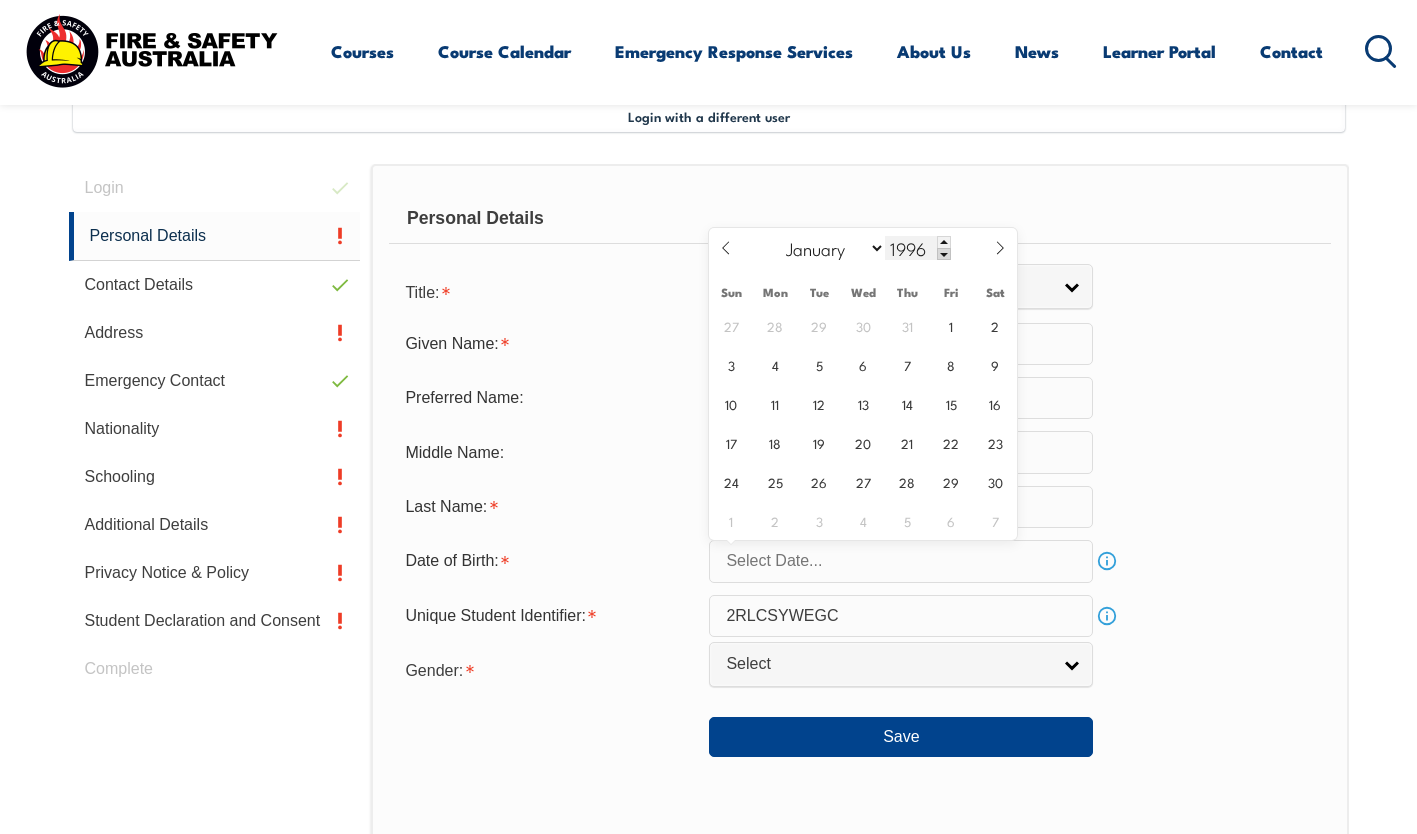 click at bounding box center [944, 254] 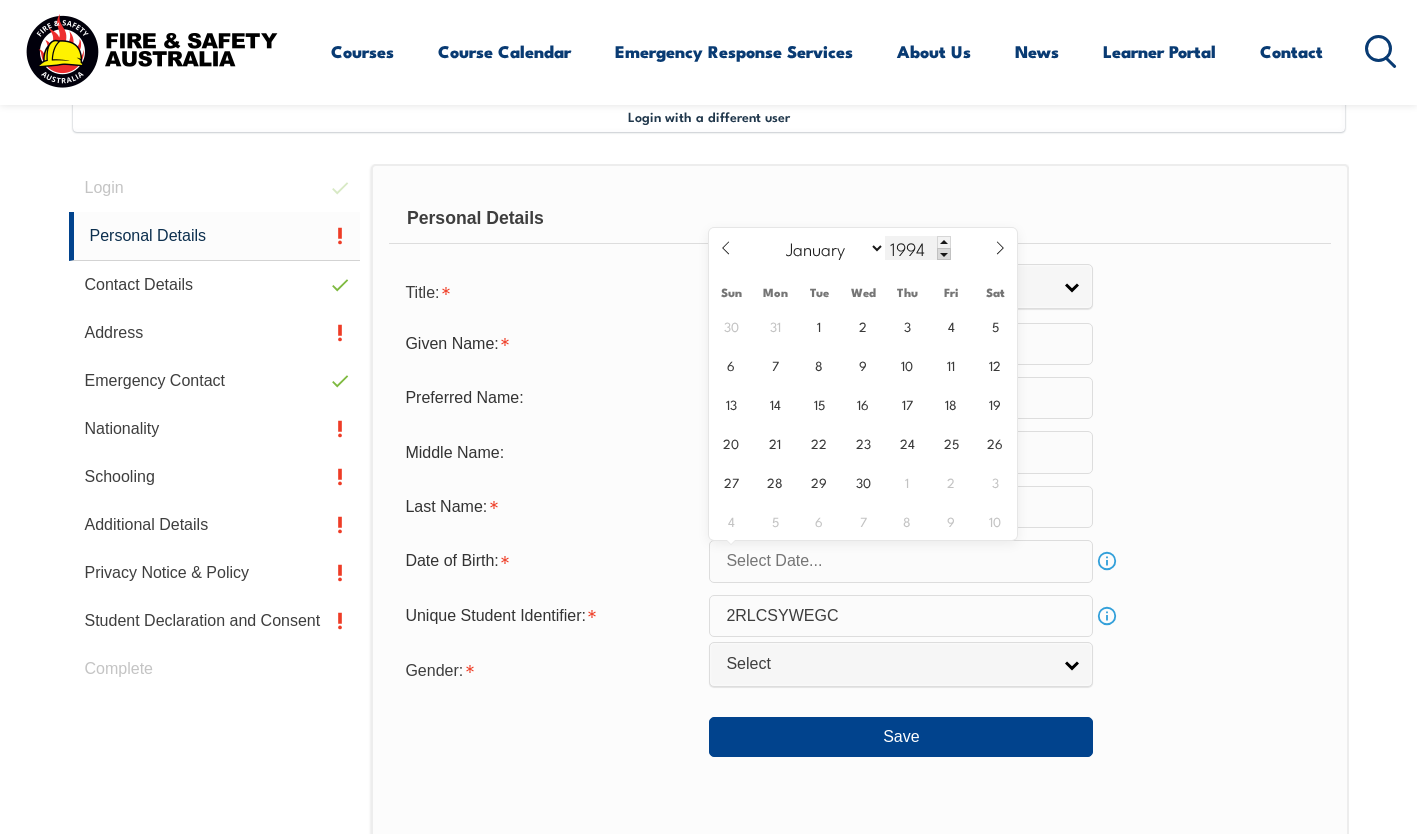 click at bounding box center (944, 254) 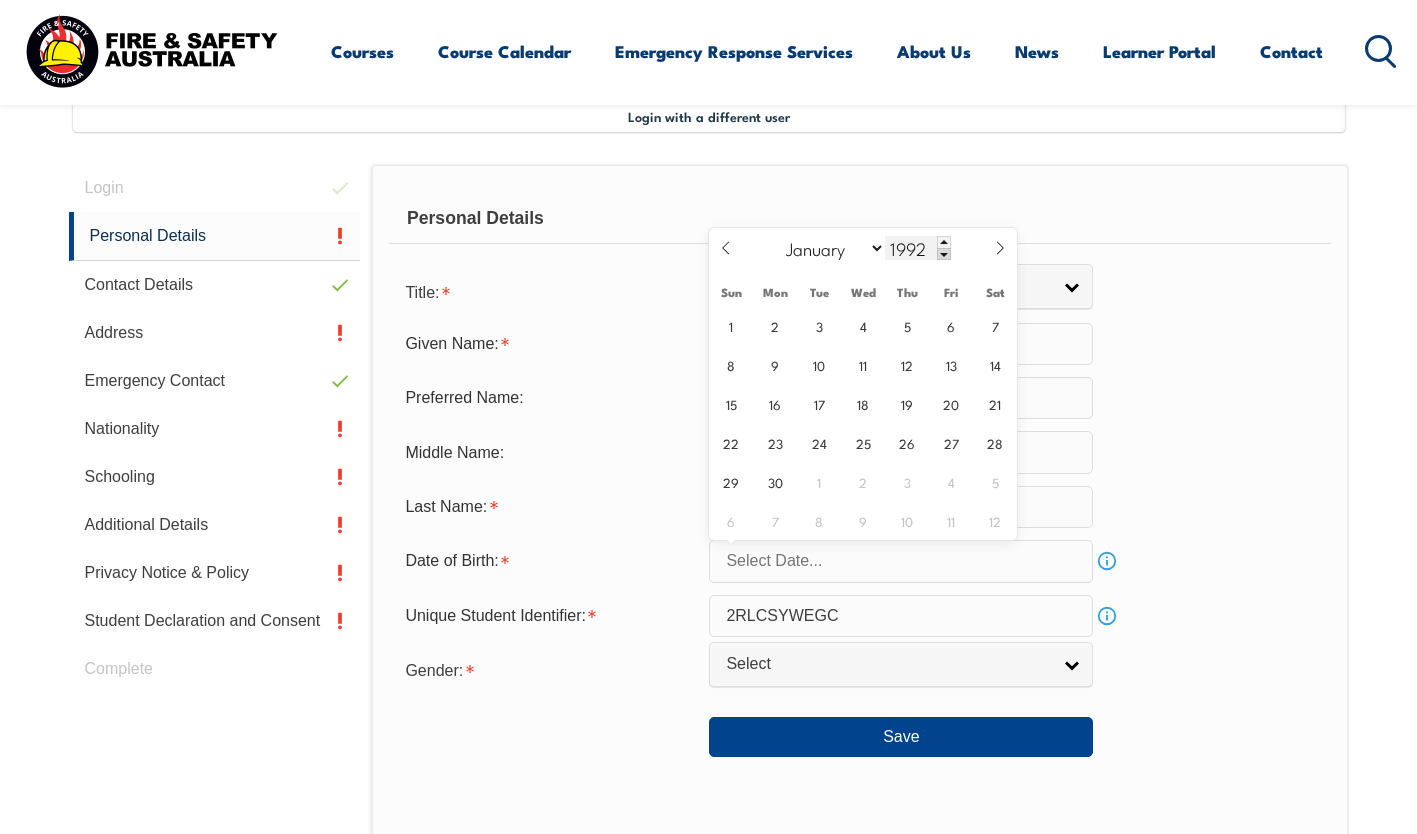 click at bounding box center [944, 254] 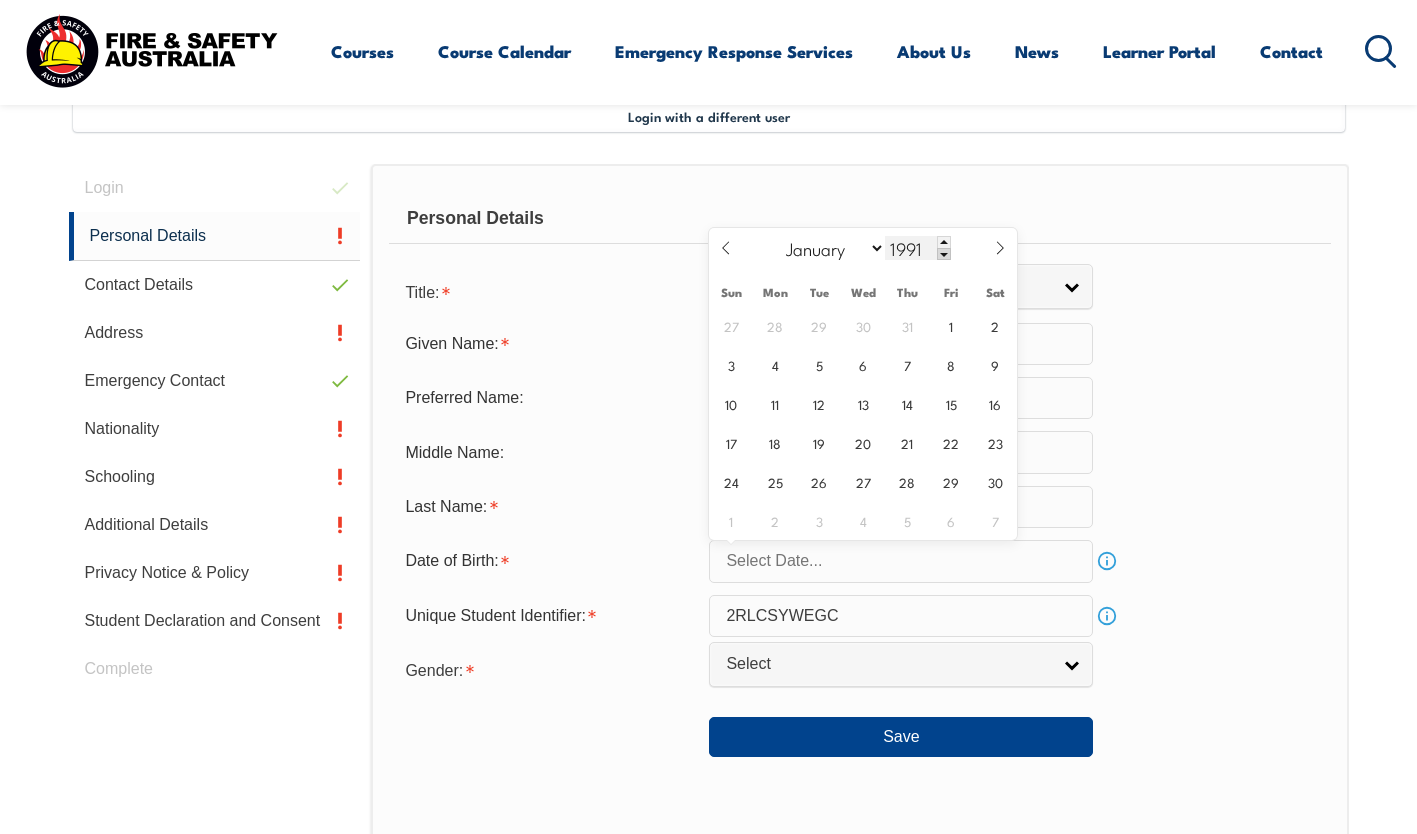 click at bounding box center [944, 254] 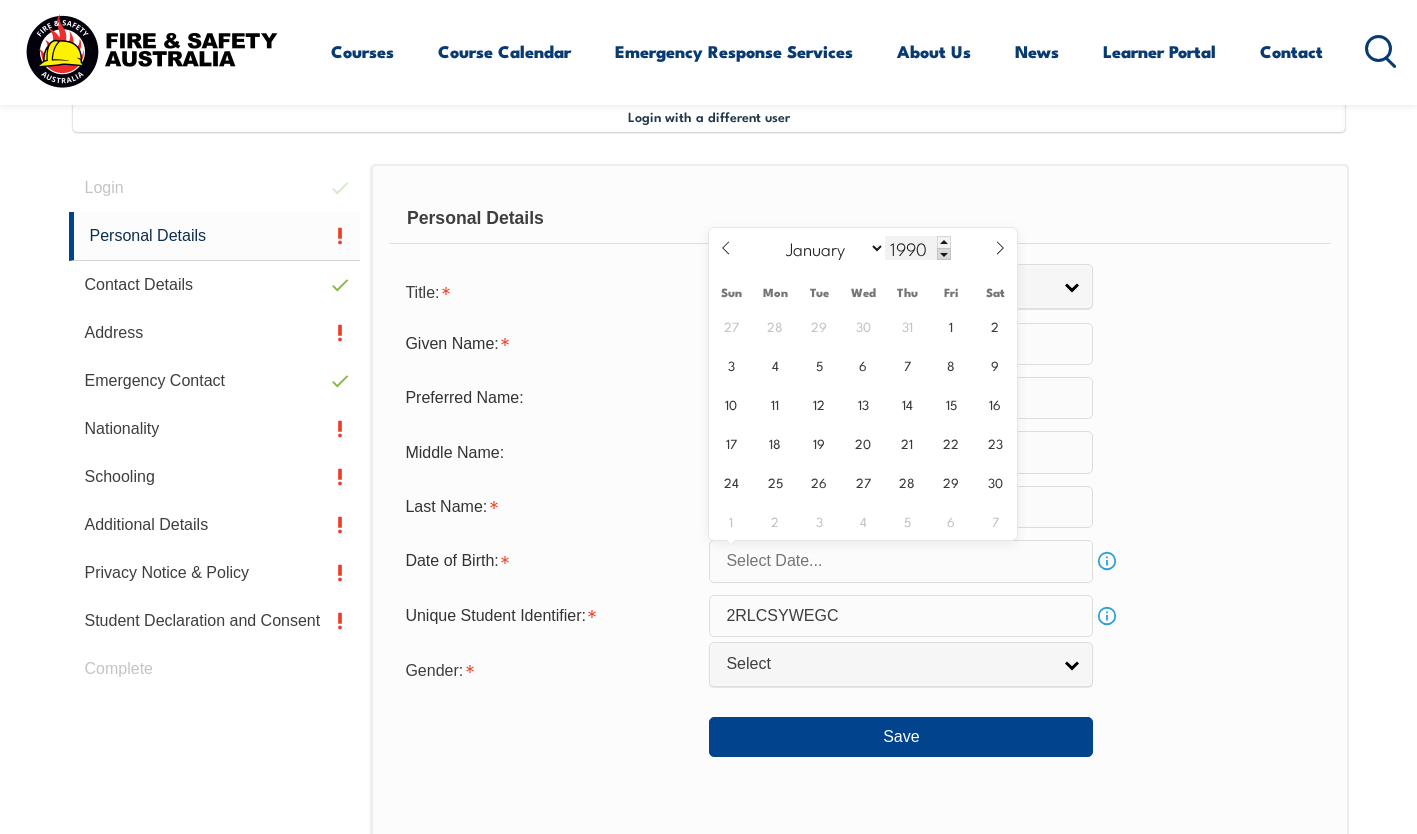 click at bounding box center [944, 254] 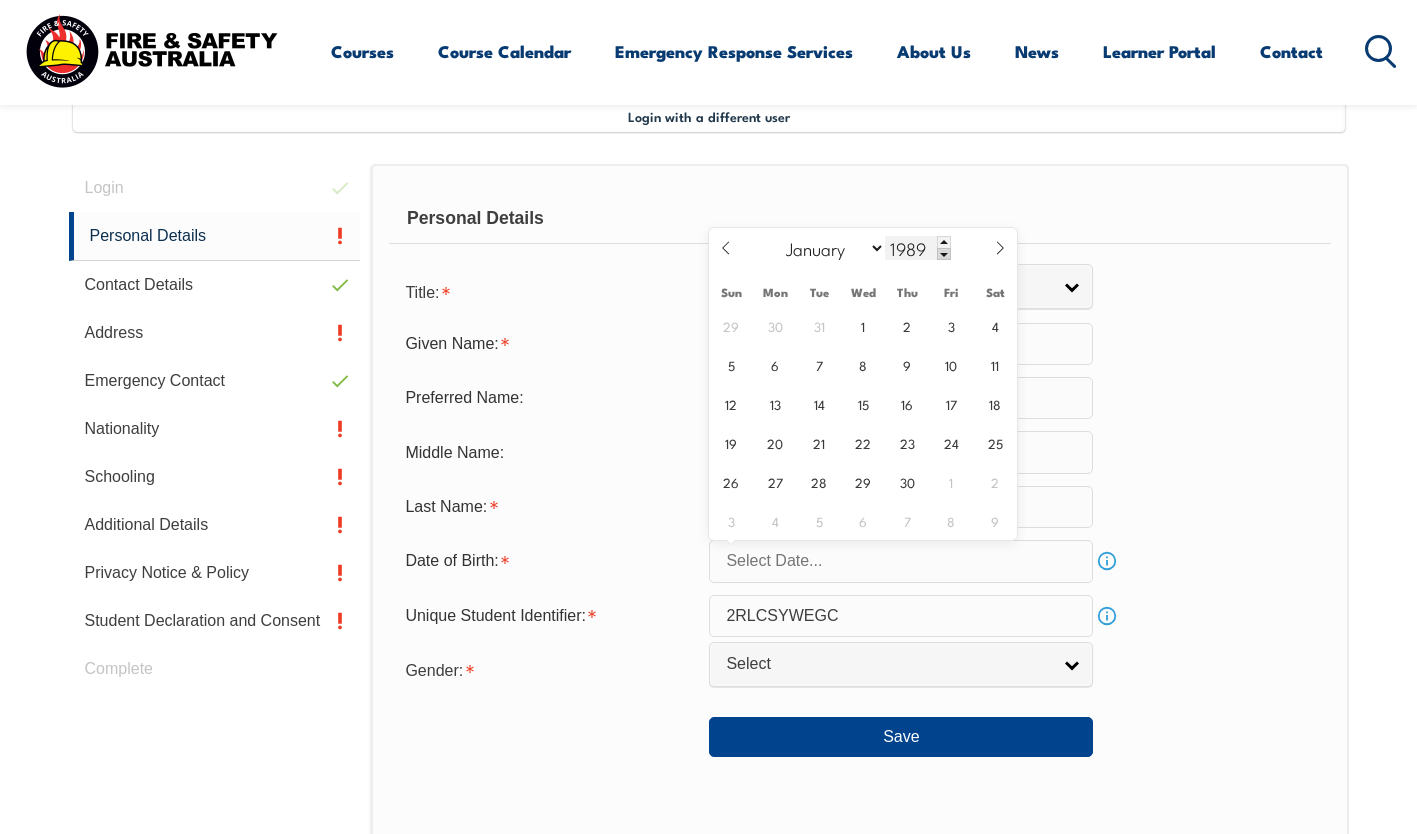 click at bounding box center [944, 254] 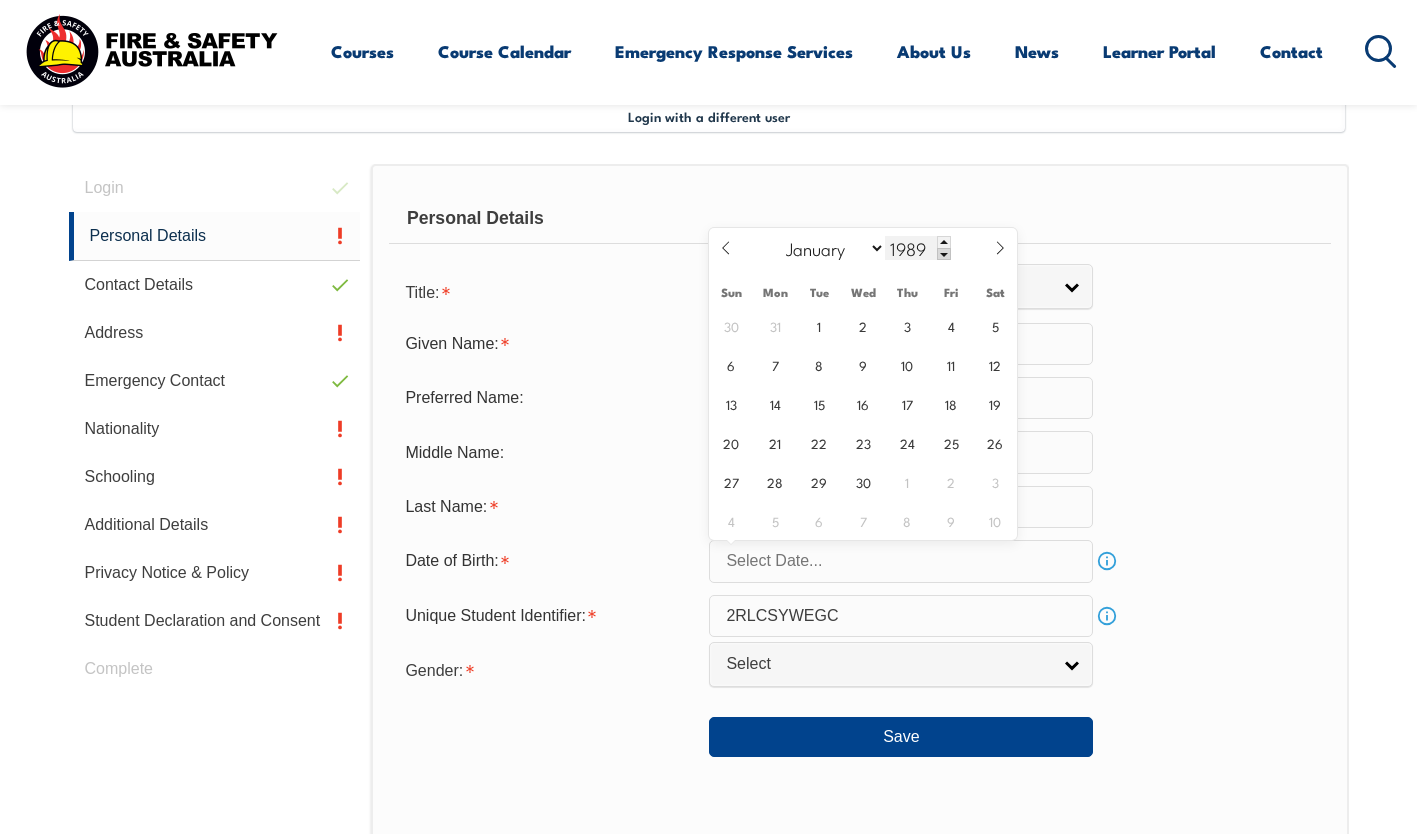 click at bounding box center (944, 254) 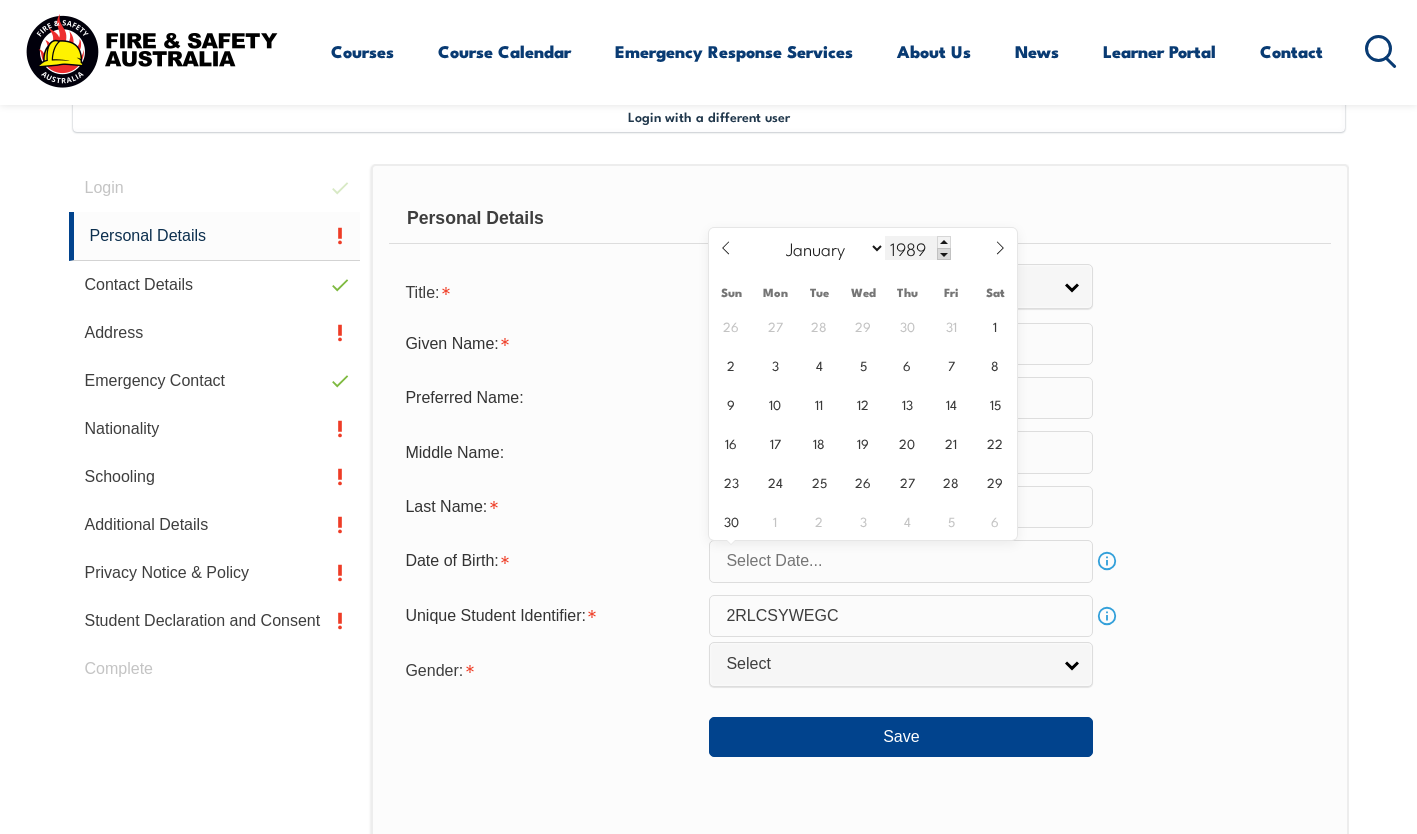 click at bounding box center (944, 254) 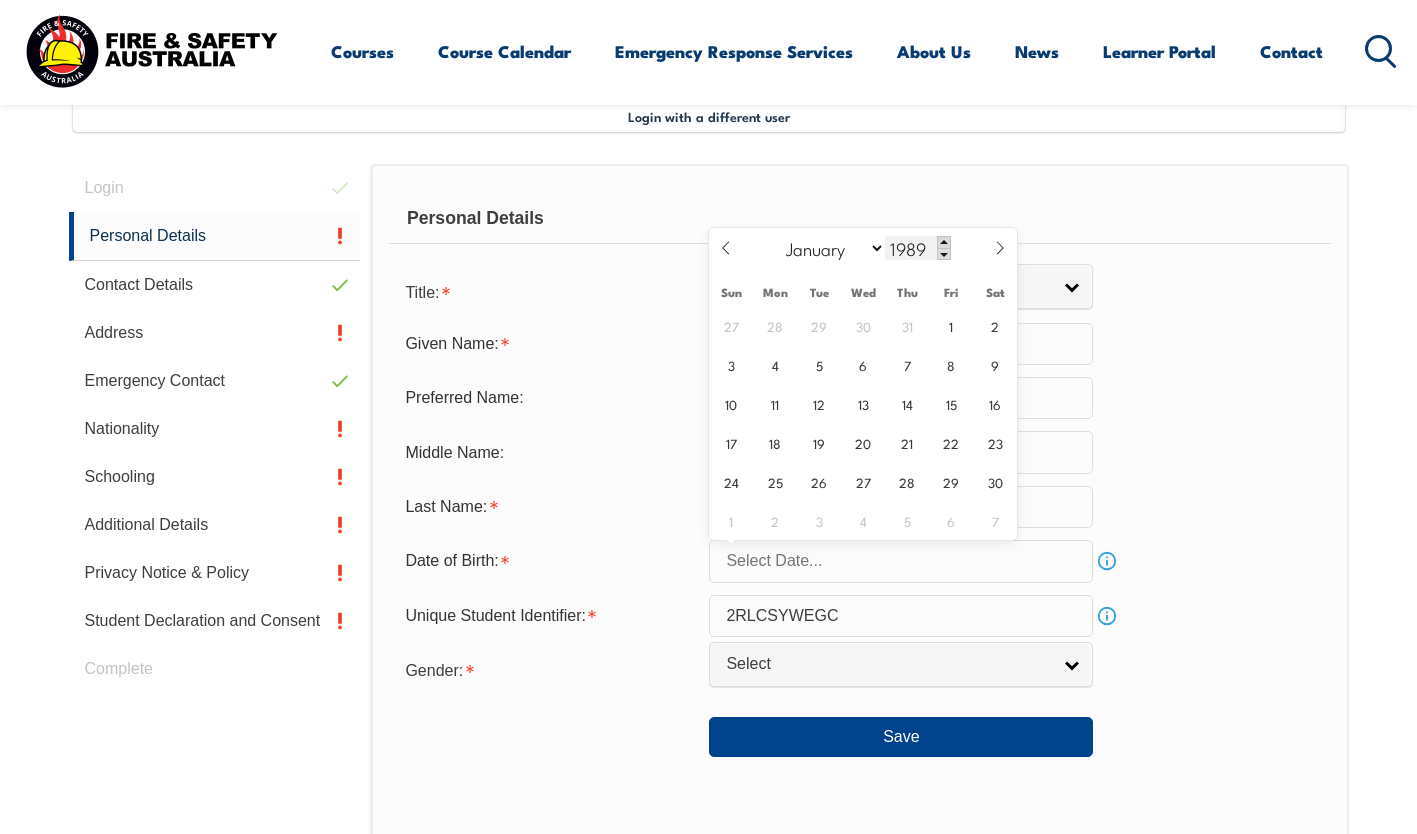 click at bounding box center [944, 242] 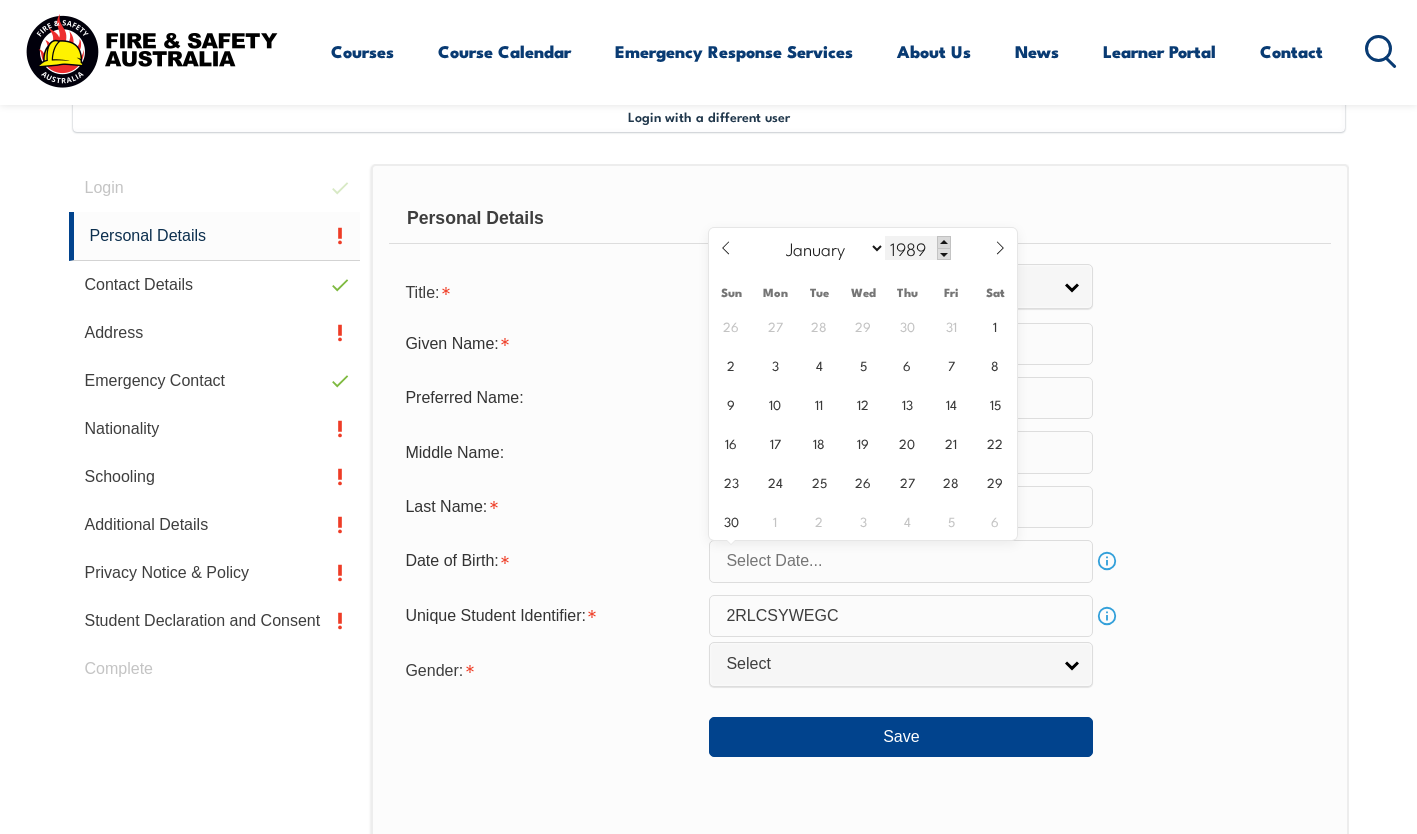 click at bounding box center (944, 242) 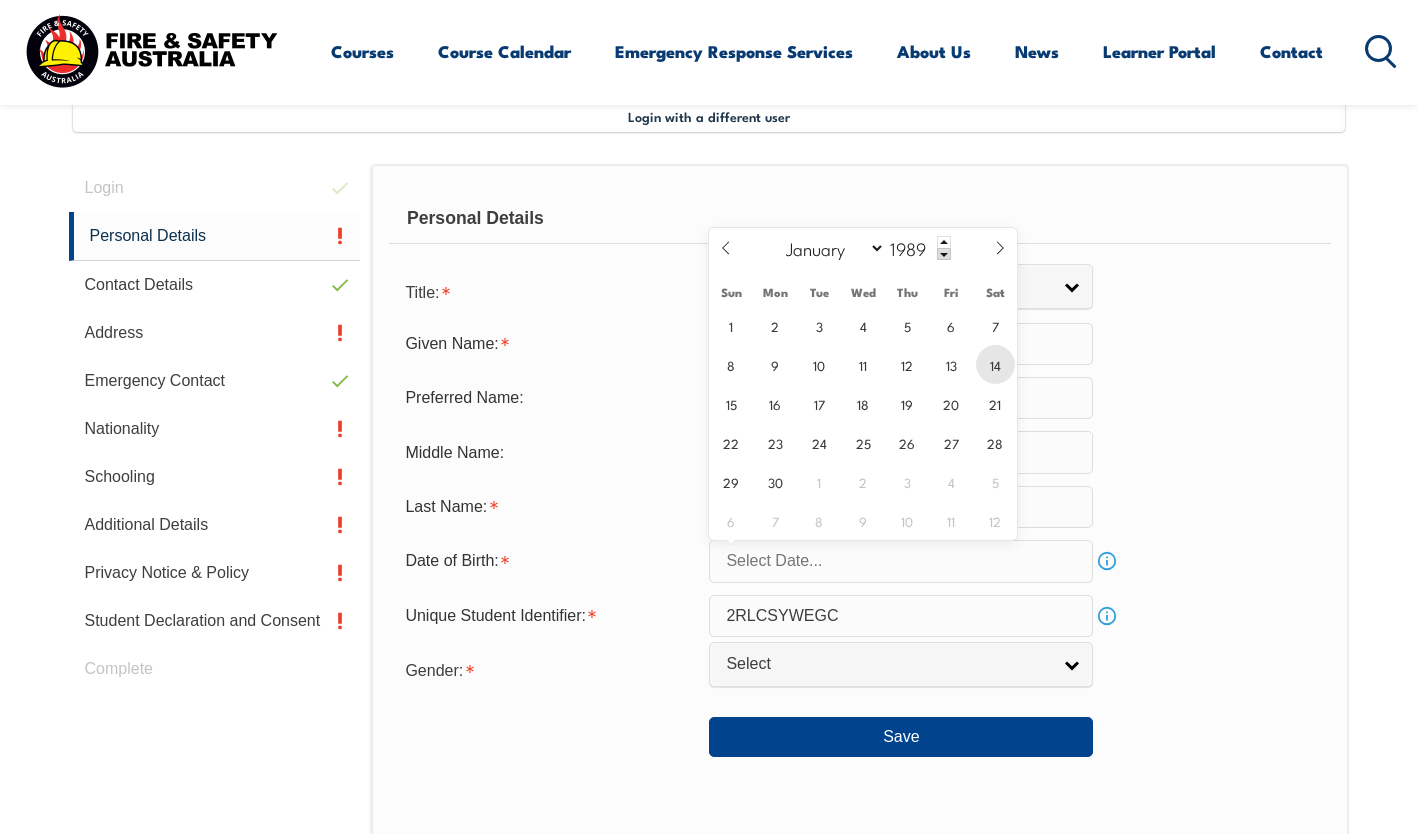 click on "14" at bounding box center [995, 364] 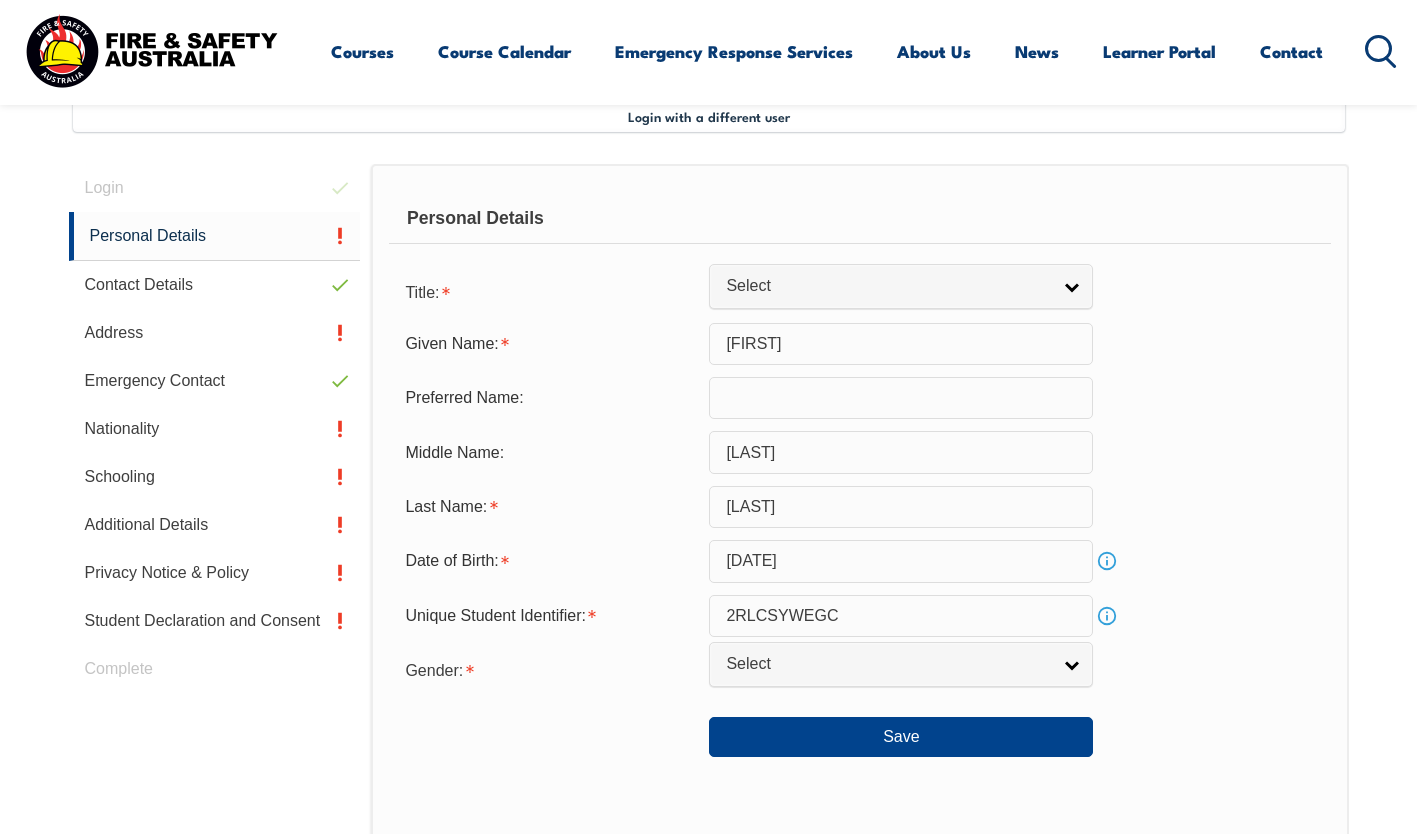click on "Preferred Name:" at bounding box center [859, 398] 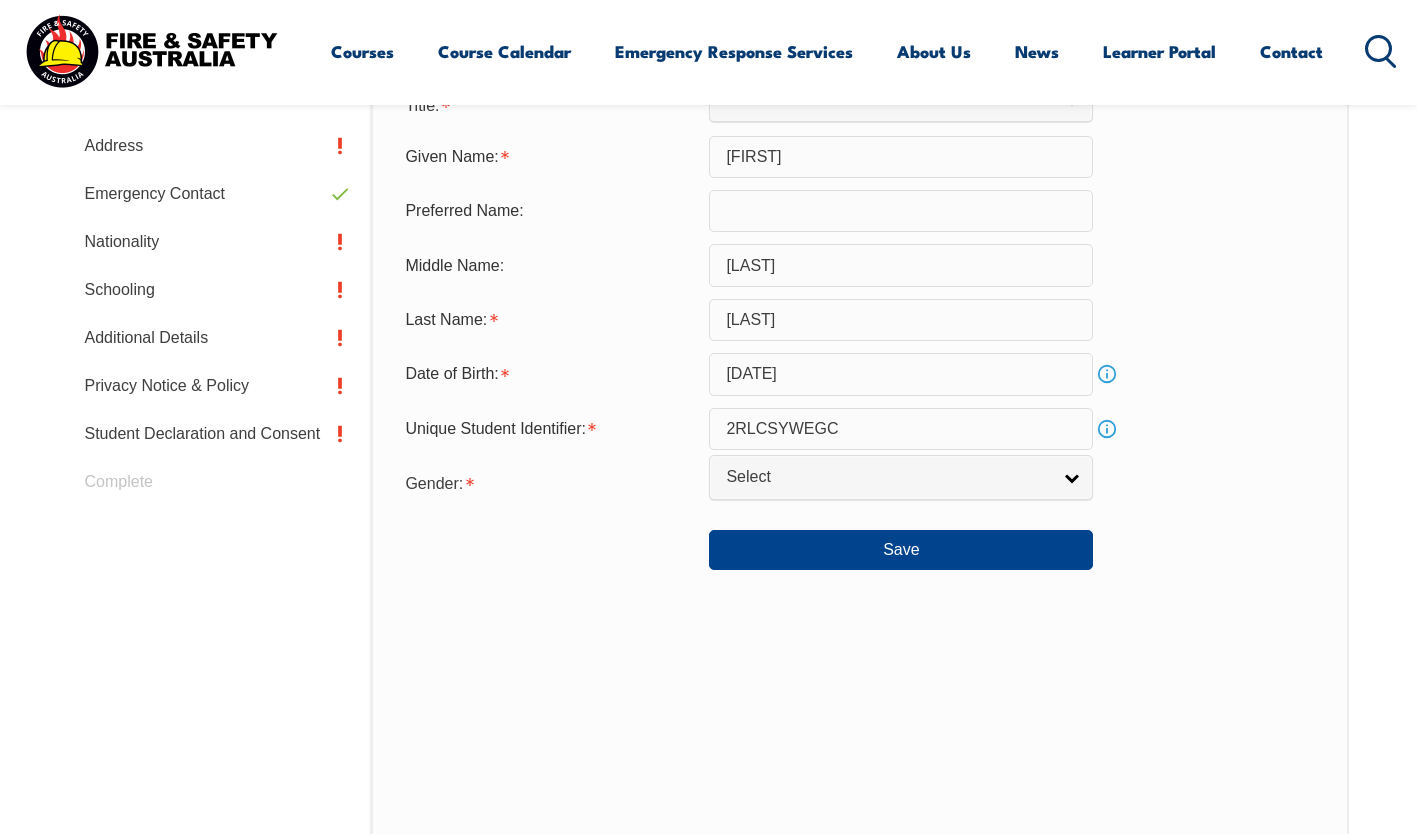 scroll, scrollTop: 737, scrollLeft: 0, axis: vertical 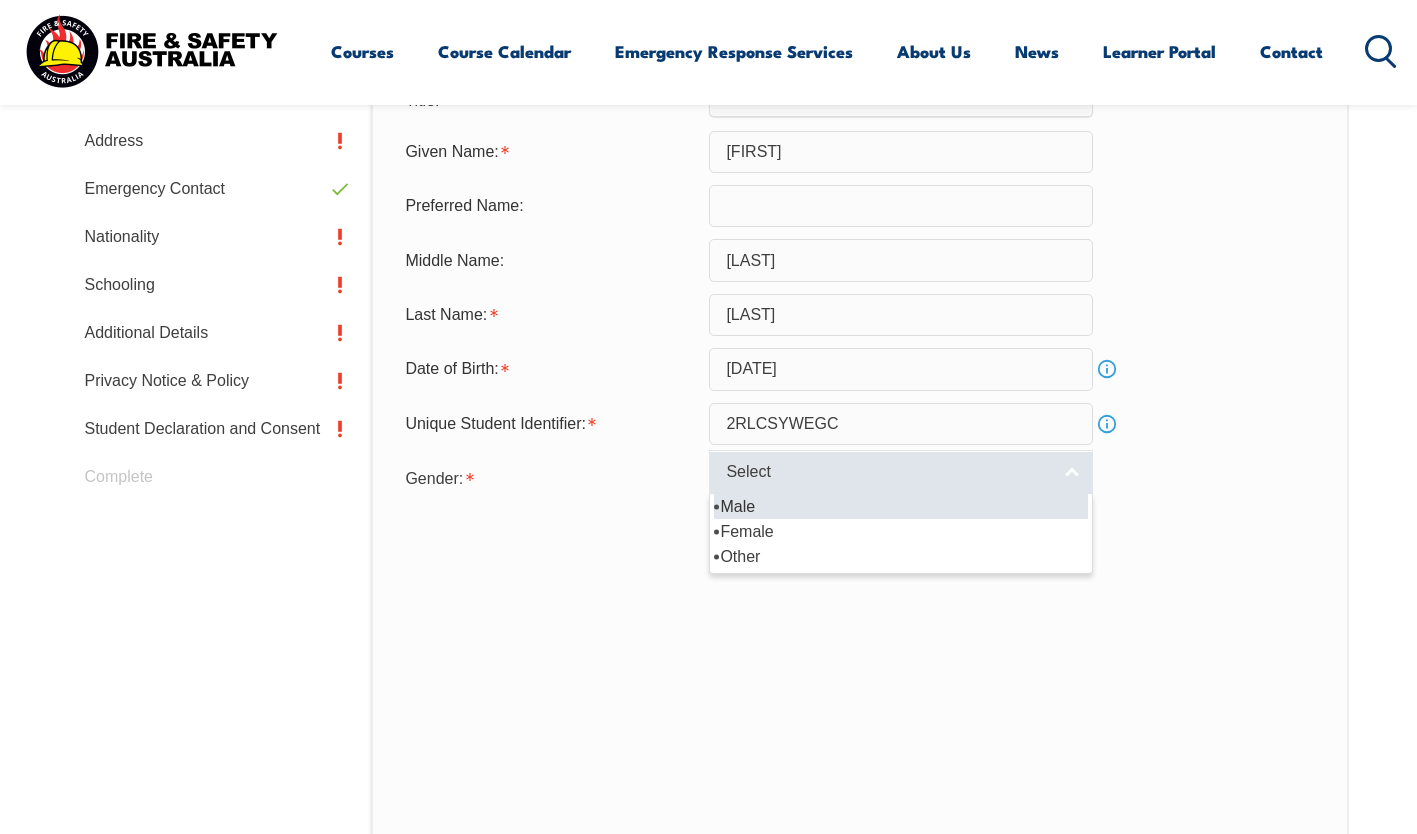 click on "Select" at bounding box center [888, 472] 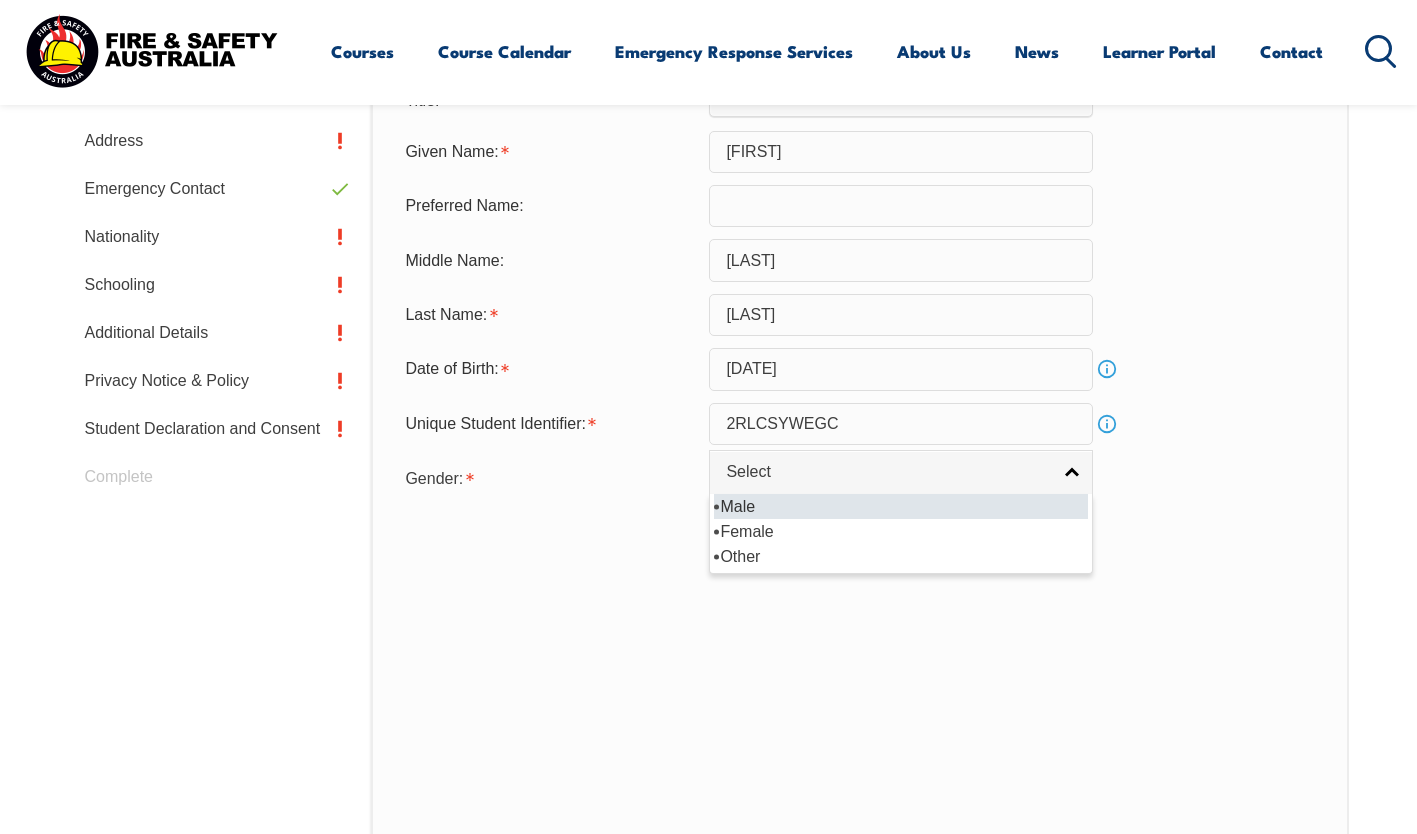 click on "Male" at bounding box center [901, 506] 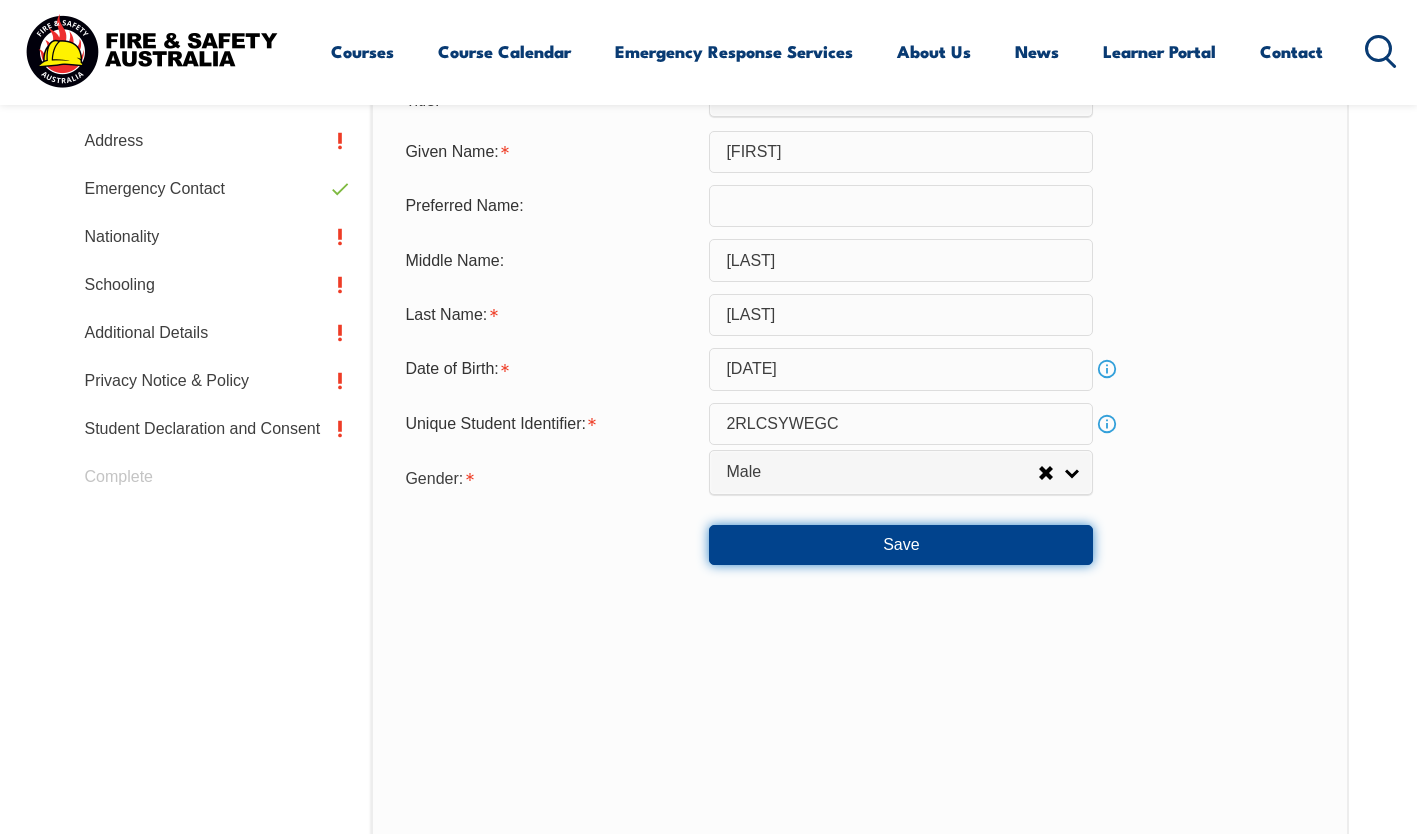 click on "Save" at bounding box center [901, 545] 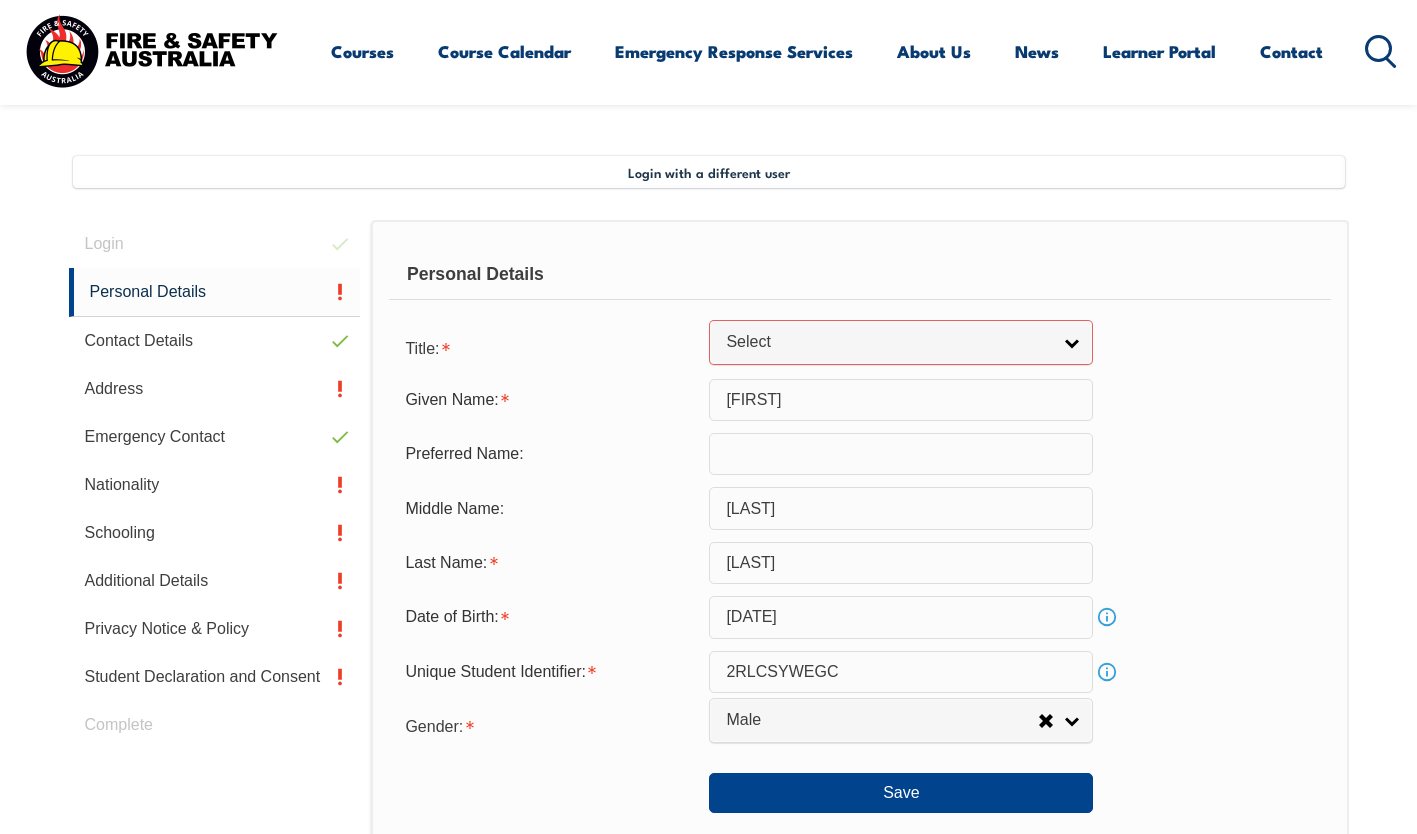 scroll, scrollTop: 477, scrollLeft: 0, axis: vertical 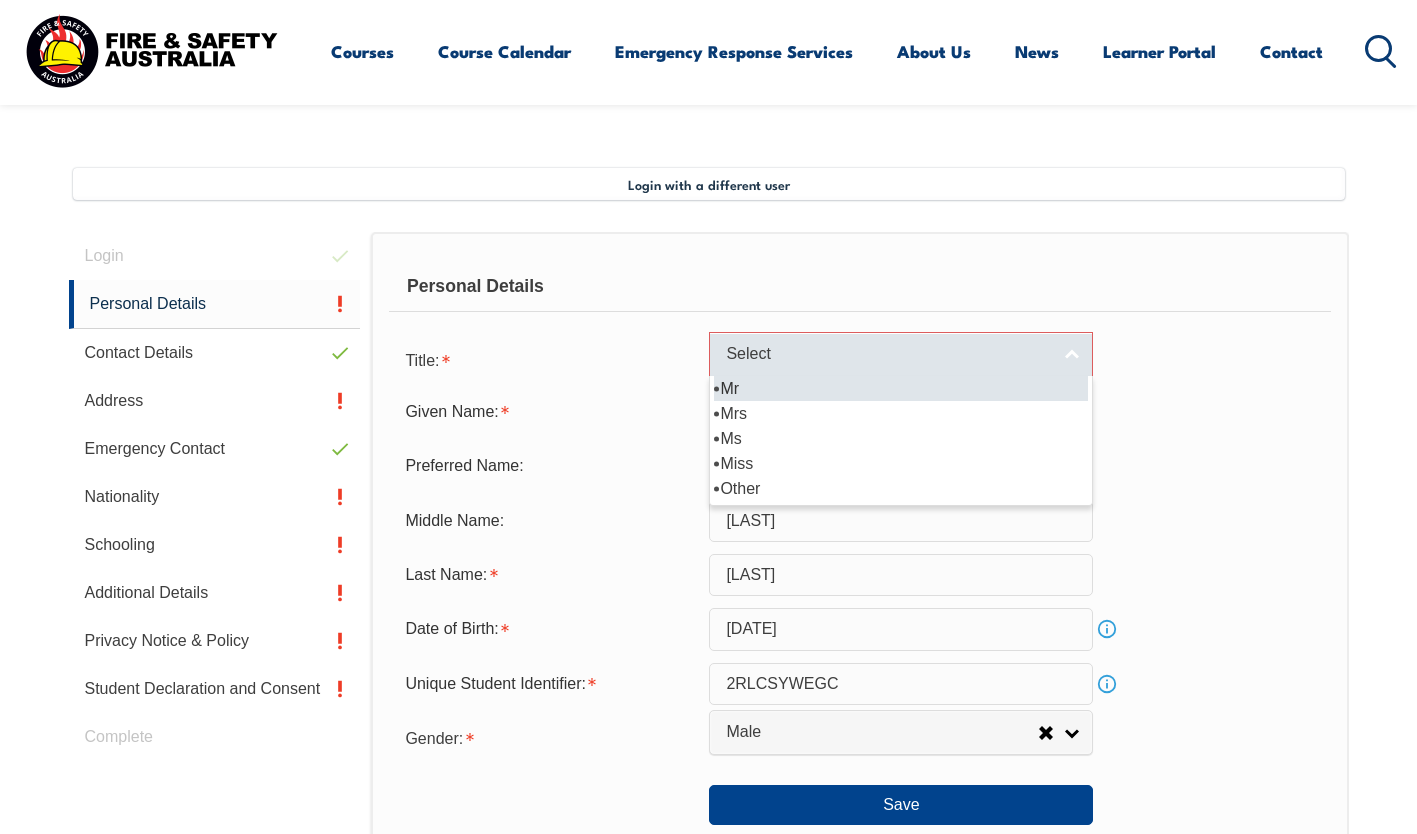 click on "Select" at bounding box center (901, 354) 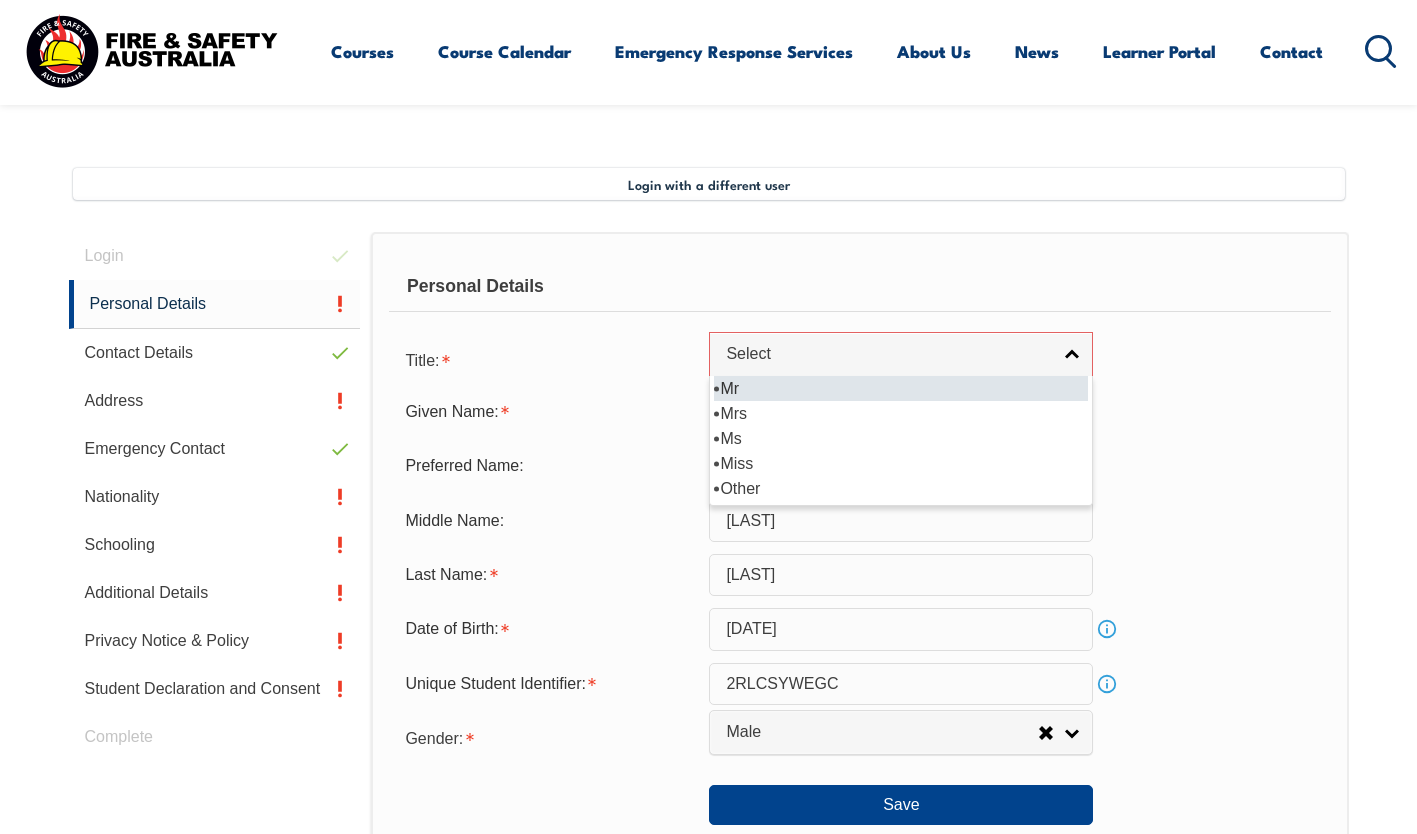 click on "Mr" at bounding box center [901, 388] 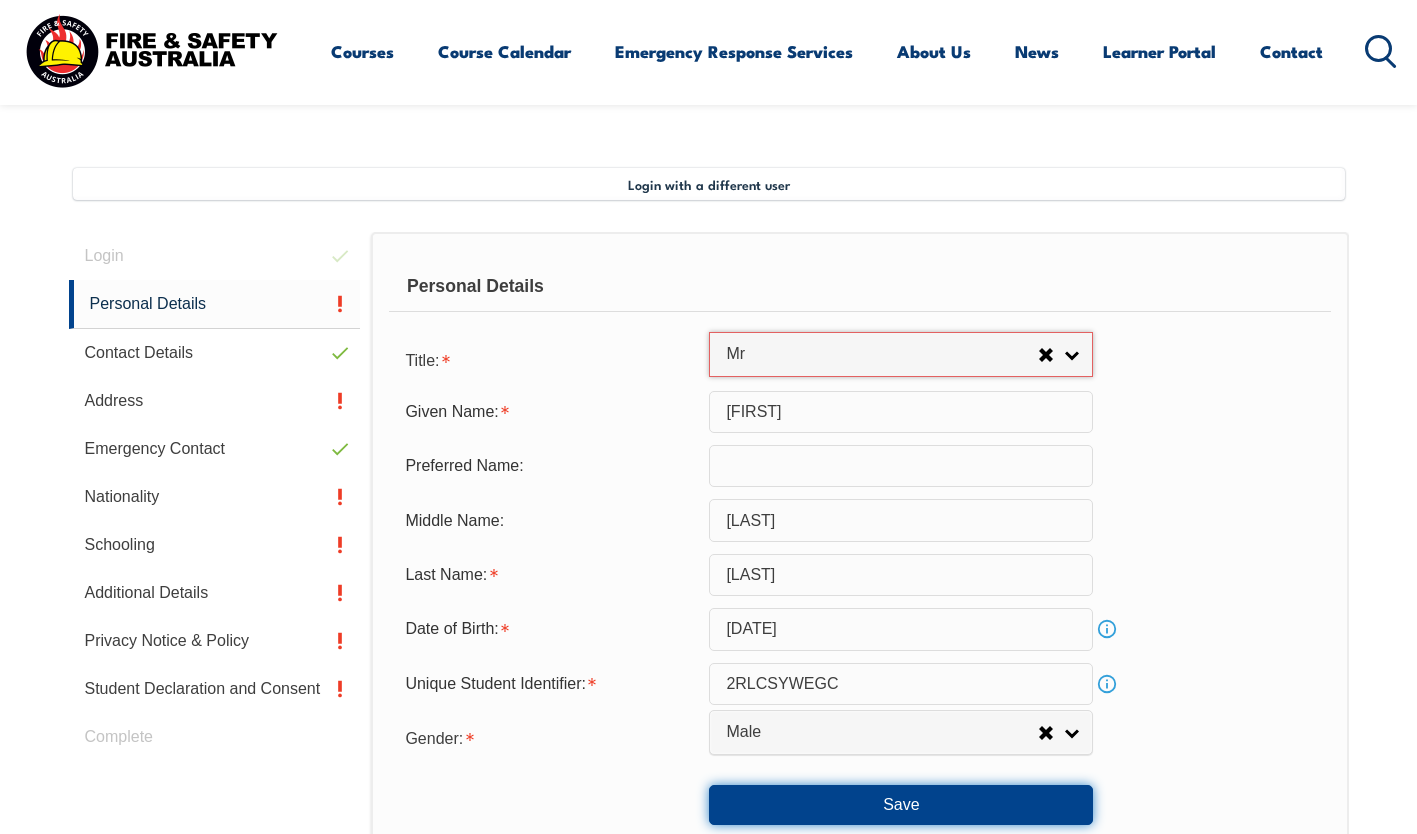 click on "Save" at bounding box center [901, 805] 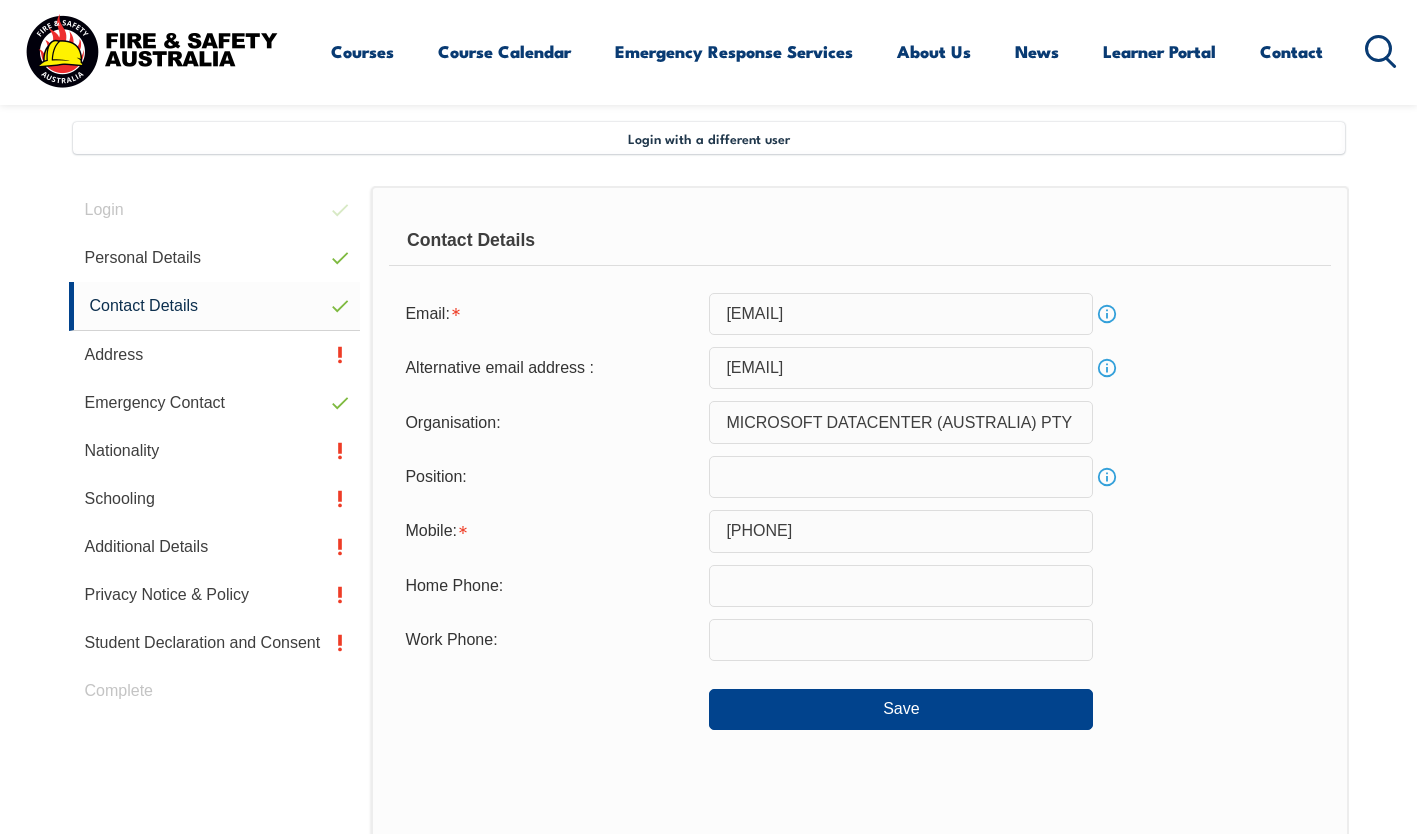 scroll, scrollTop: 545, scrollLeft: 0, axis: vertical 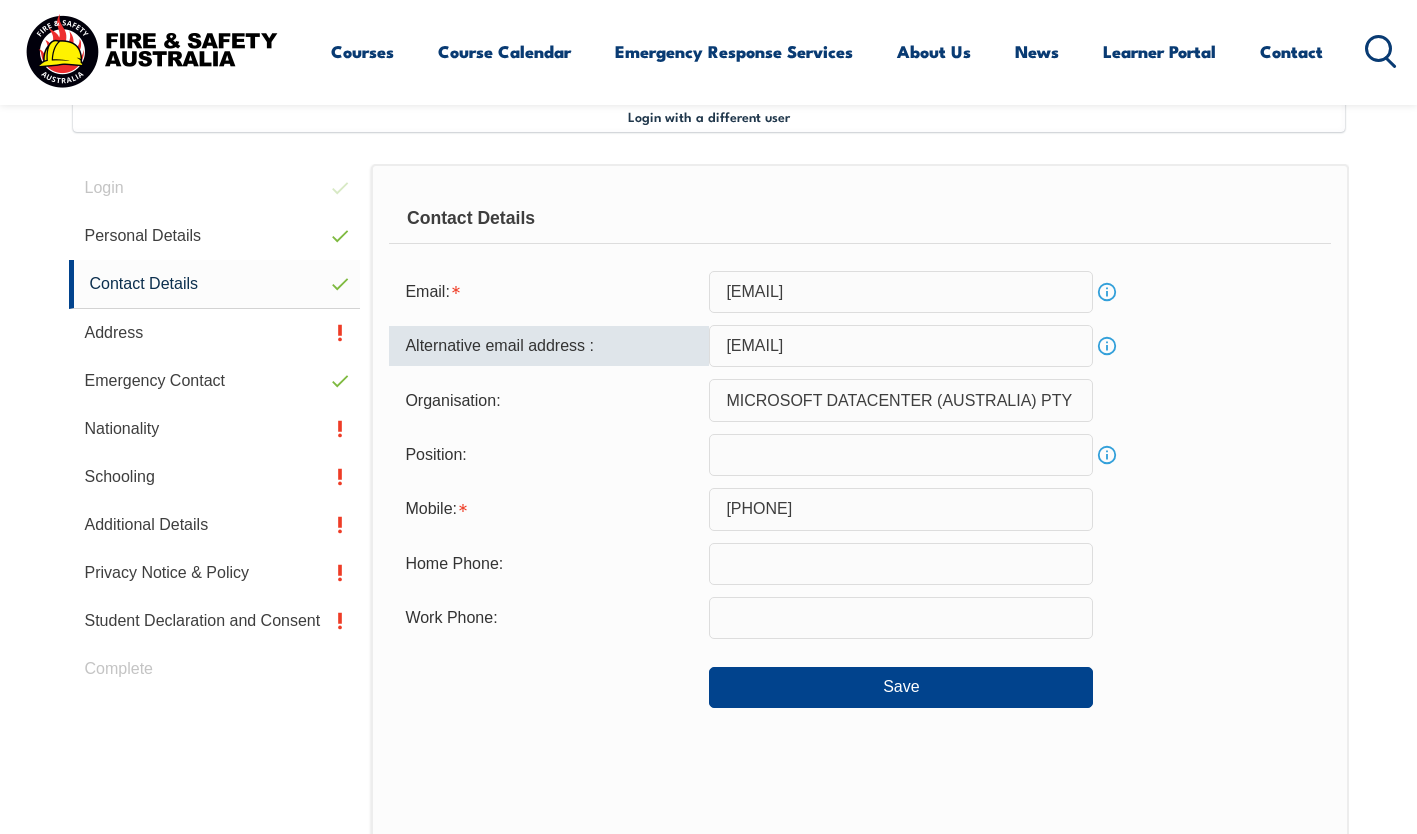 click on "[EMAIL]" at bounding box center [901, 346] 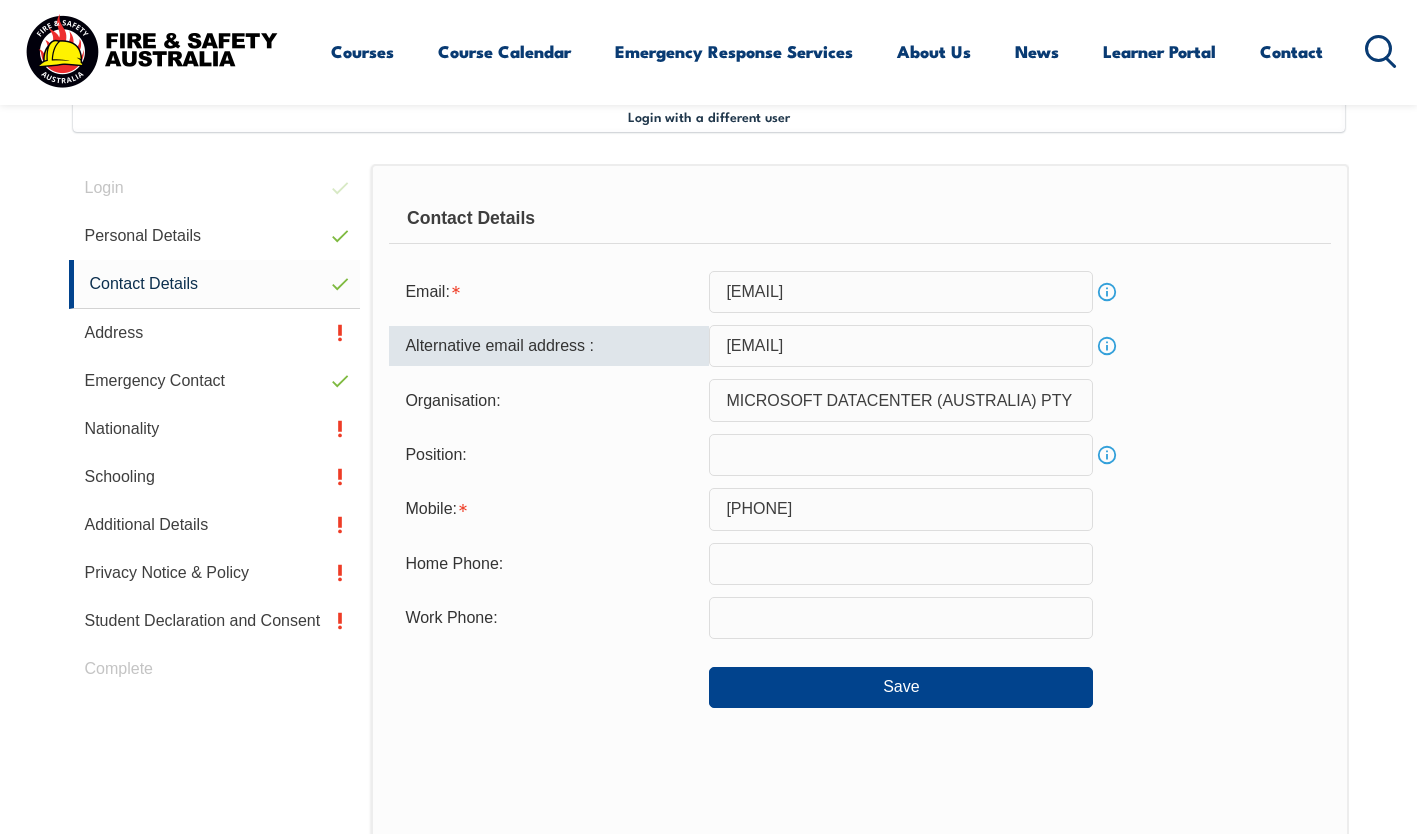 type on "[EMAIL]" 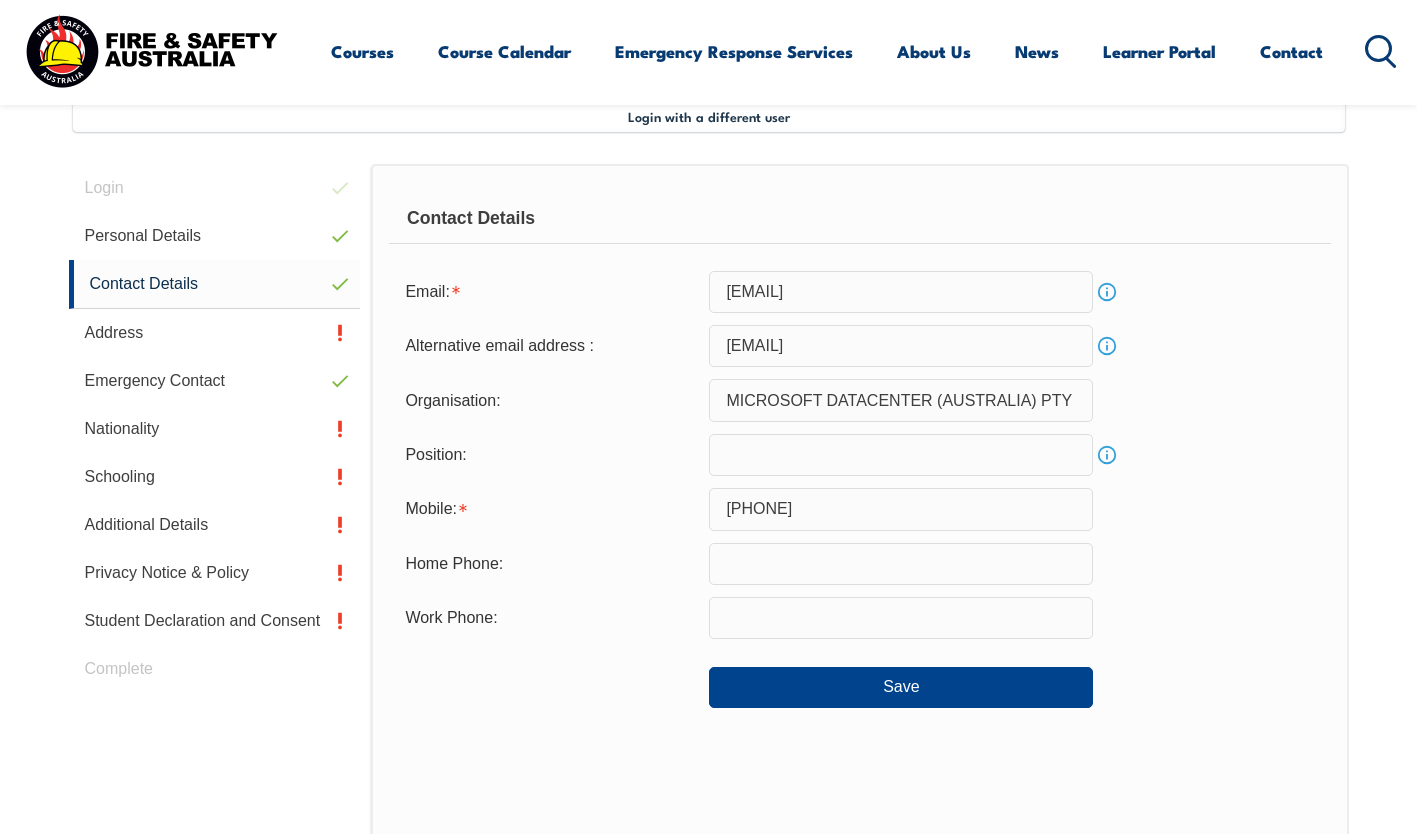 click on "Organisation: MICROSOFT DATACENTER (AUSTRALIA) PTY LIMITED" at bounding box center (859, 400) 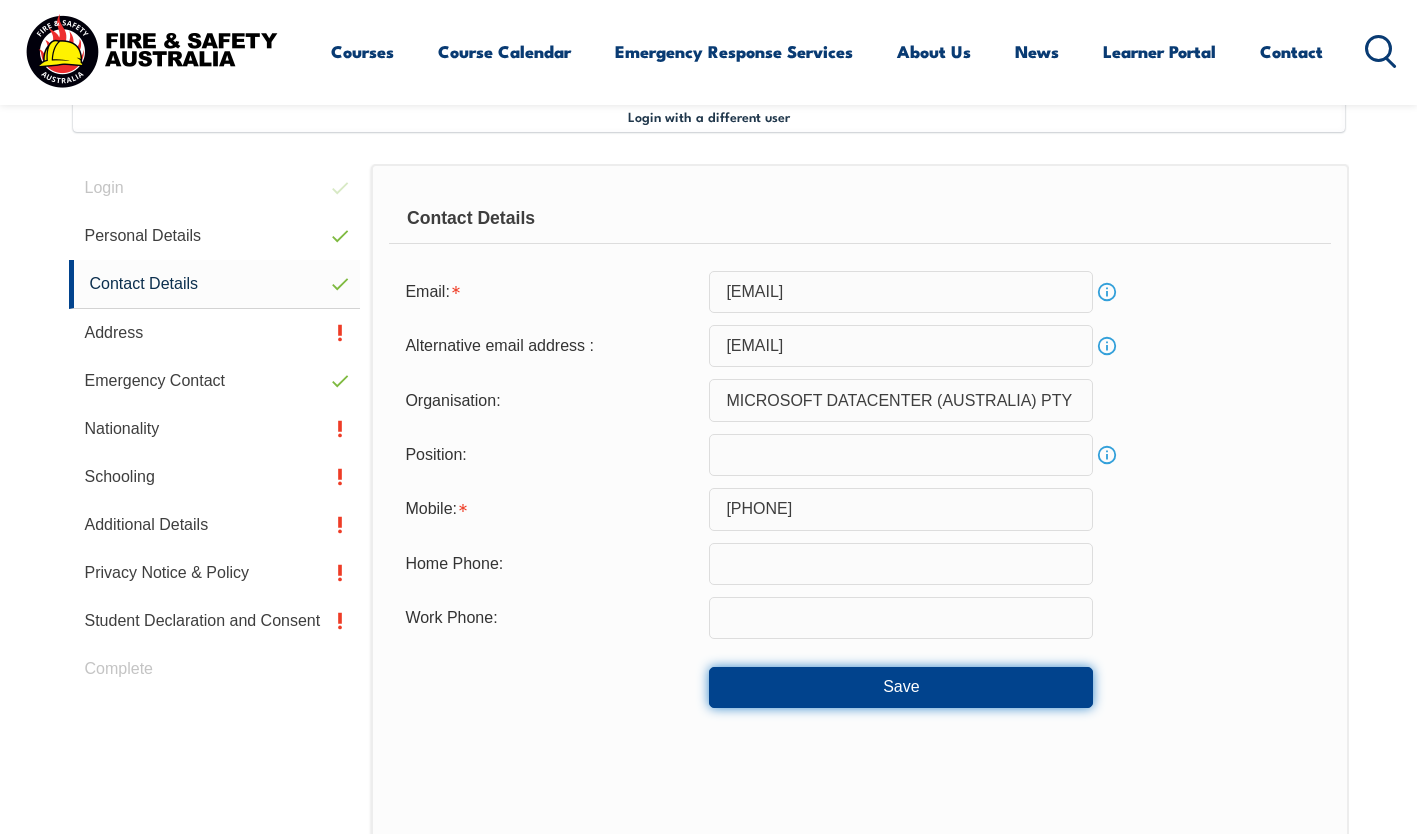click on "Save" at bounding box center (901, 687) 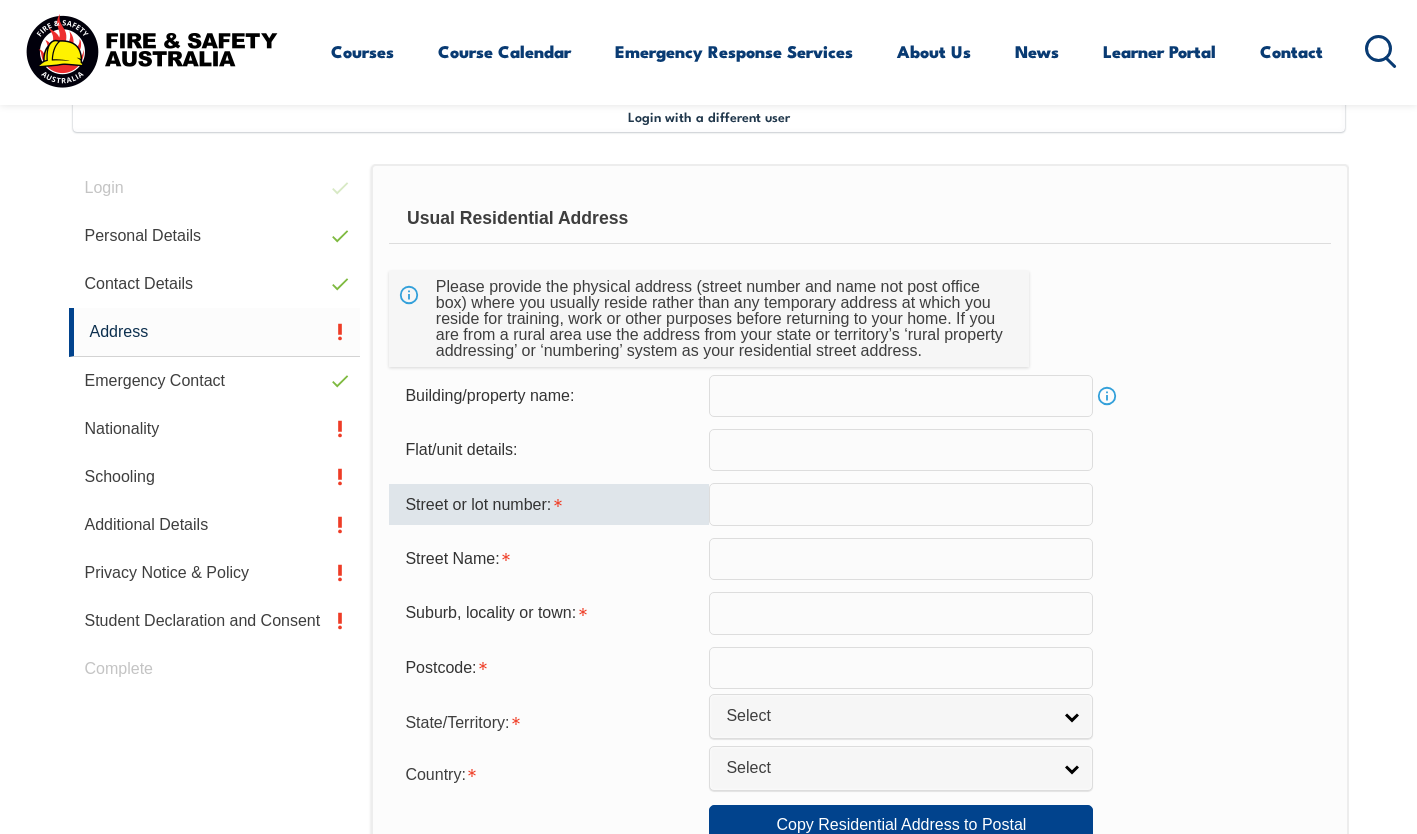 click at bounding box center [901, 504] 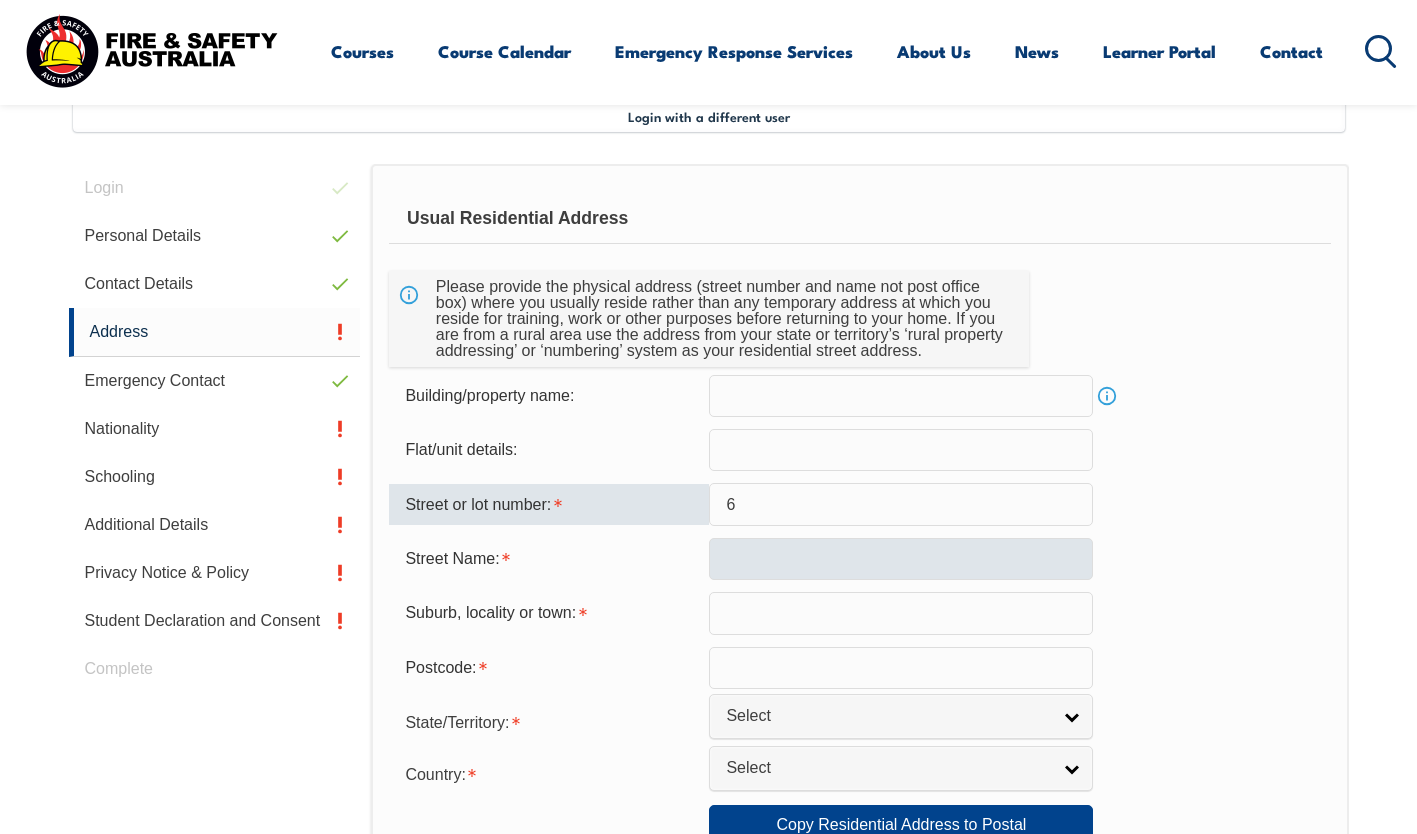 type on "6" 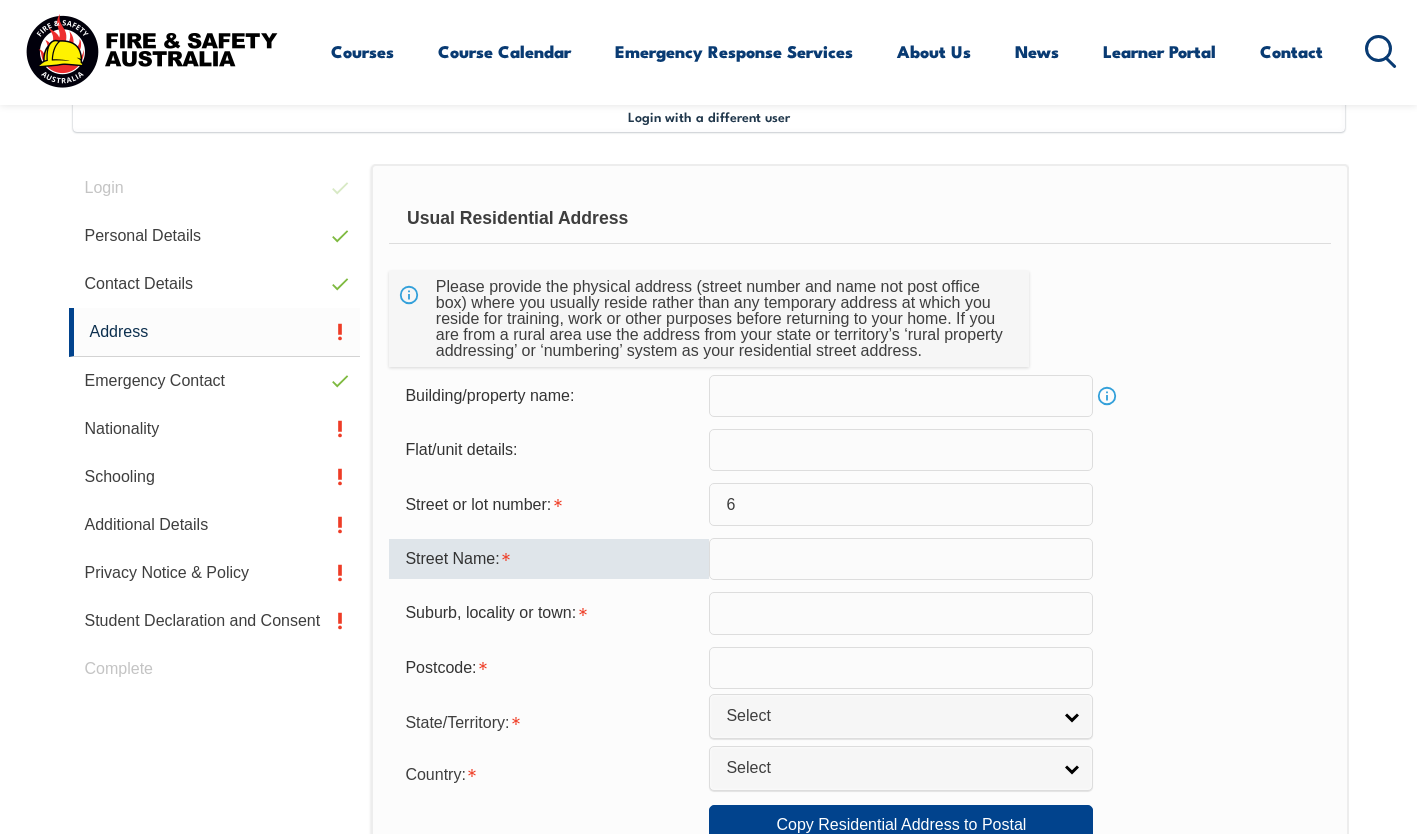click at bounding box center (901, 559) 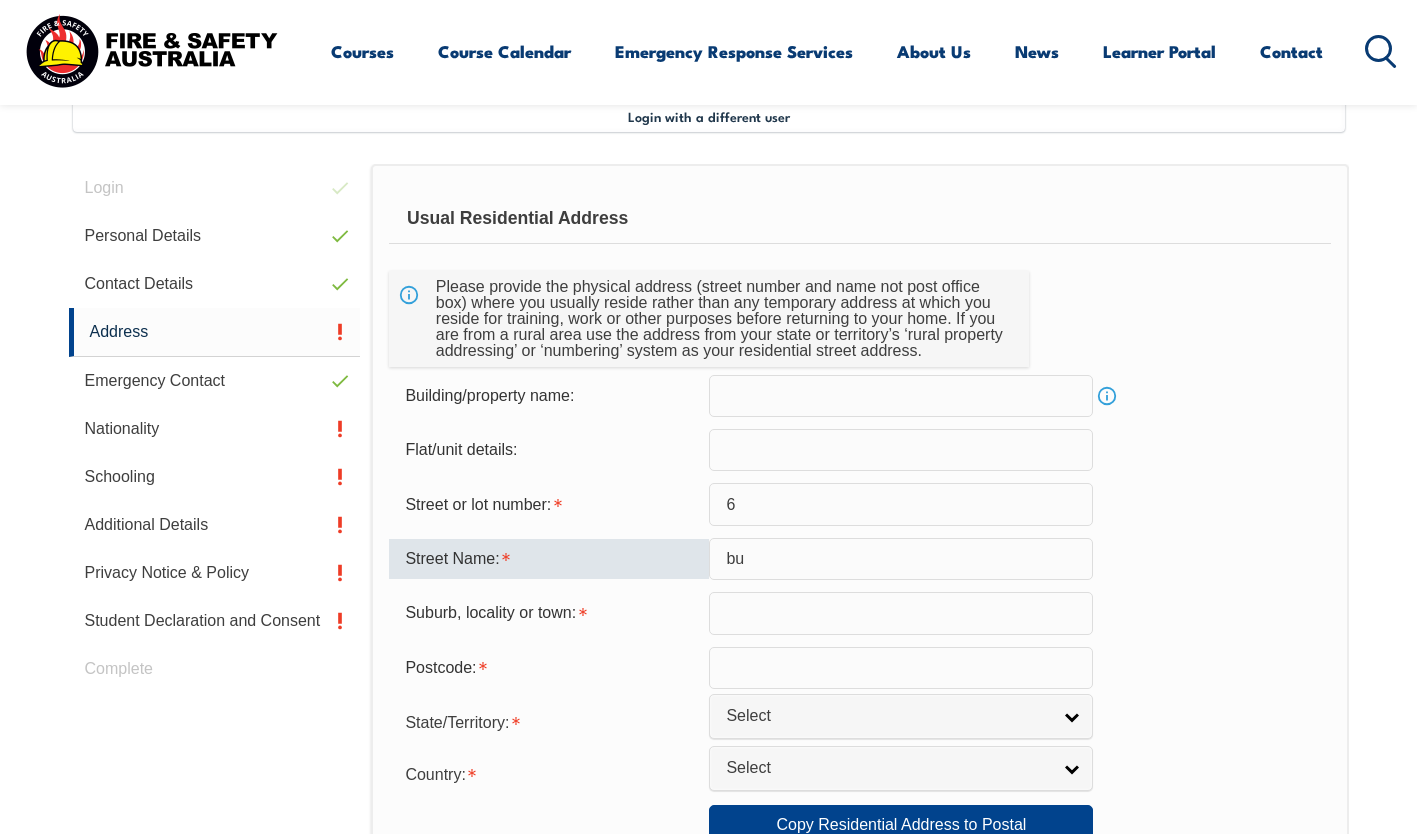 type on "b" 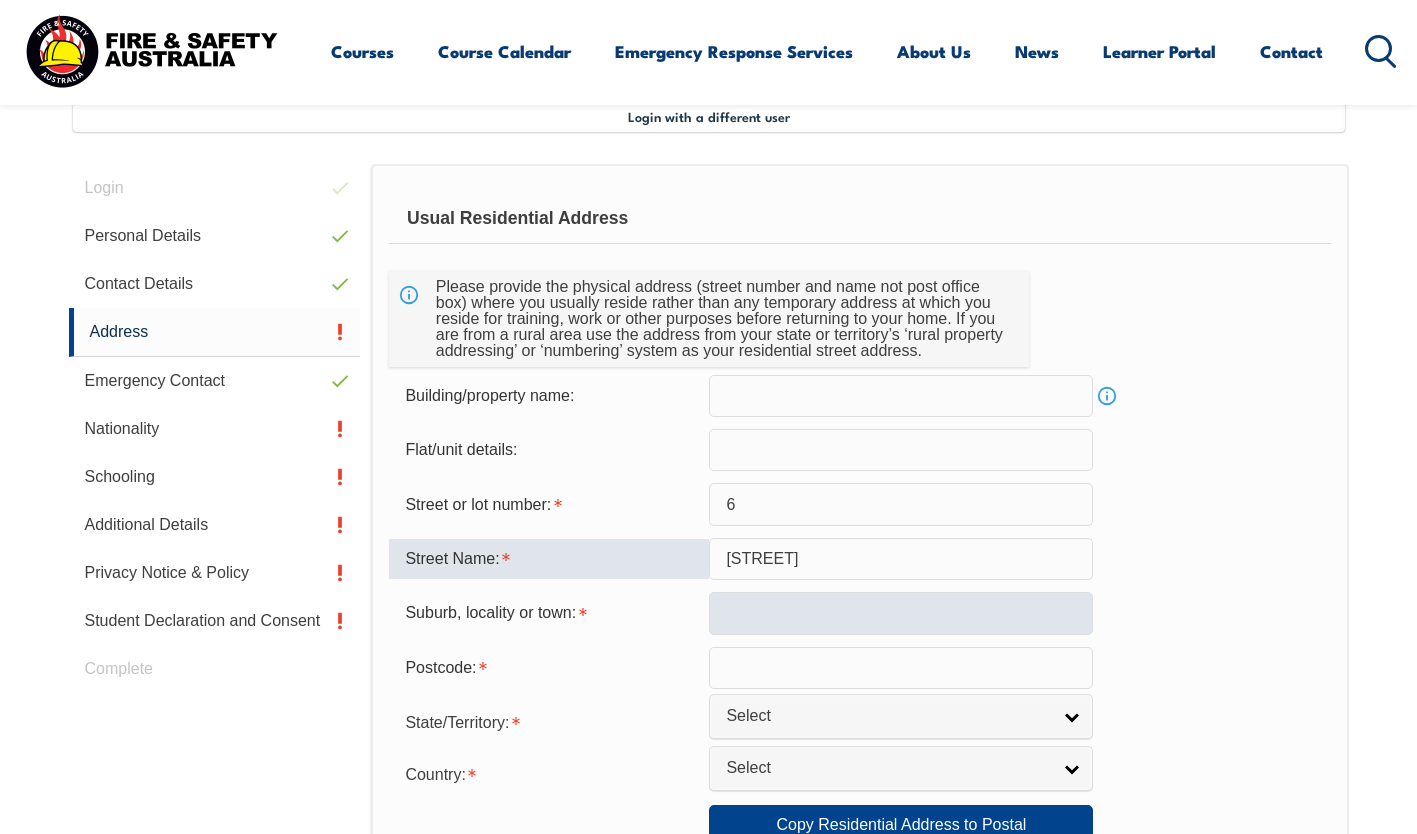 type on "[STREET]" 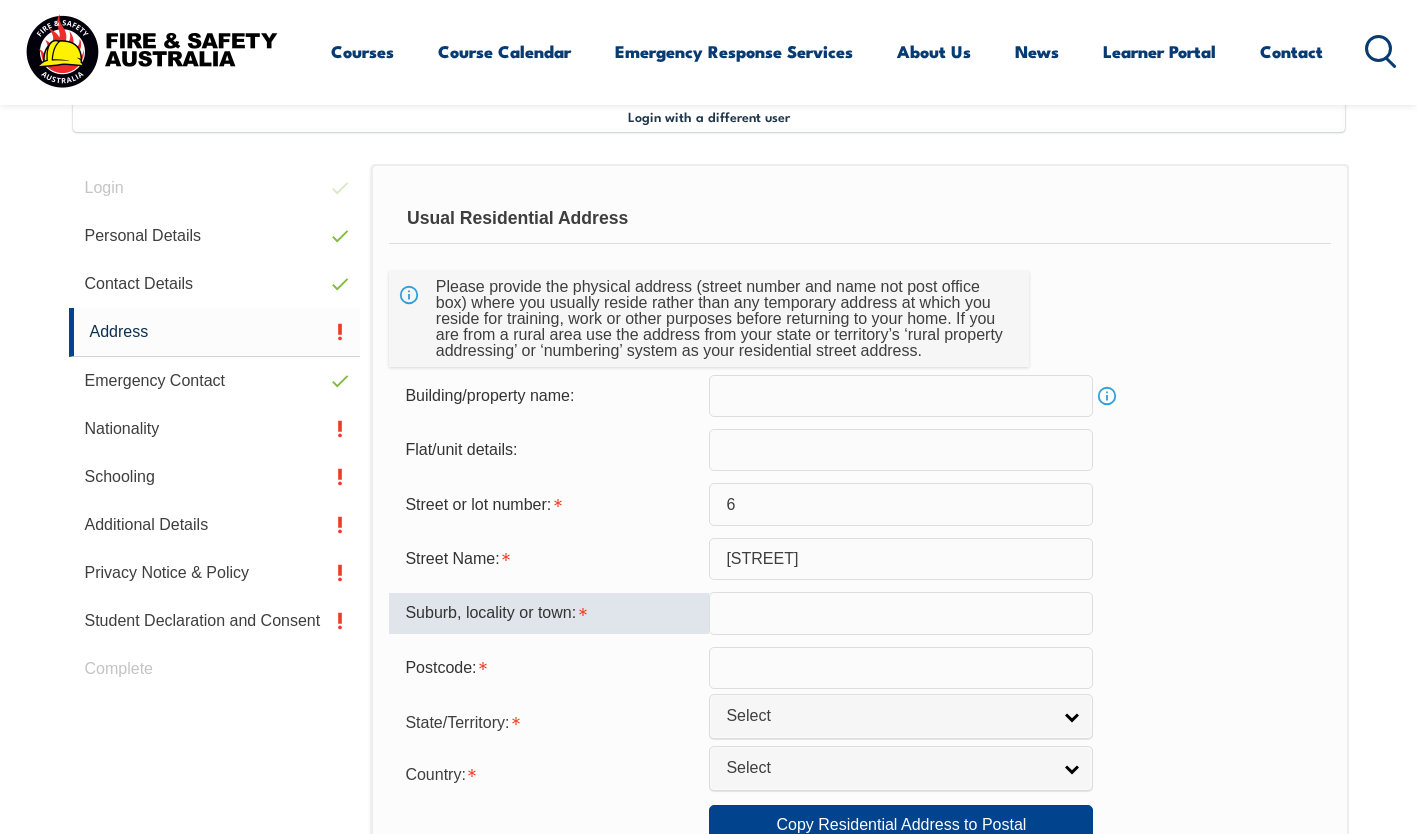 click at bounding box center (901, 613) 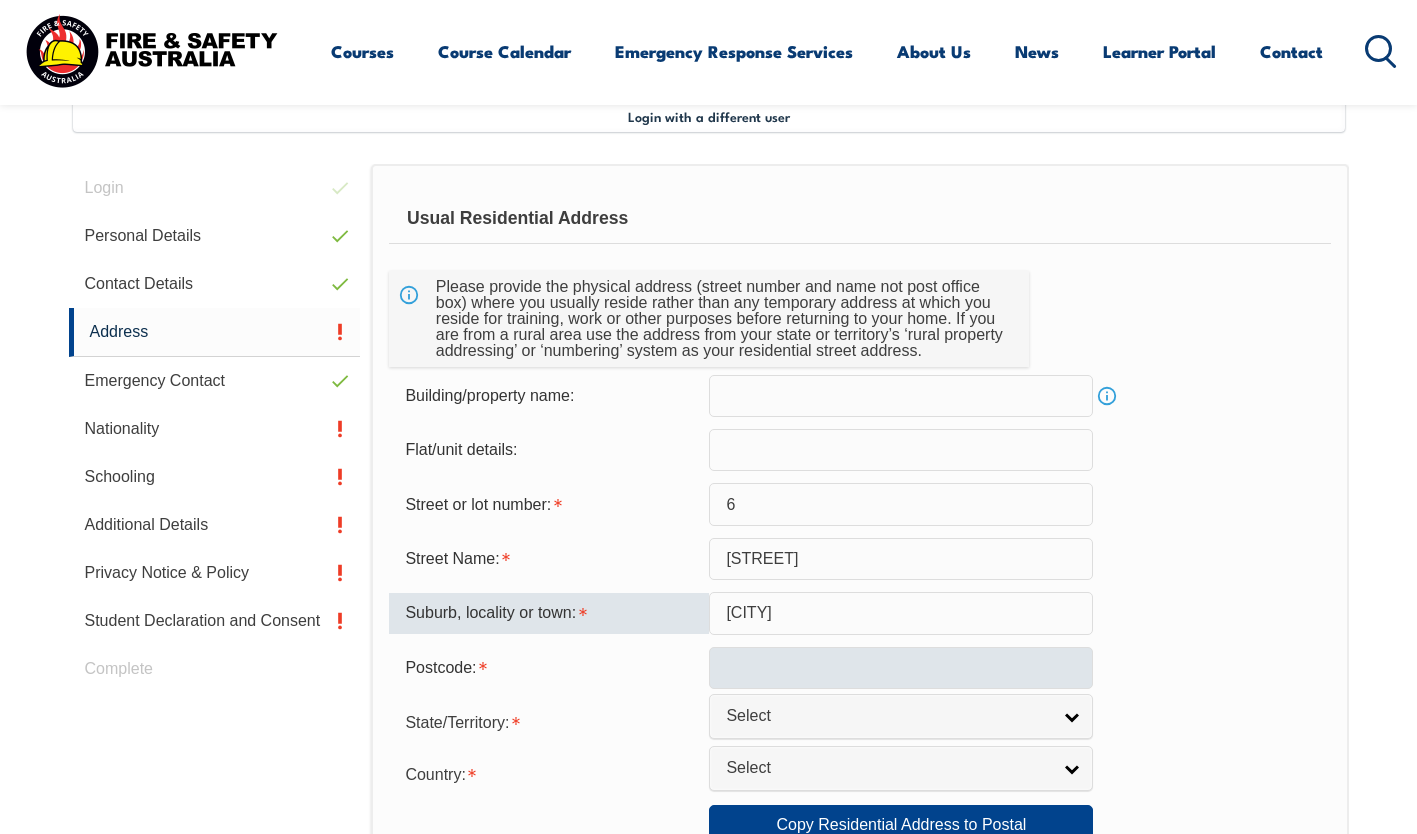 type on "[CITY]" 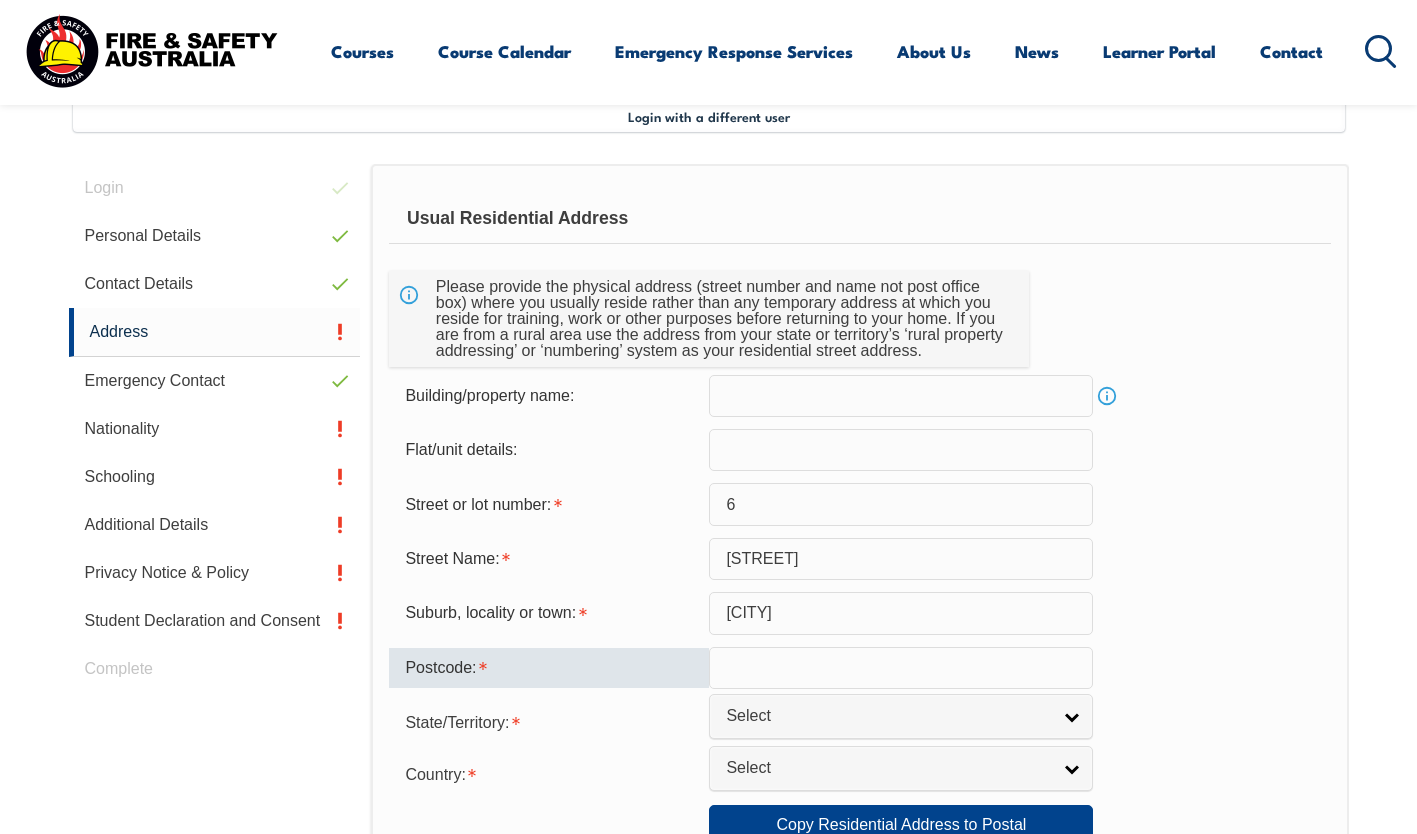 click at bounding box center [901, 668] 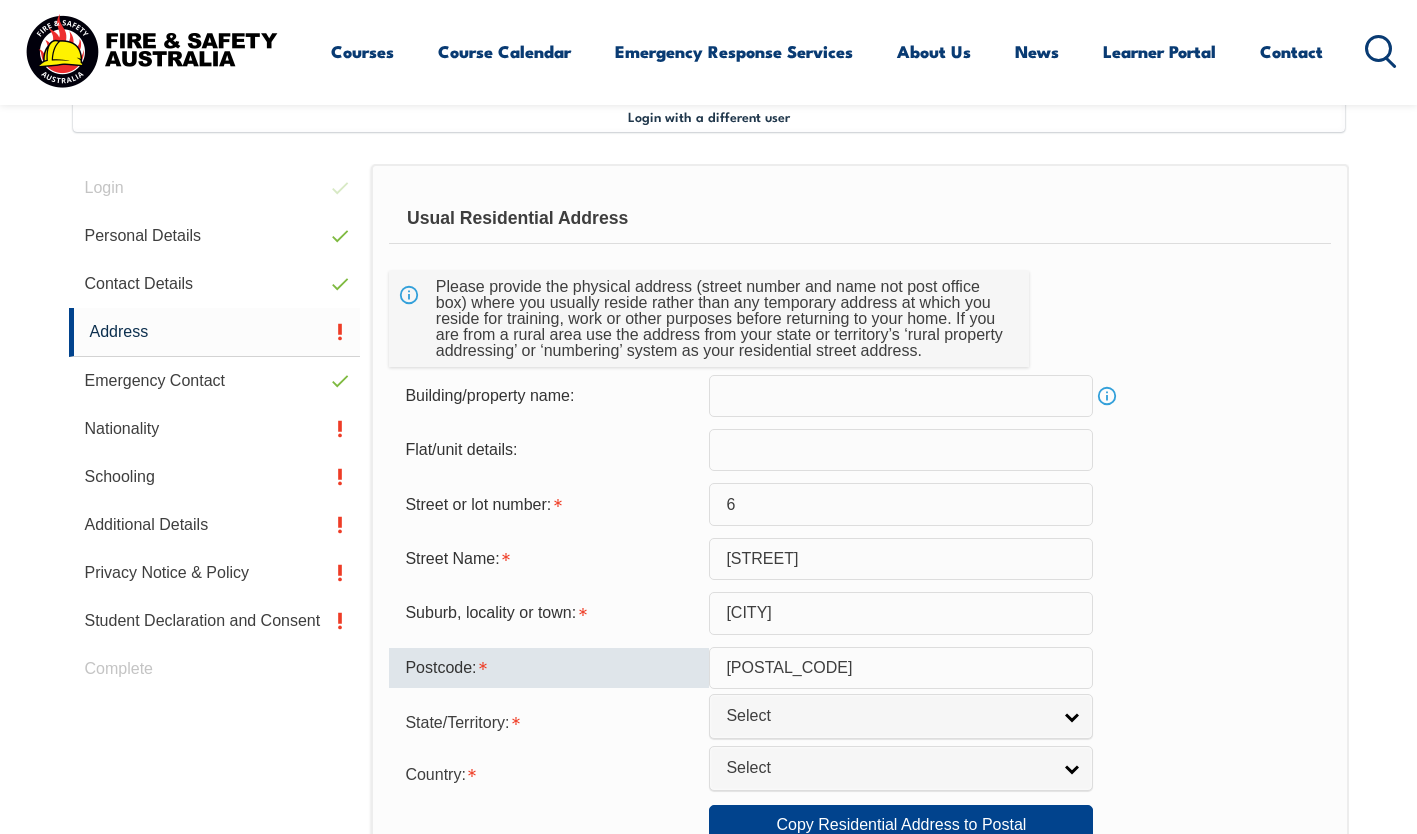 type on "[POSTAL_CODE]" 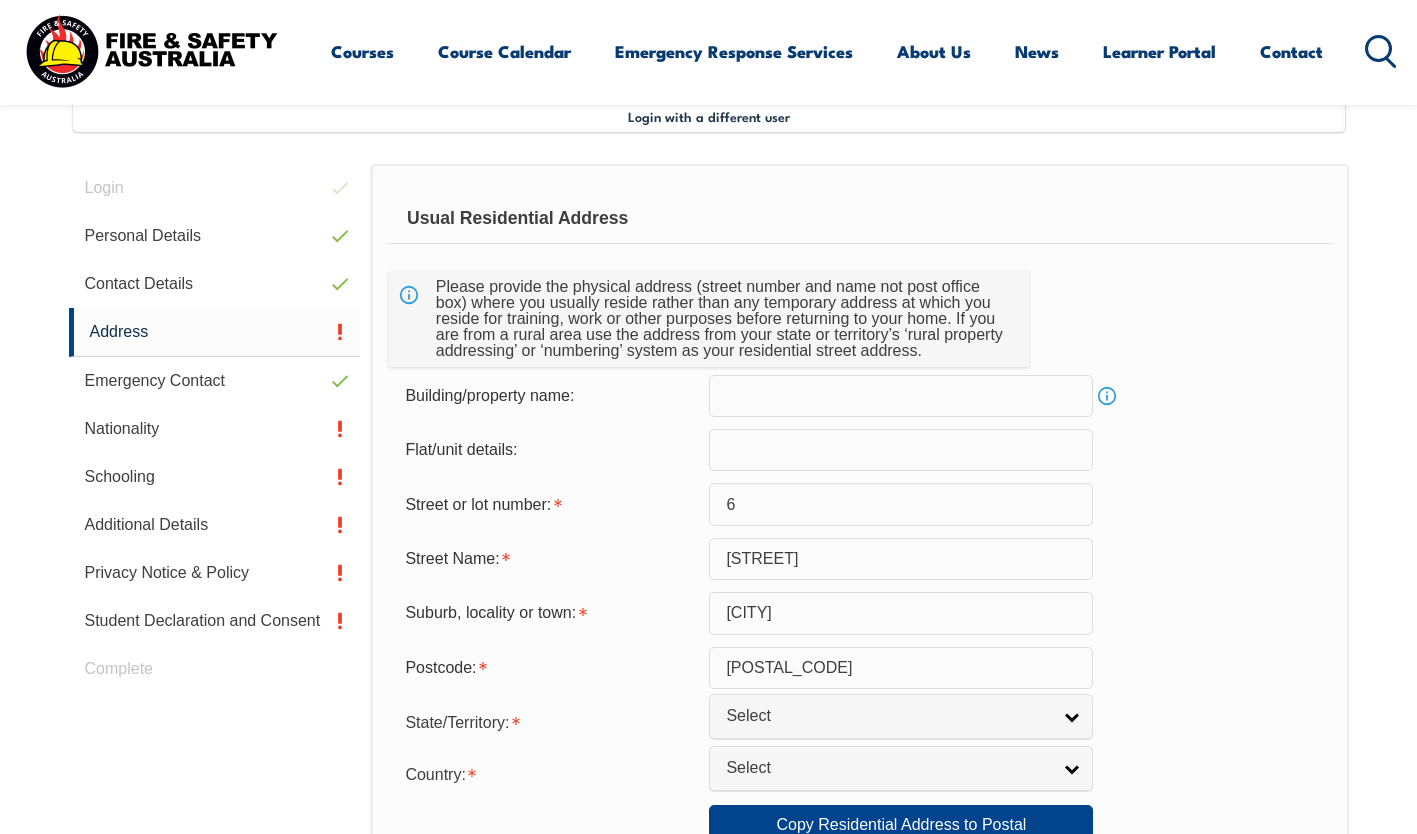 click on "Suburb, locality or town: [CITY]" at bounding box center [859, 613] 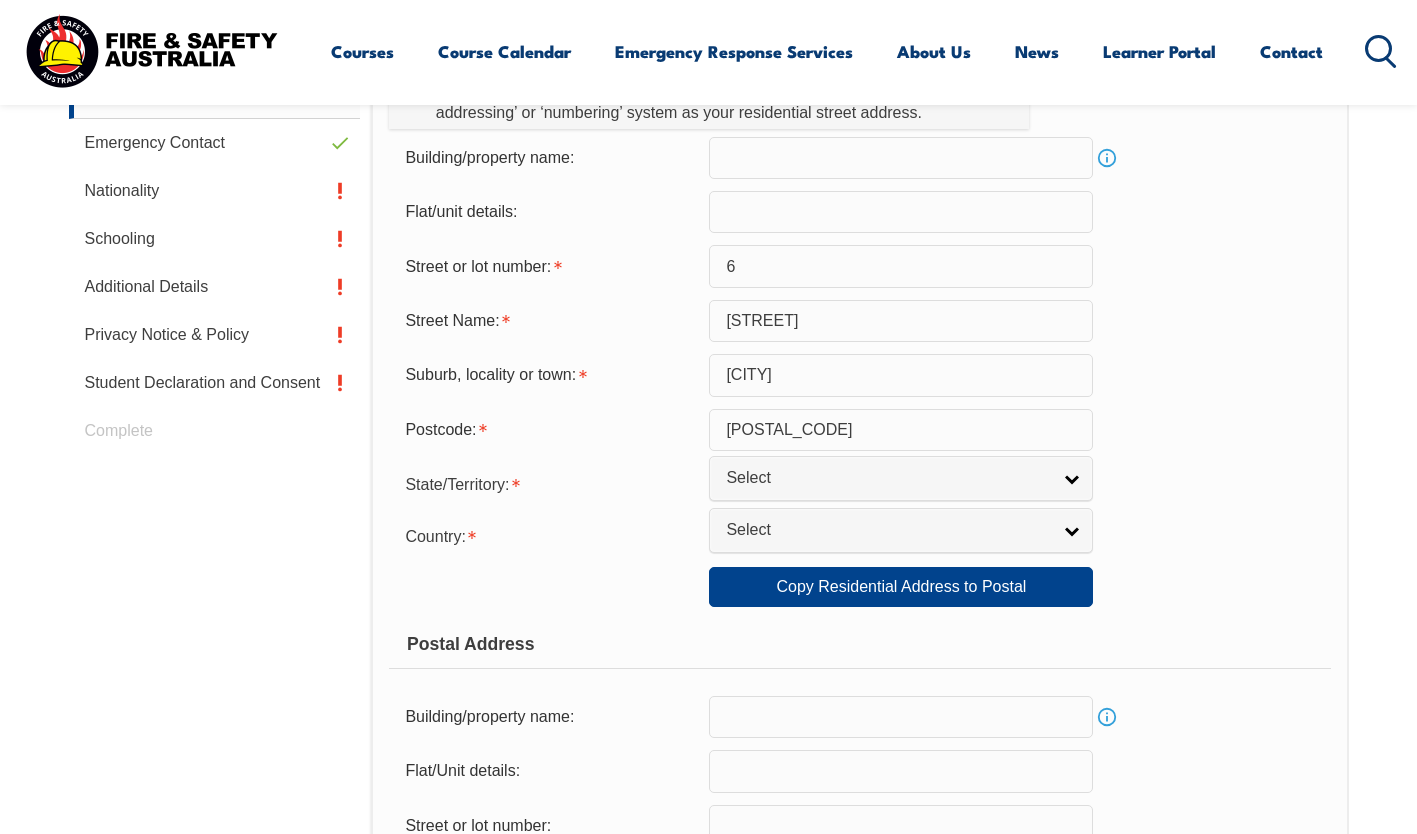 scroll, scrollTop: 785, scrollLeft: 0, axis: vertical 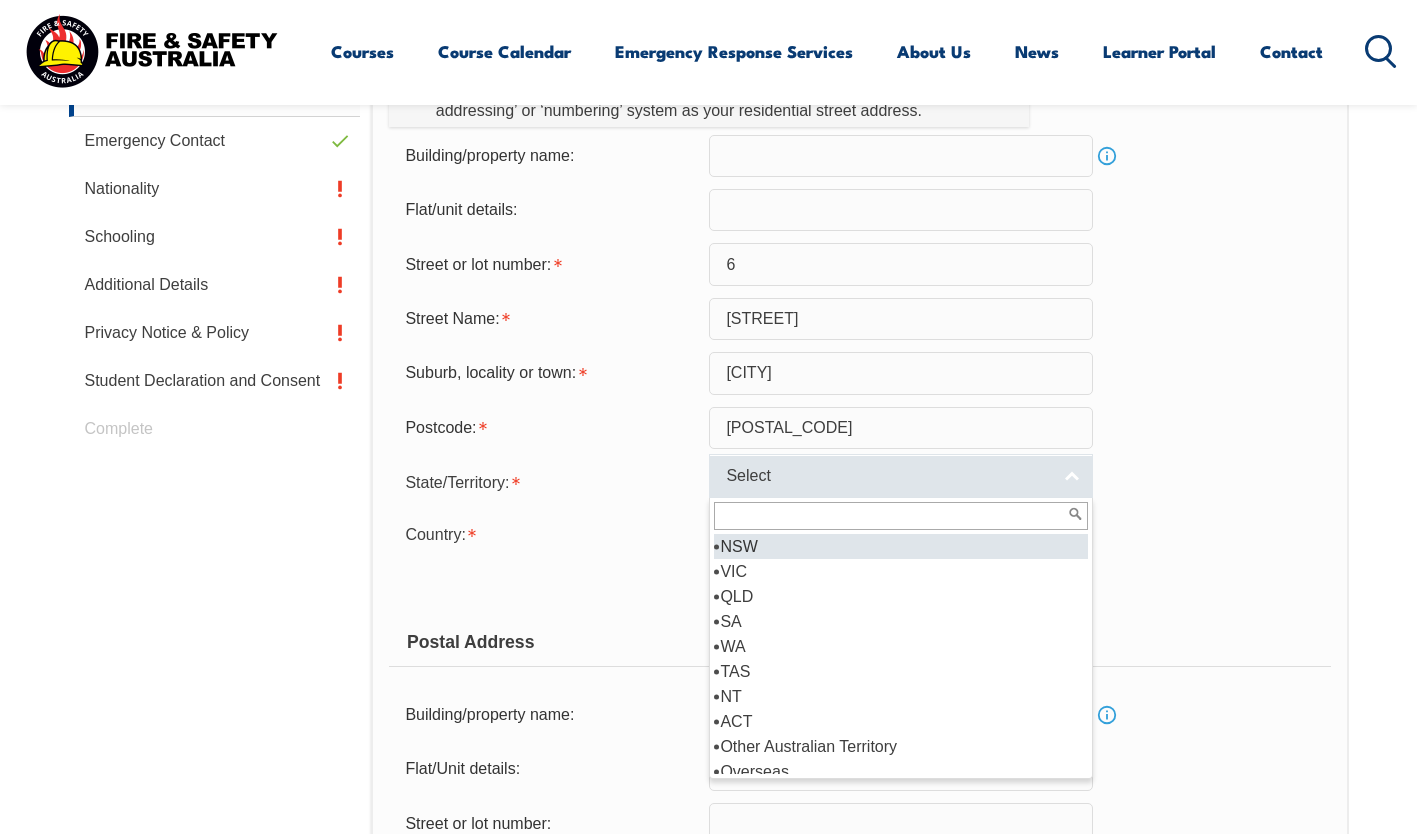 click on "Select" at bounding box center (888, 476) 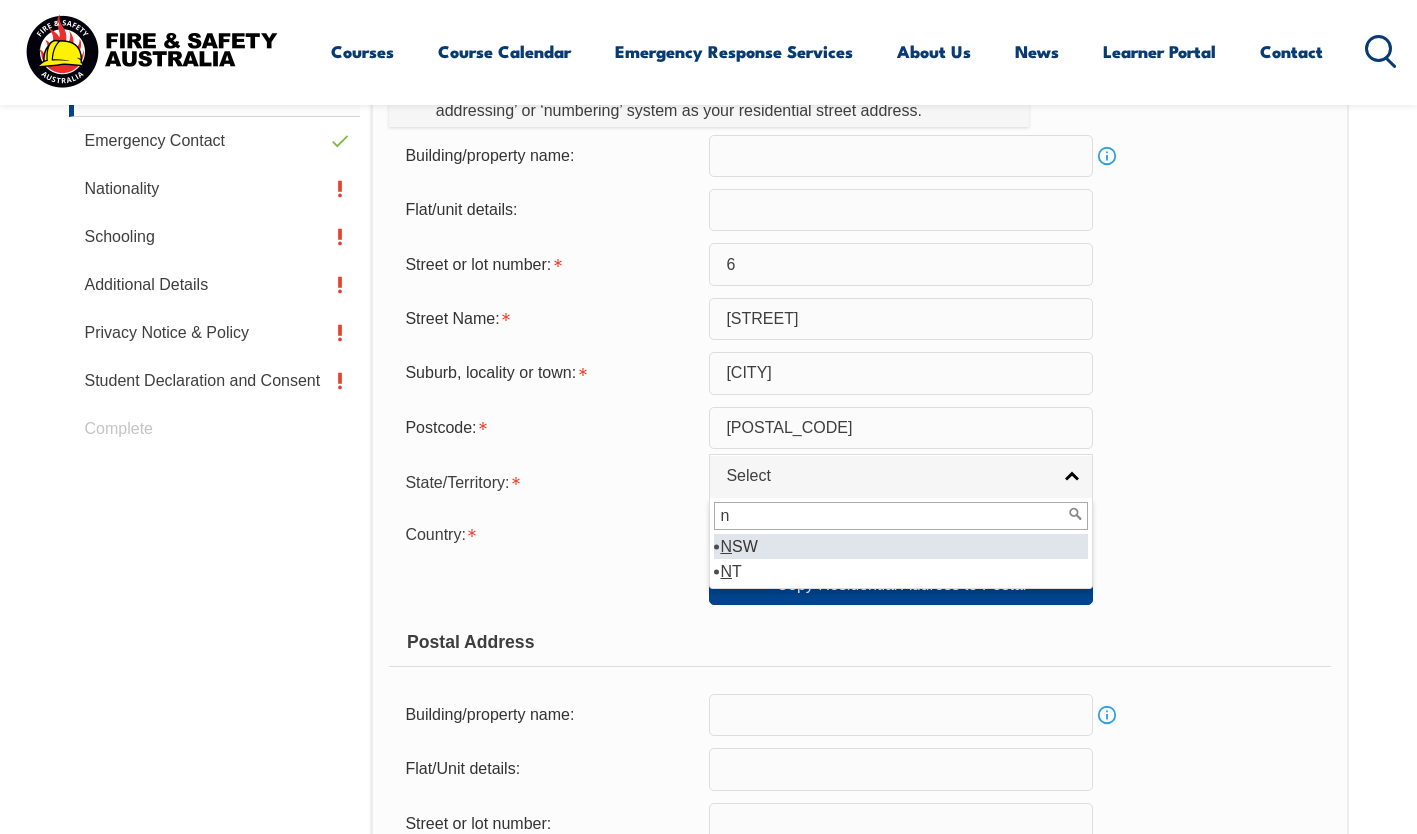 type on "n" 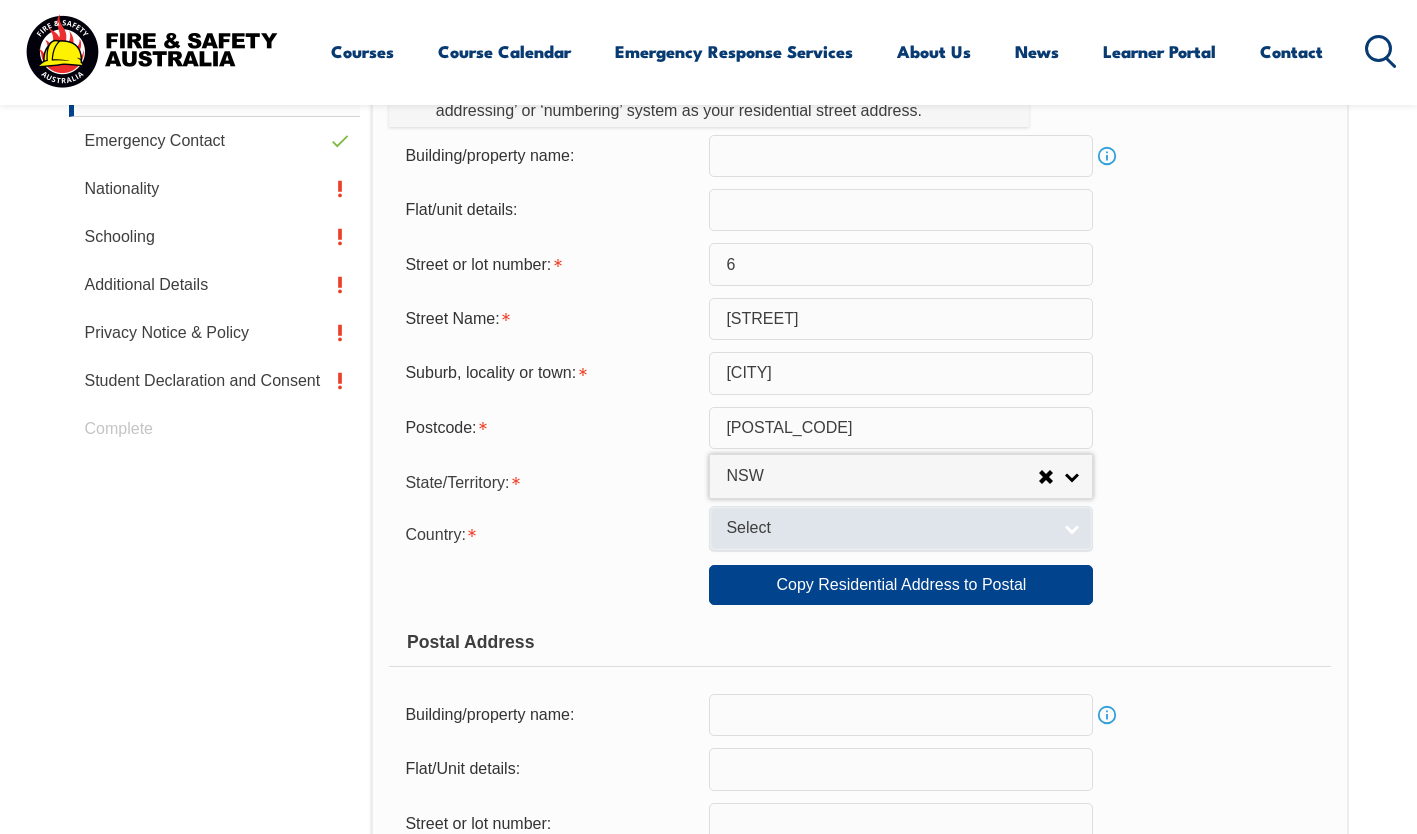 click on "Select" at bounding box center (888, 528) 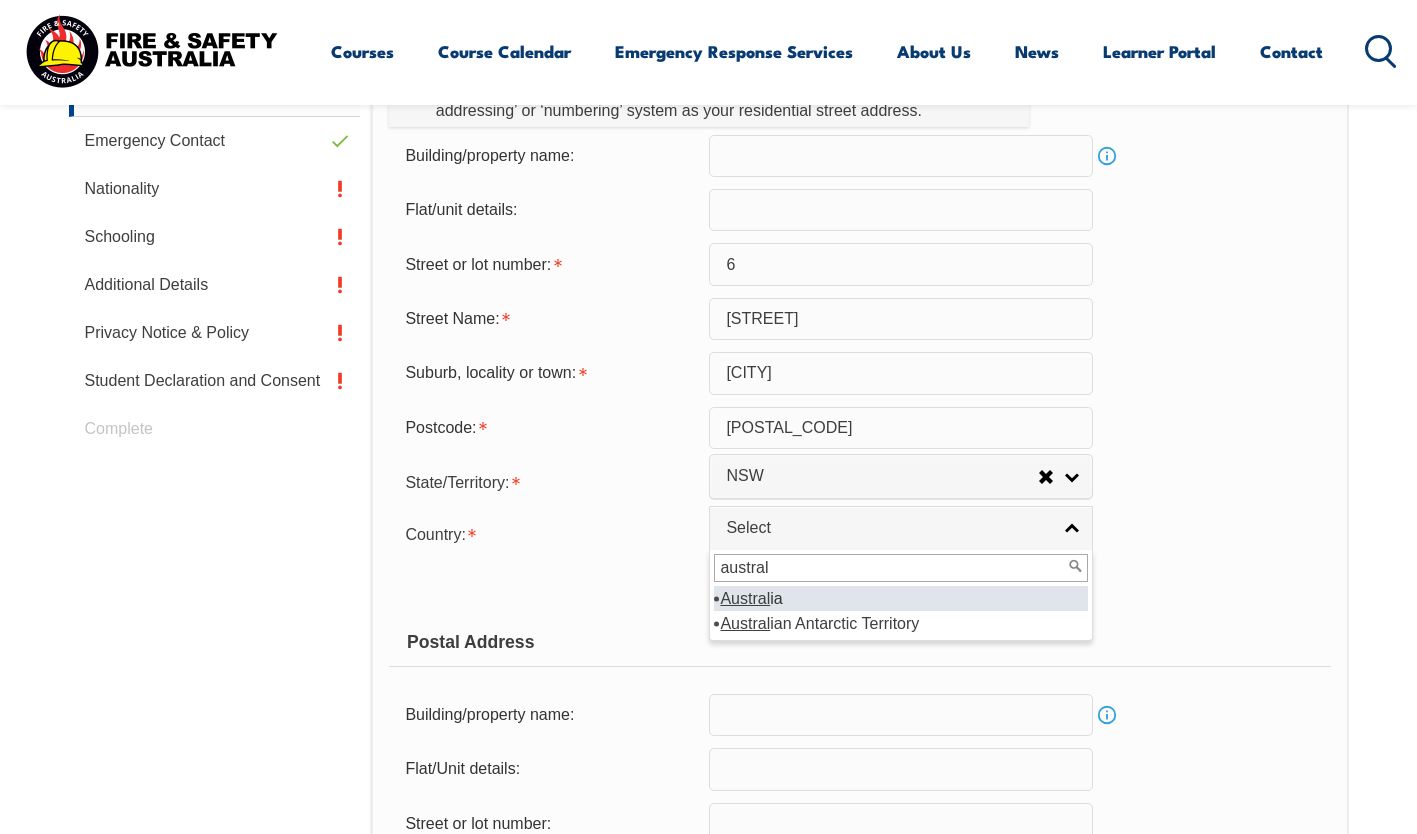 type on "austral" 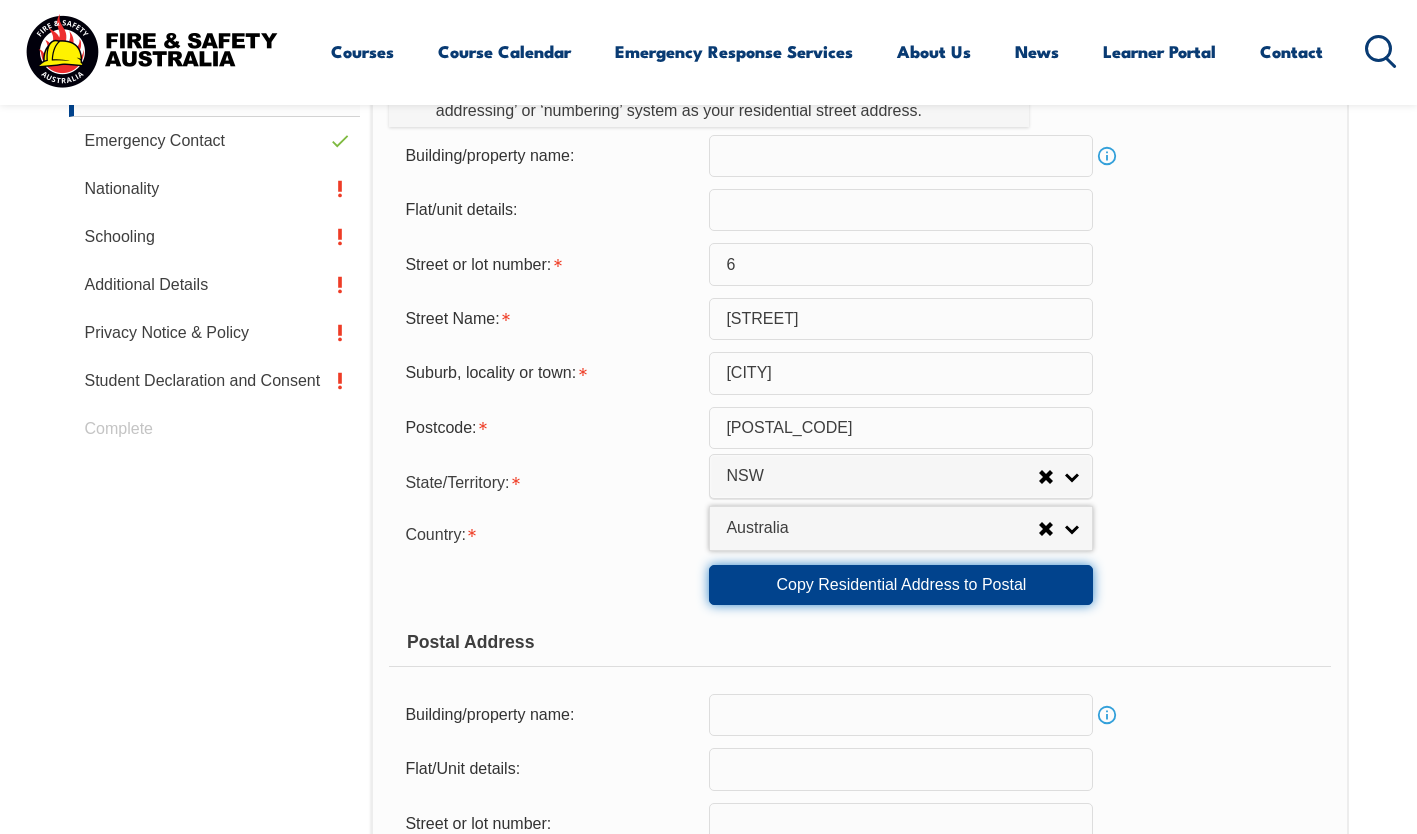 click on "Copy Residential Address to Postal" at bounding box center (901, 585) 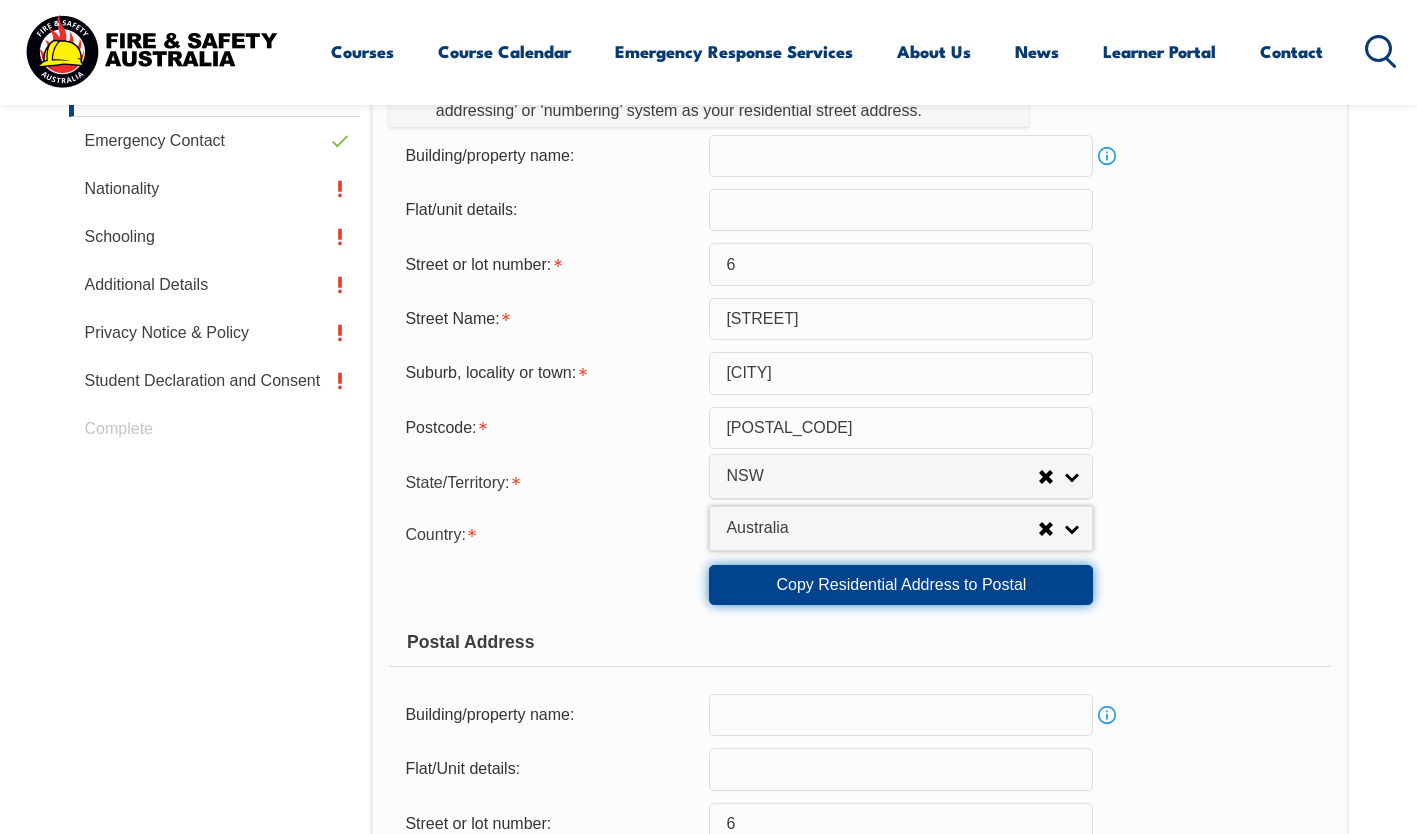 select on "1101" 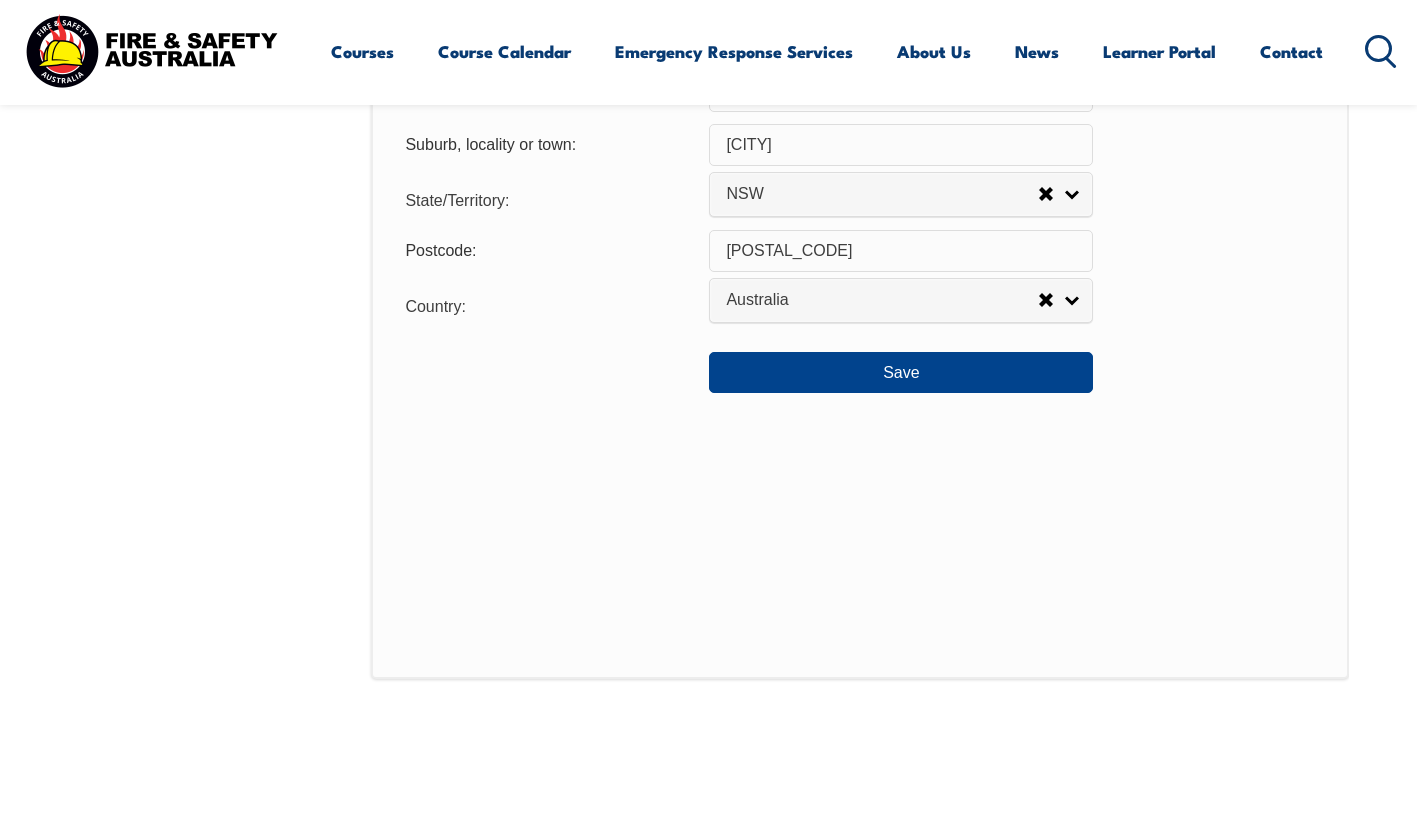 scroll, scrollTop: 1683, scrollLeft: 0, axis: vertical 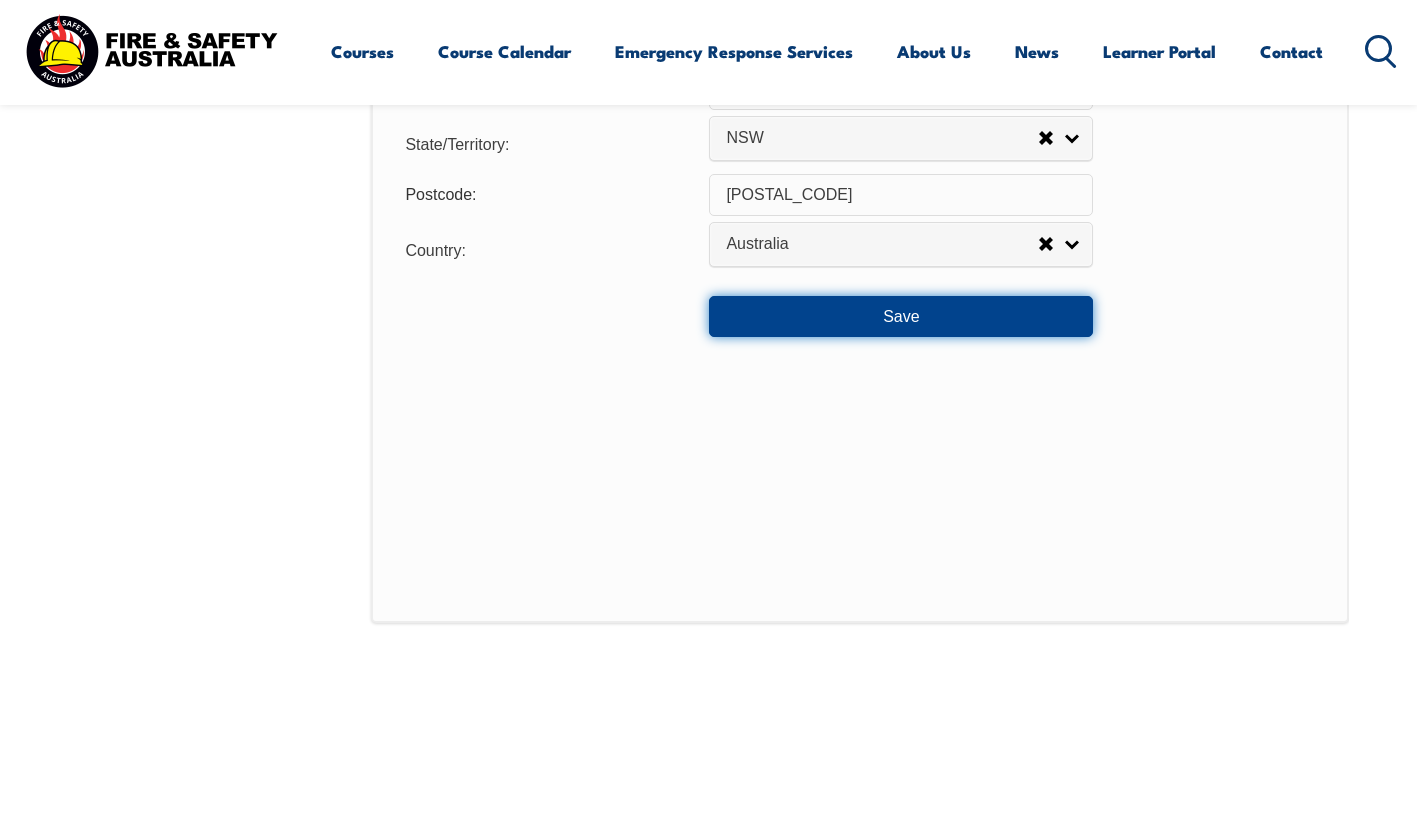 click on "Save" at bounding box center (901, 316) 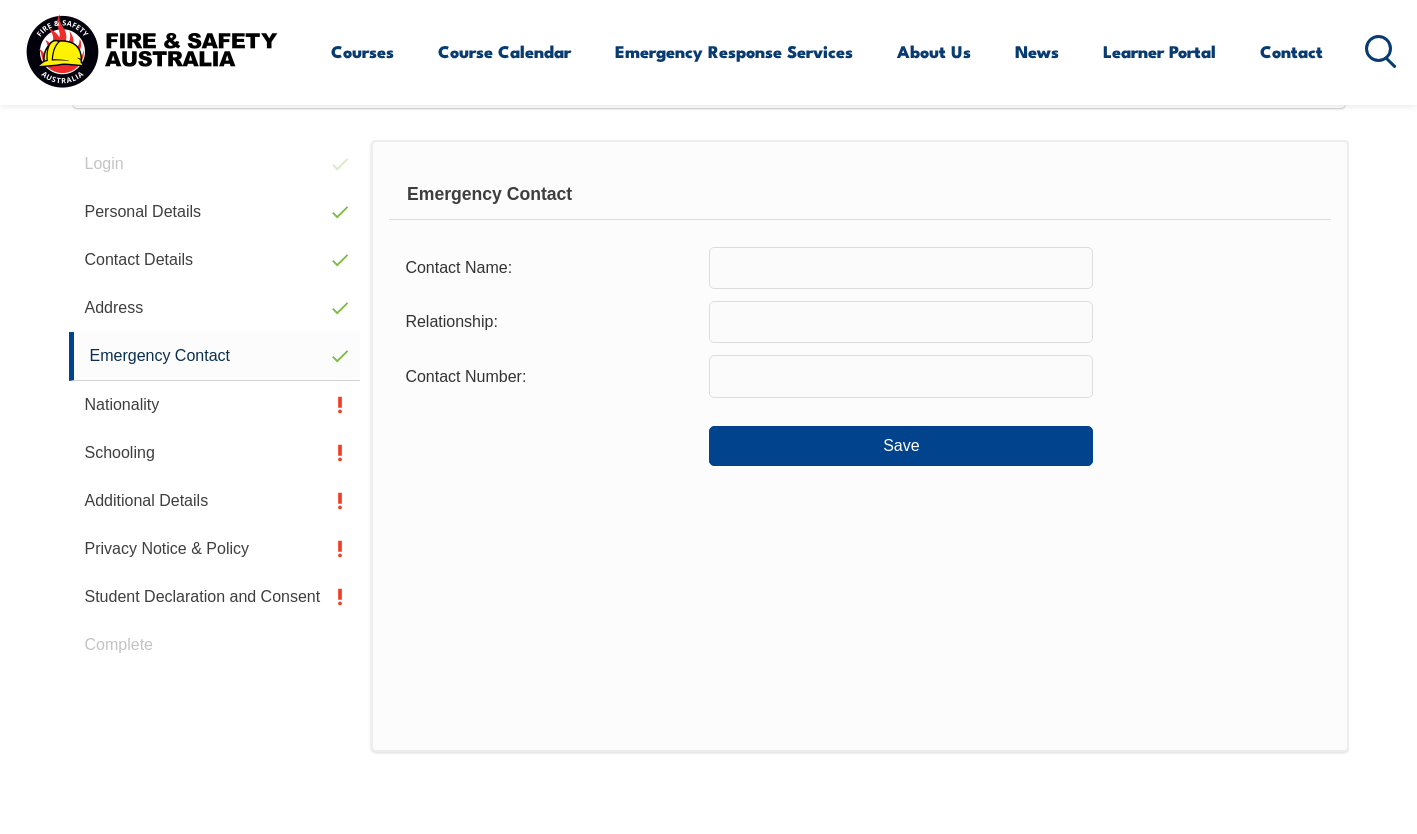scroll, scrollTop: 545, scrollLeft: 0, axis: vertical 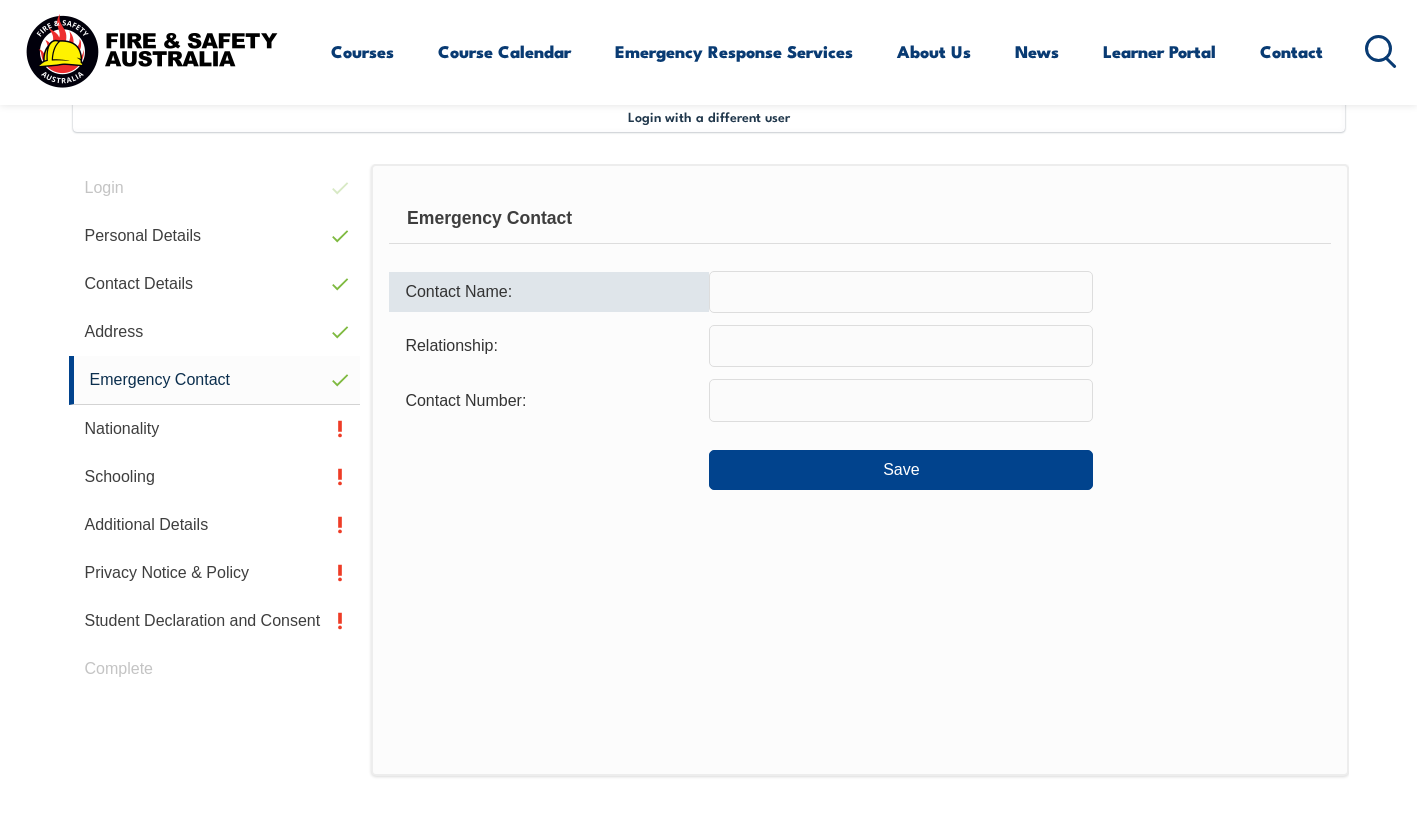 click at bounding box center [901, 292] 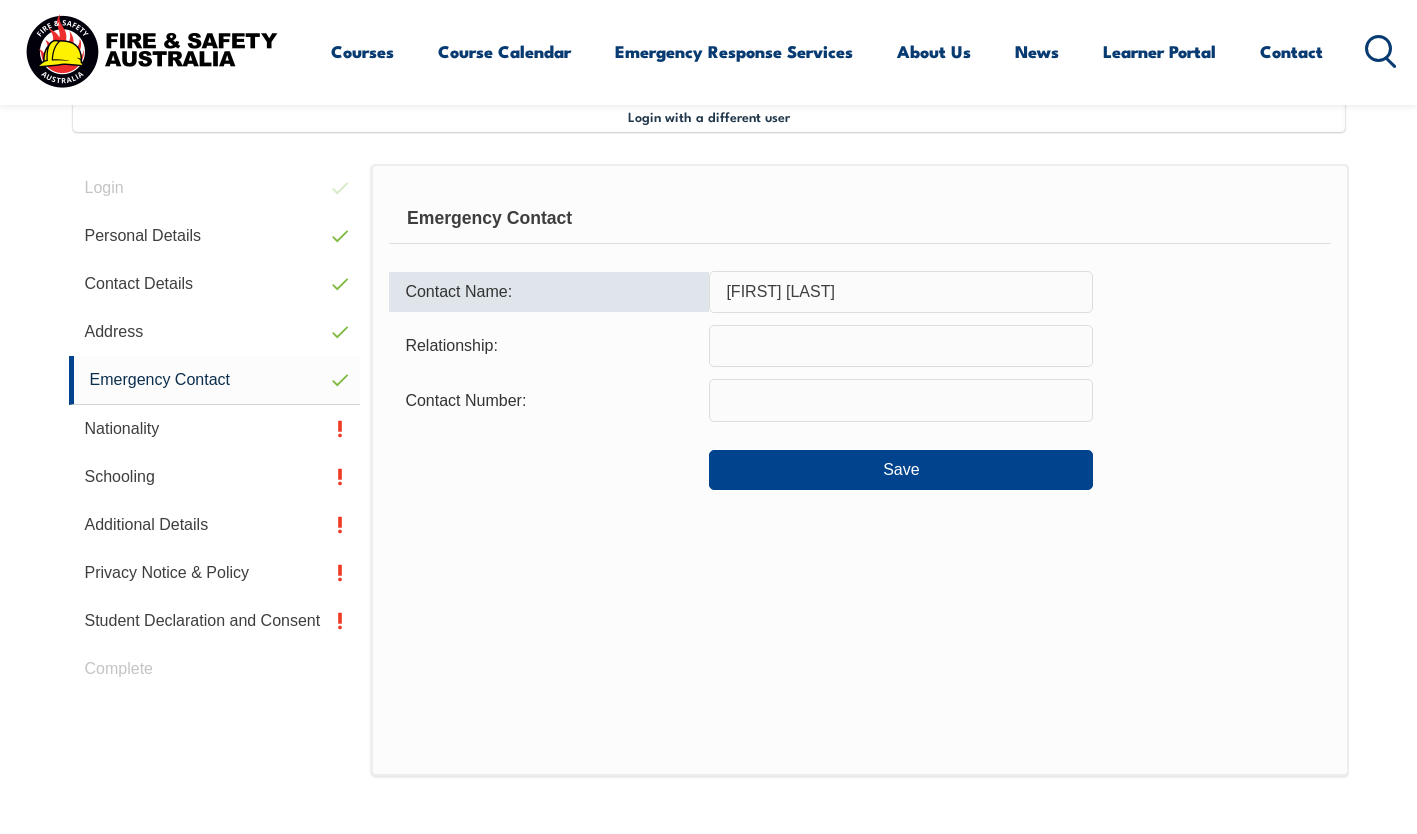 type on "[FIRST] [LAST]" 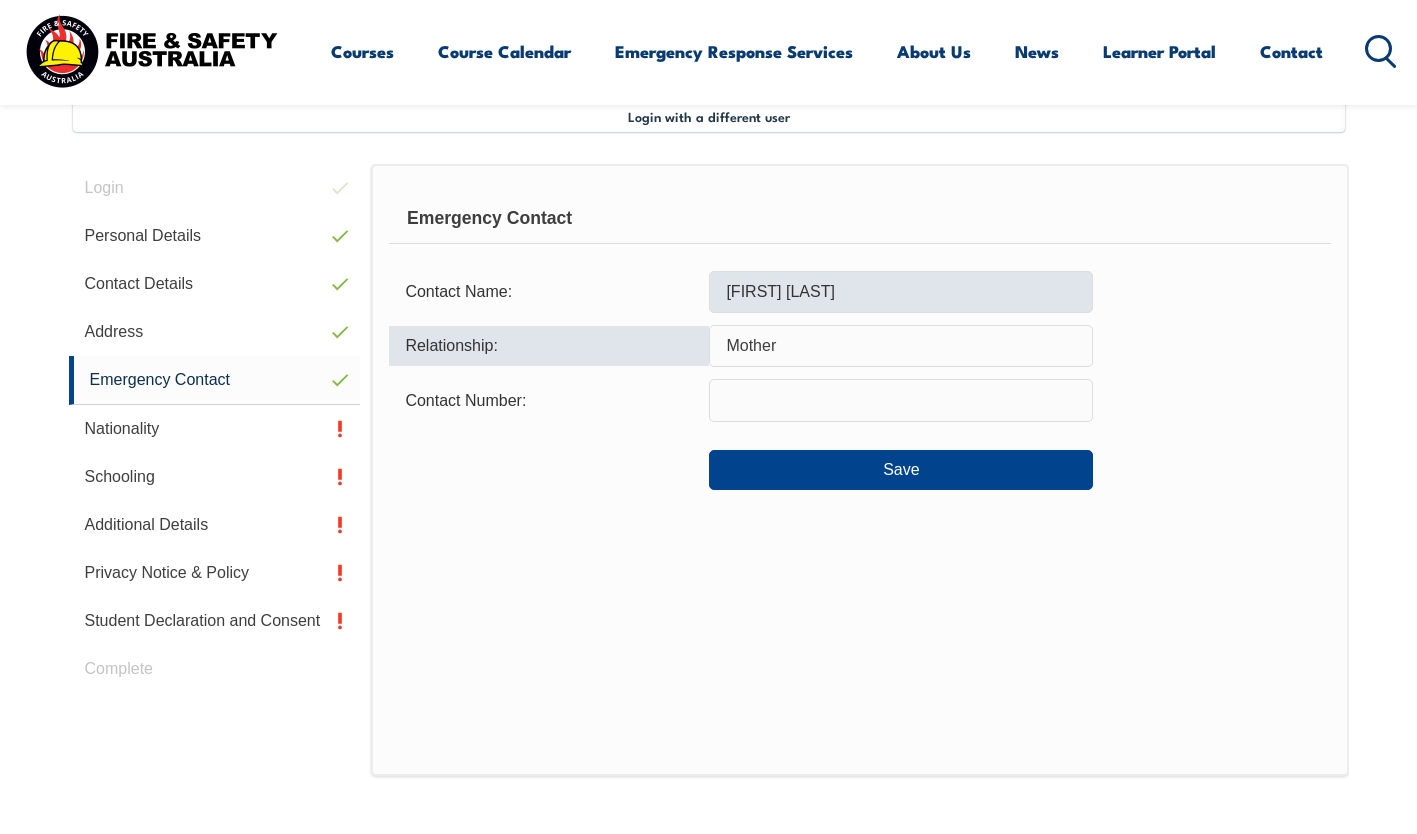 type on "Mother" 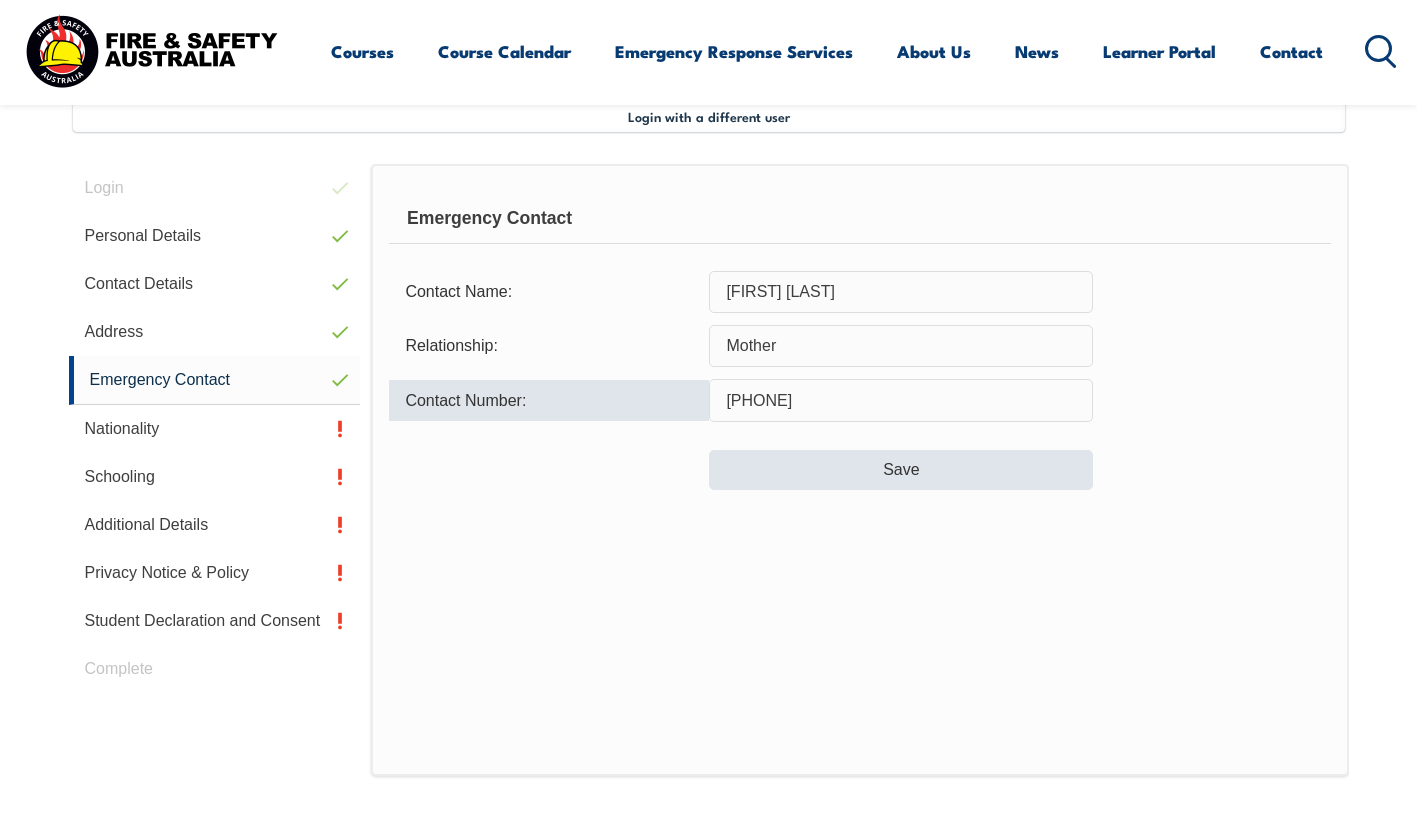 type on "[PHONE]" 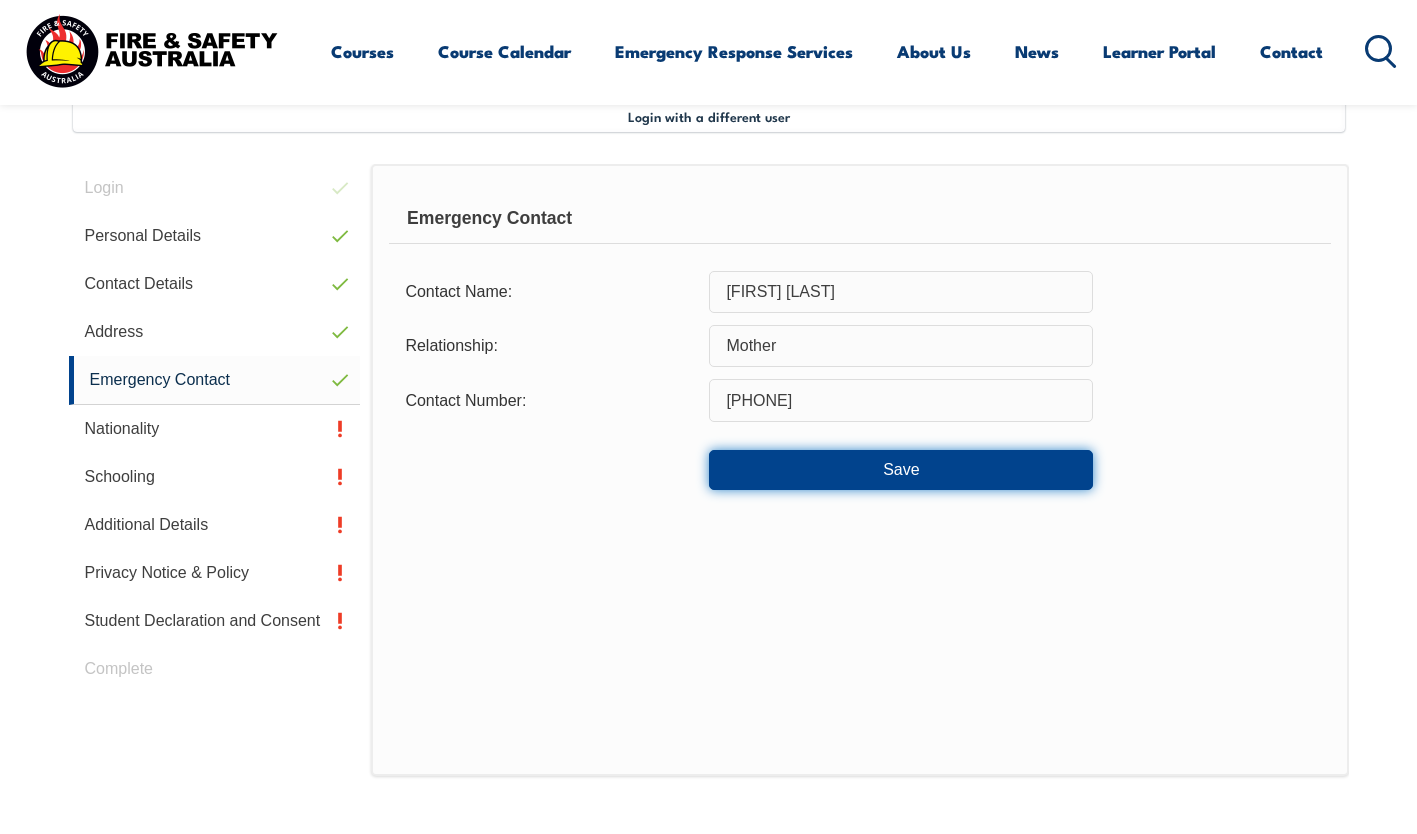 click on "Save" at bounding box center (901, 470) 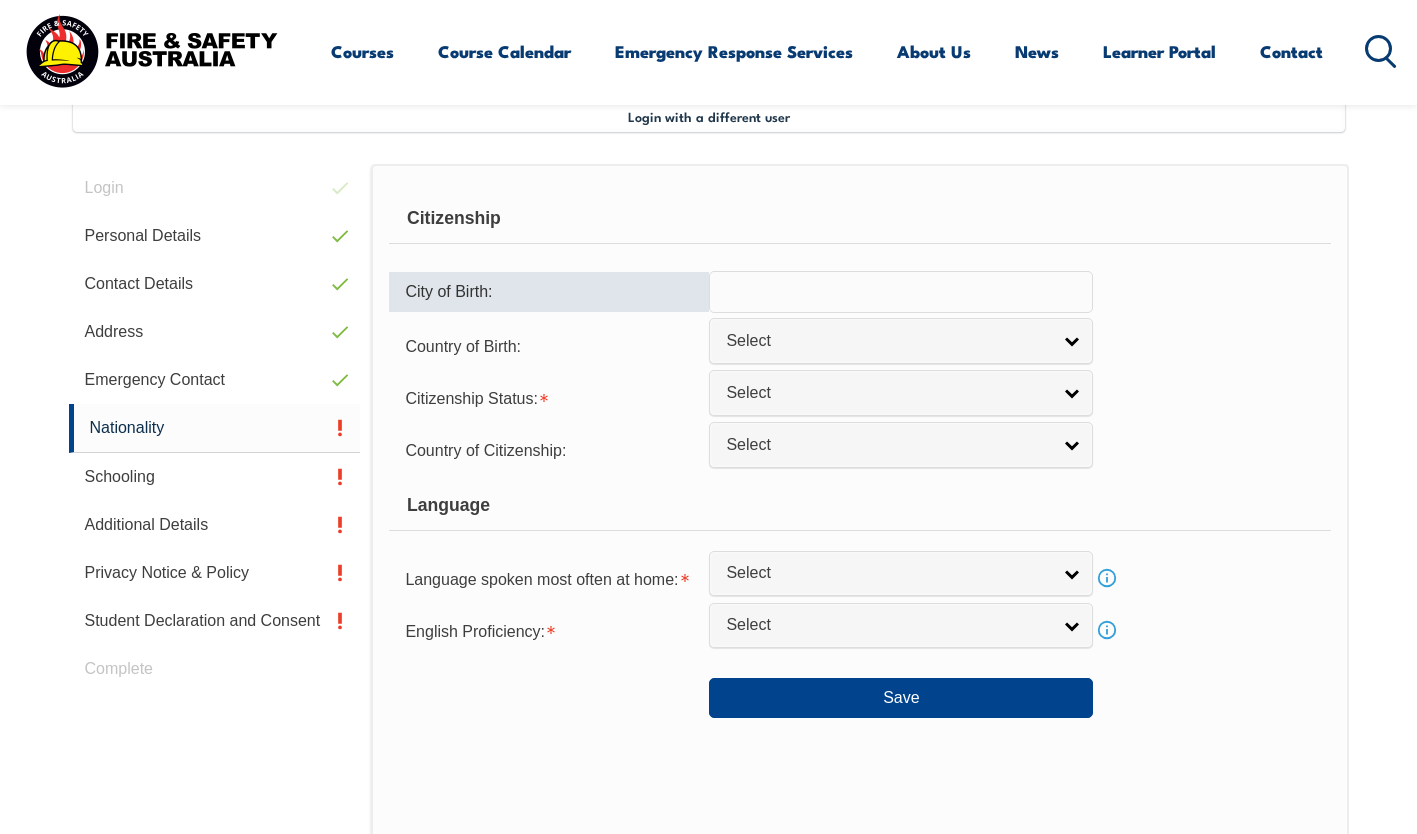click at bounding box center [901, 292] 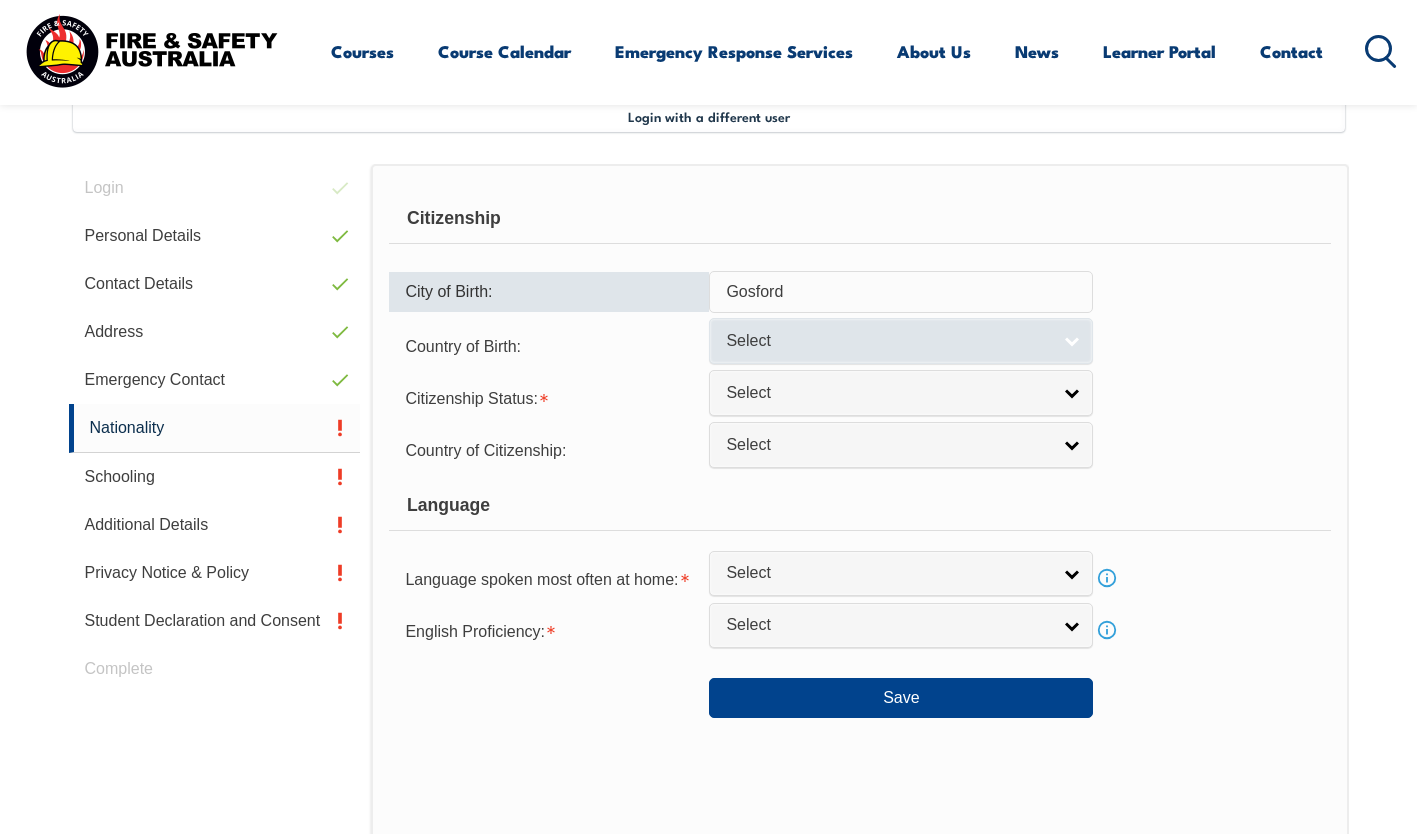 type on "Gosford" 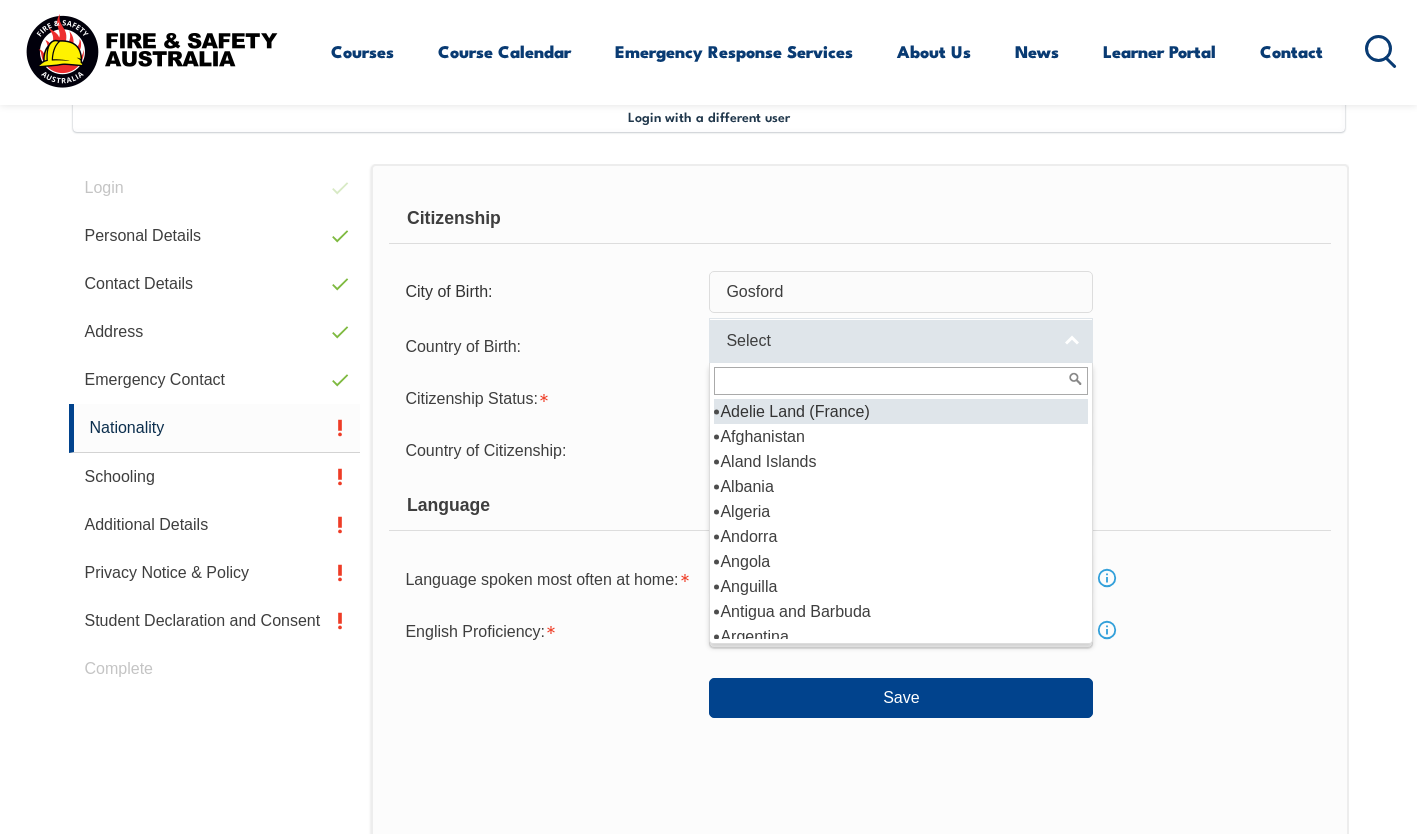 click on "Select" at bounding box center (888, 341) 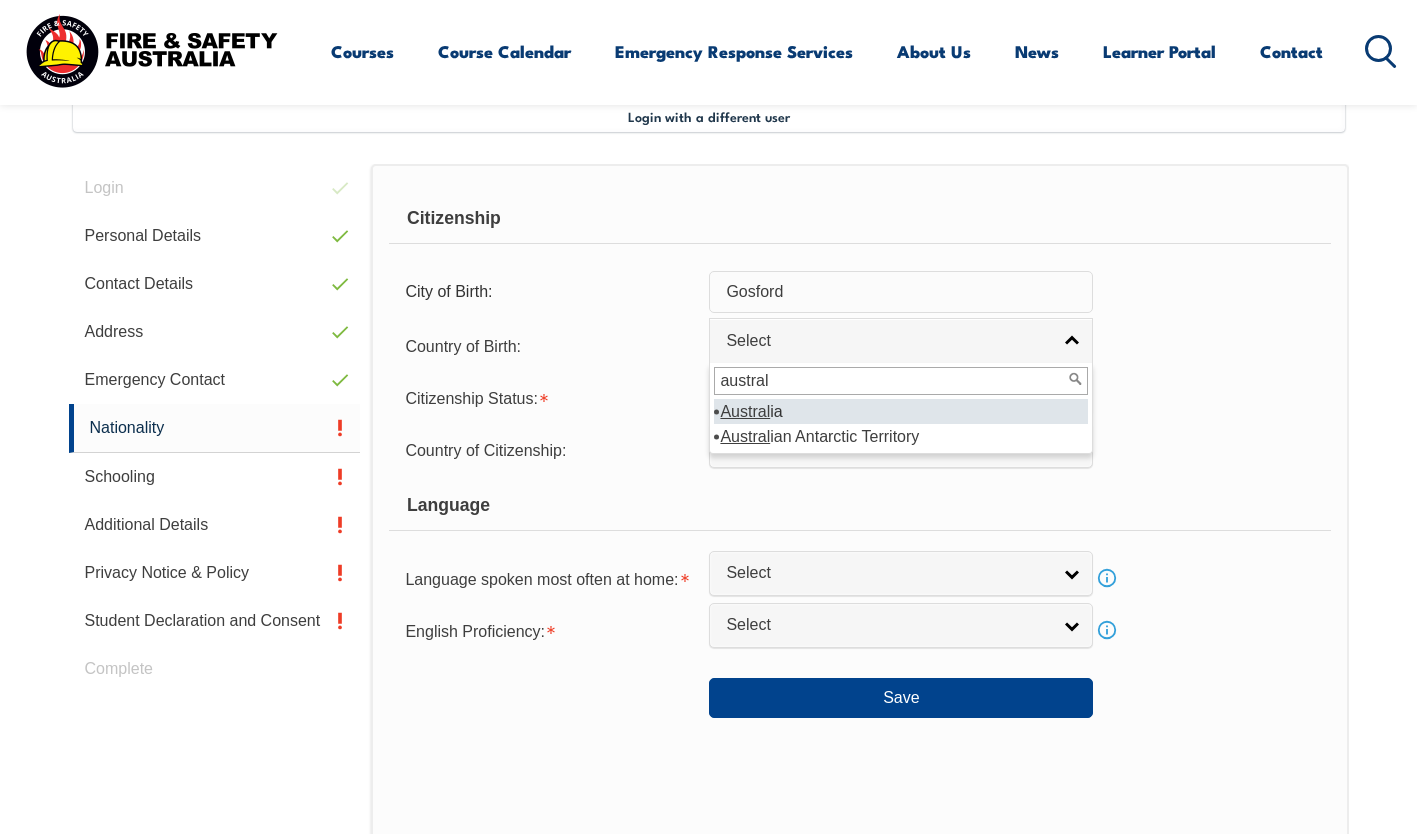 type on "austral" 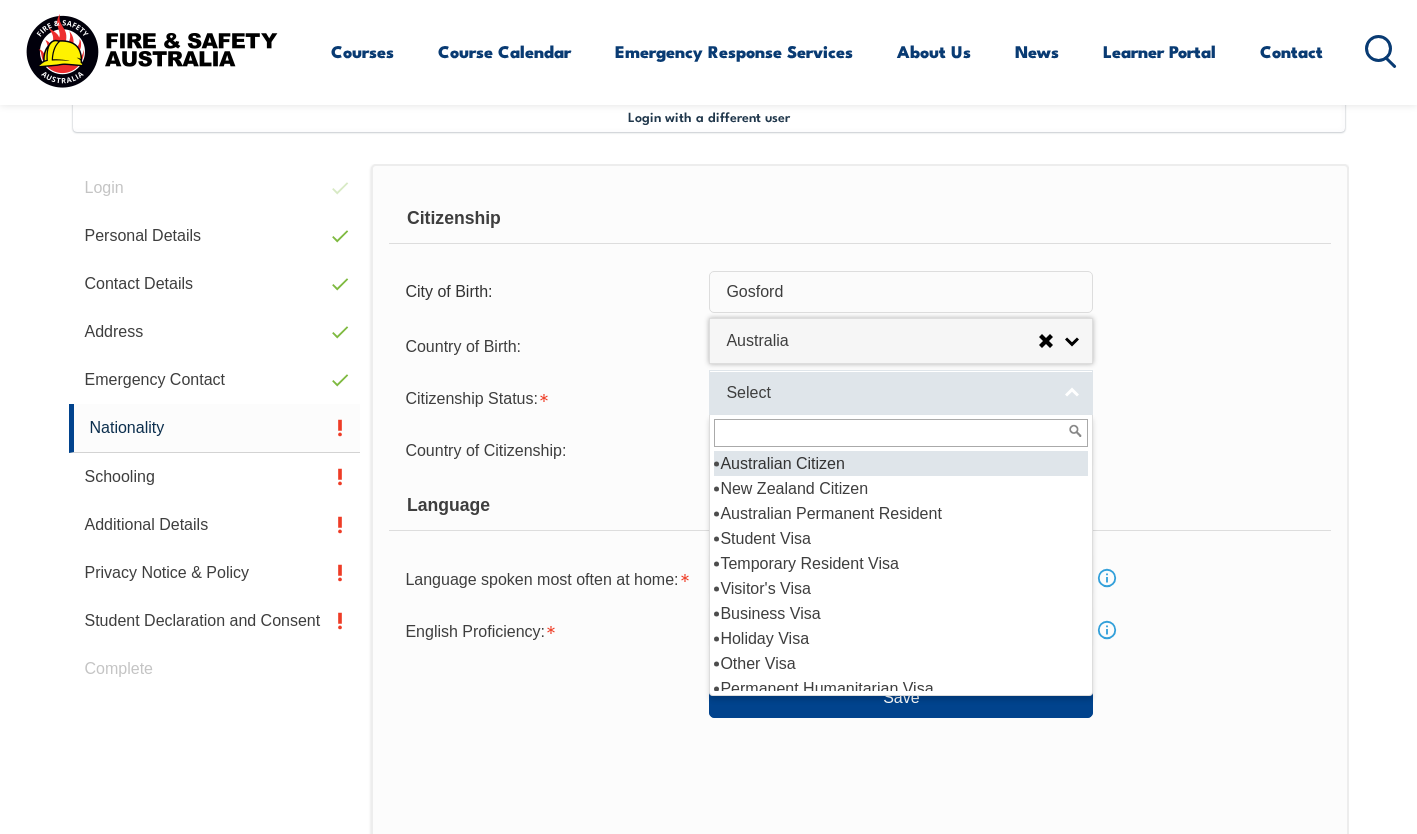 click on "Select" at bounding box center [888, 393] 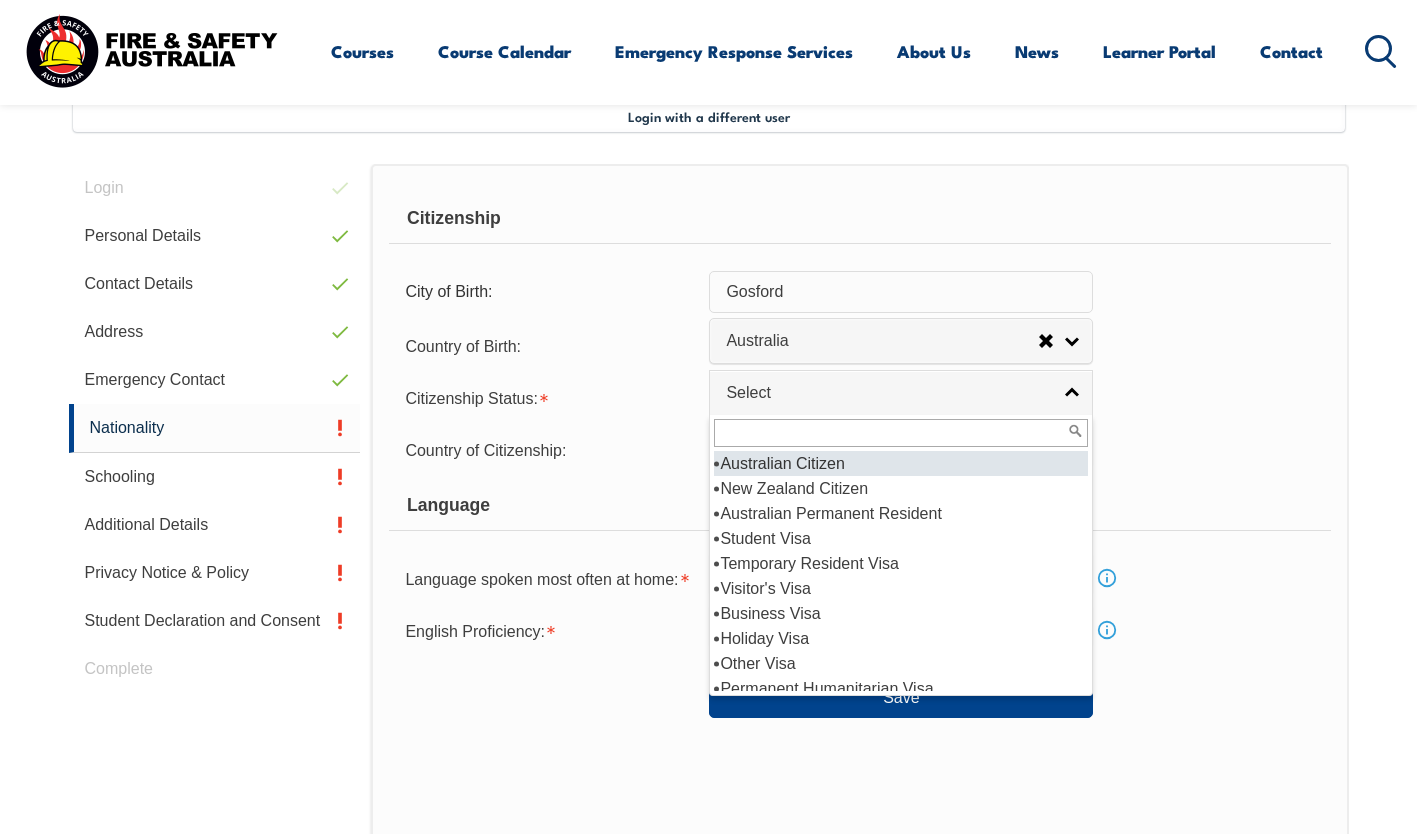 click on "Australian Citizen" at bounding box center [901, 463] 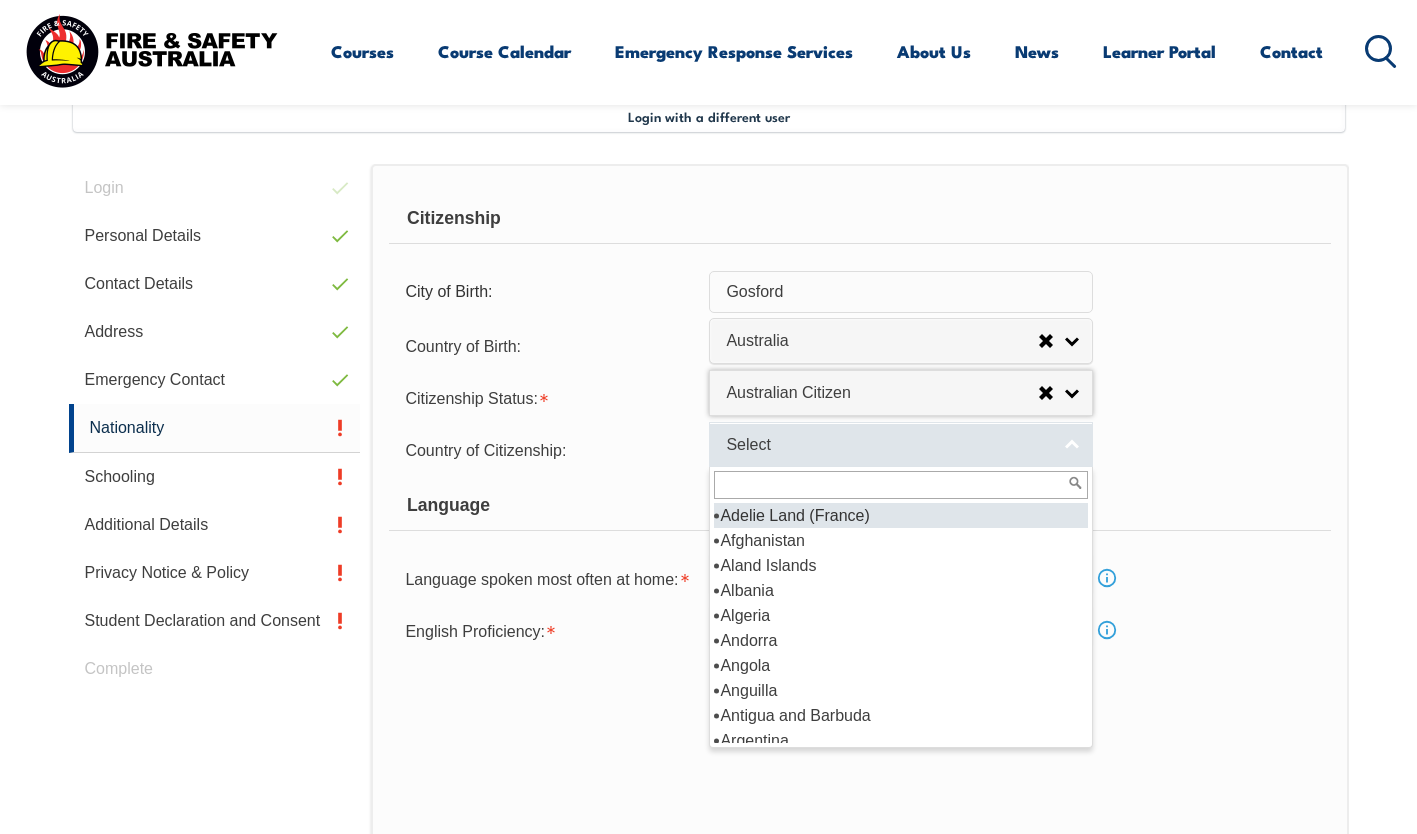 click on "Select" at bounding box center [888, 445] 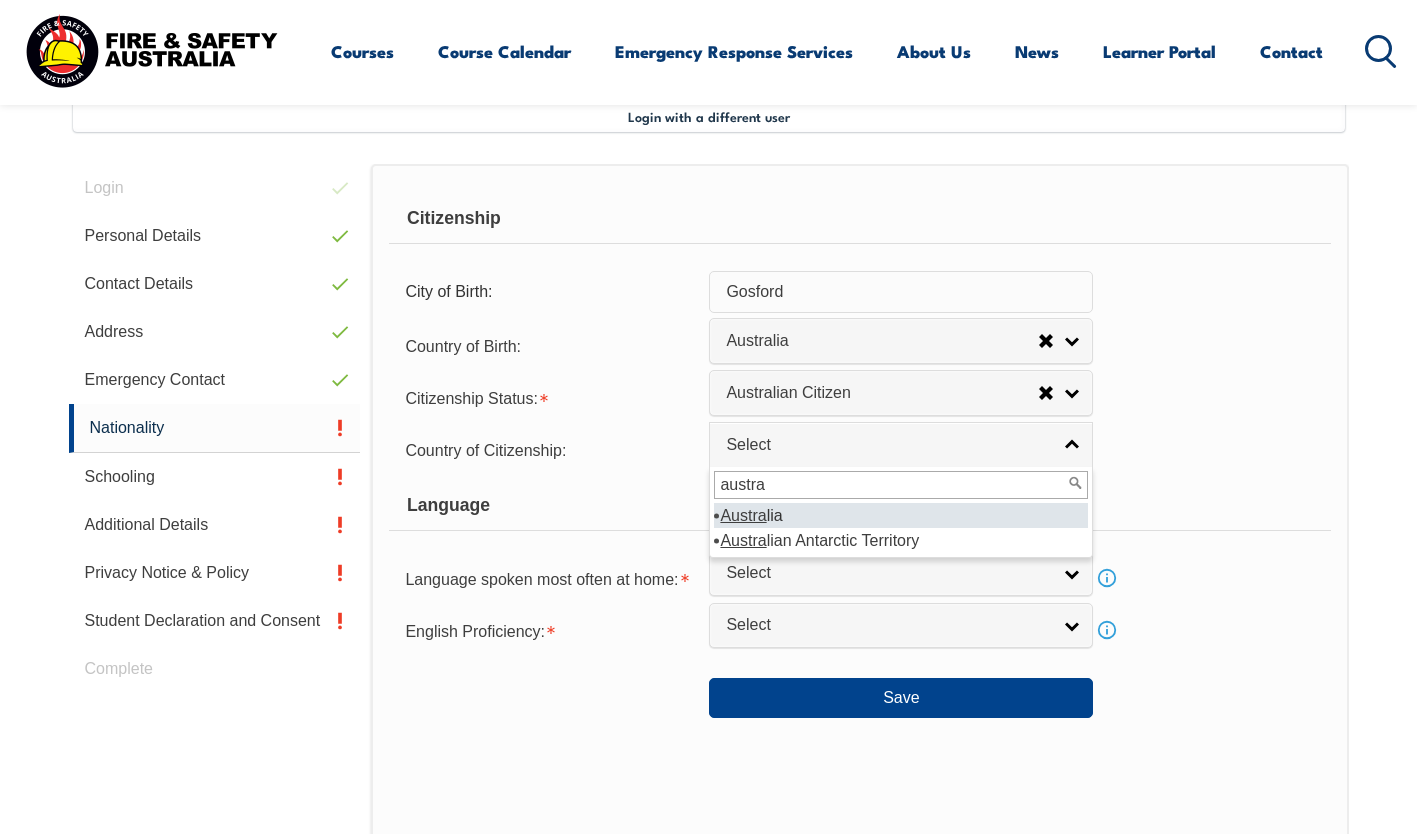 type on "austra" 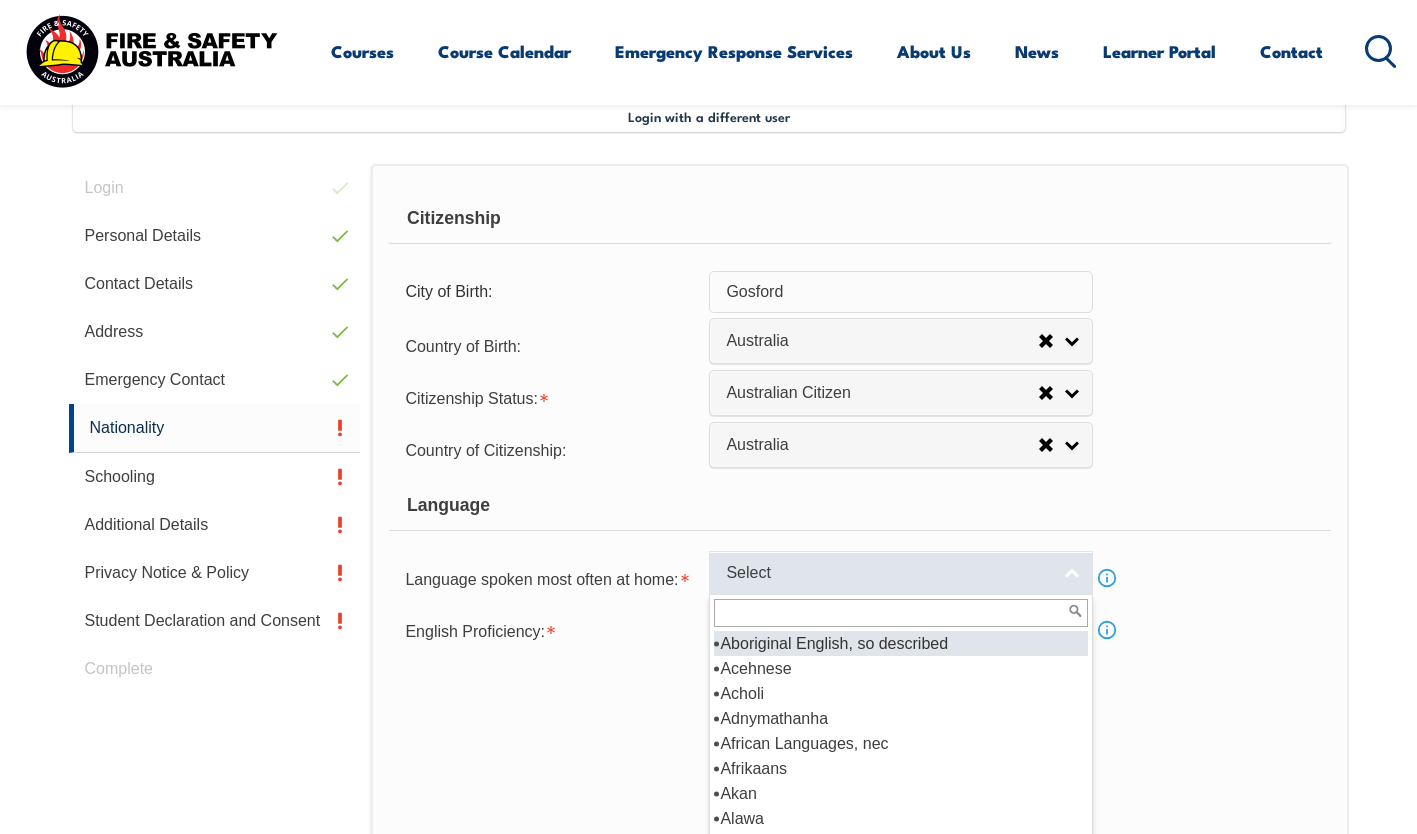 click on "Select" at bounding box center [901, 573] 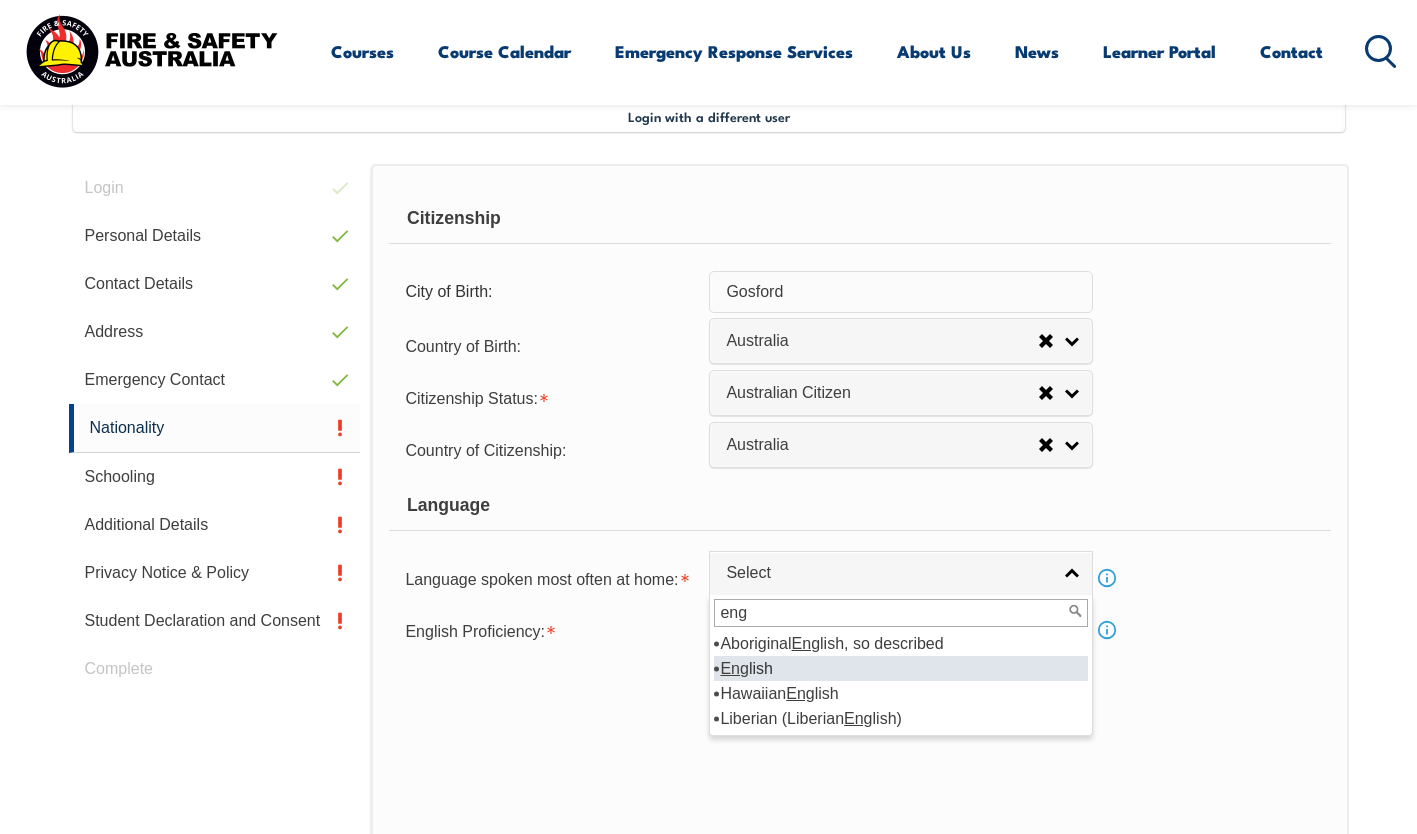 type on "eng" 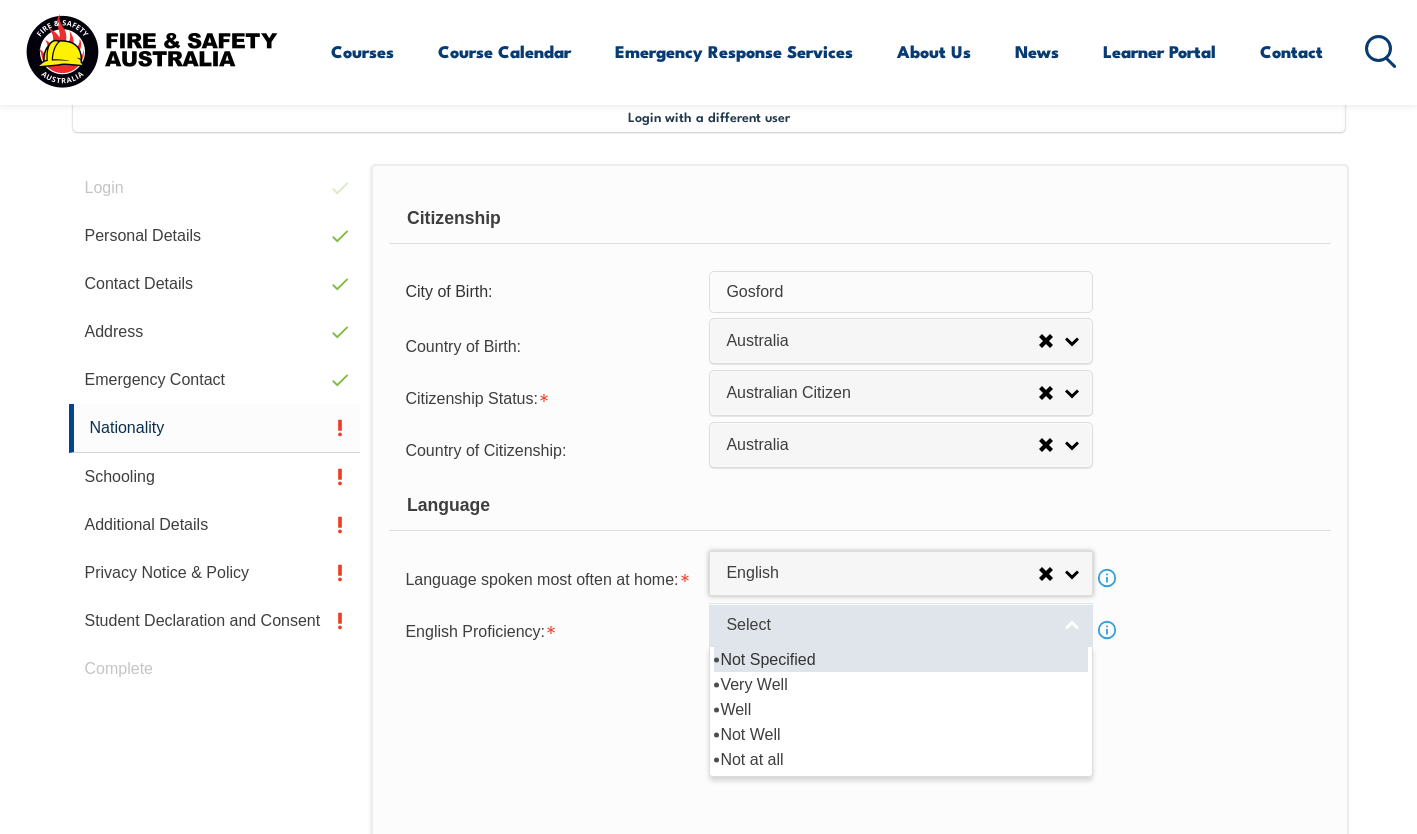 click on "Select" at bounding box center [888, 625] 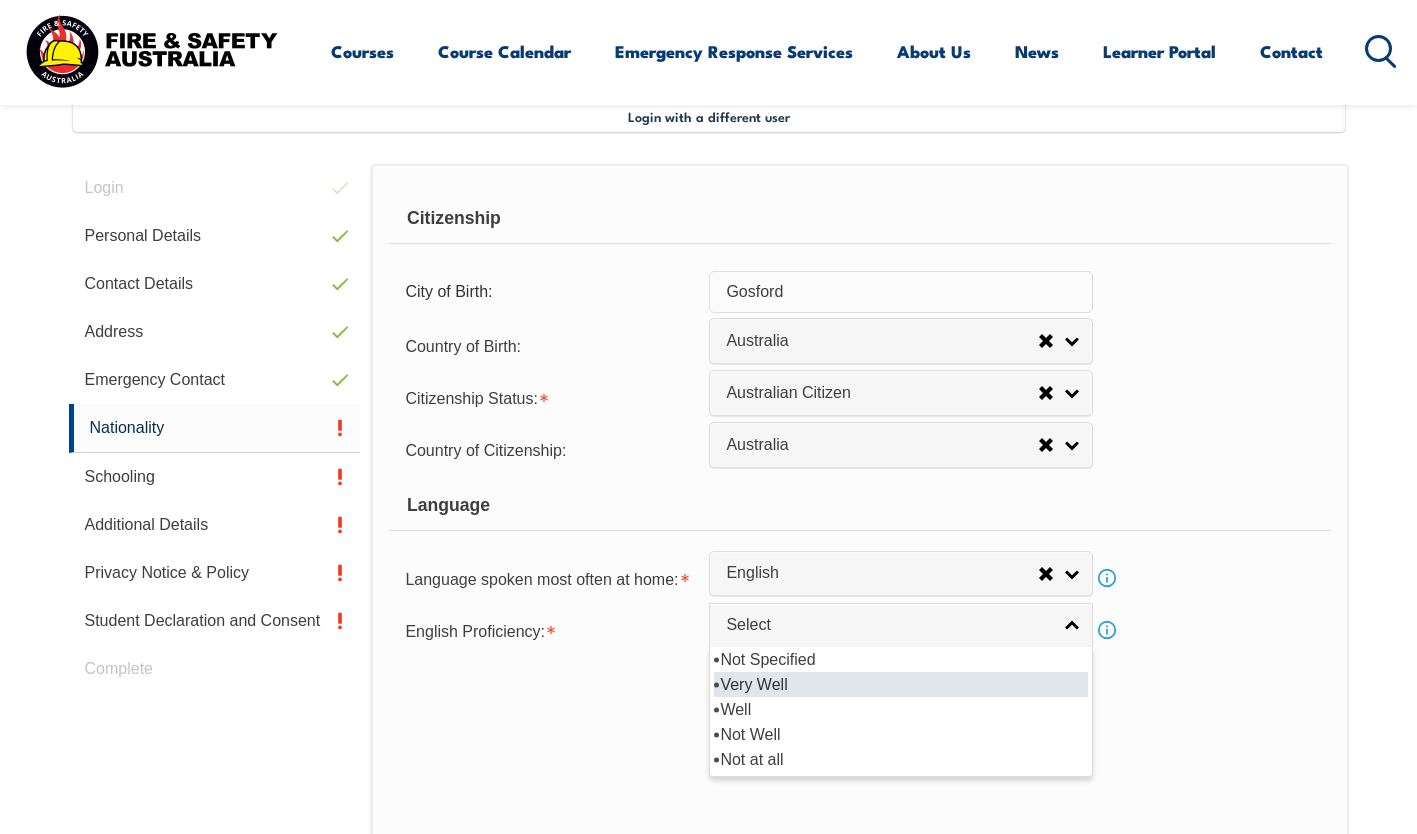 click on "Very Well" at bounding box center (901, 684) 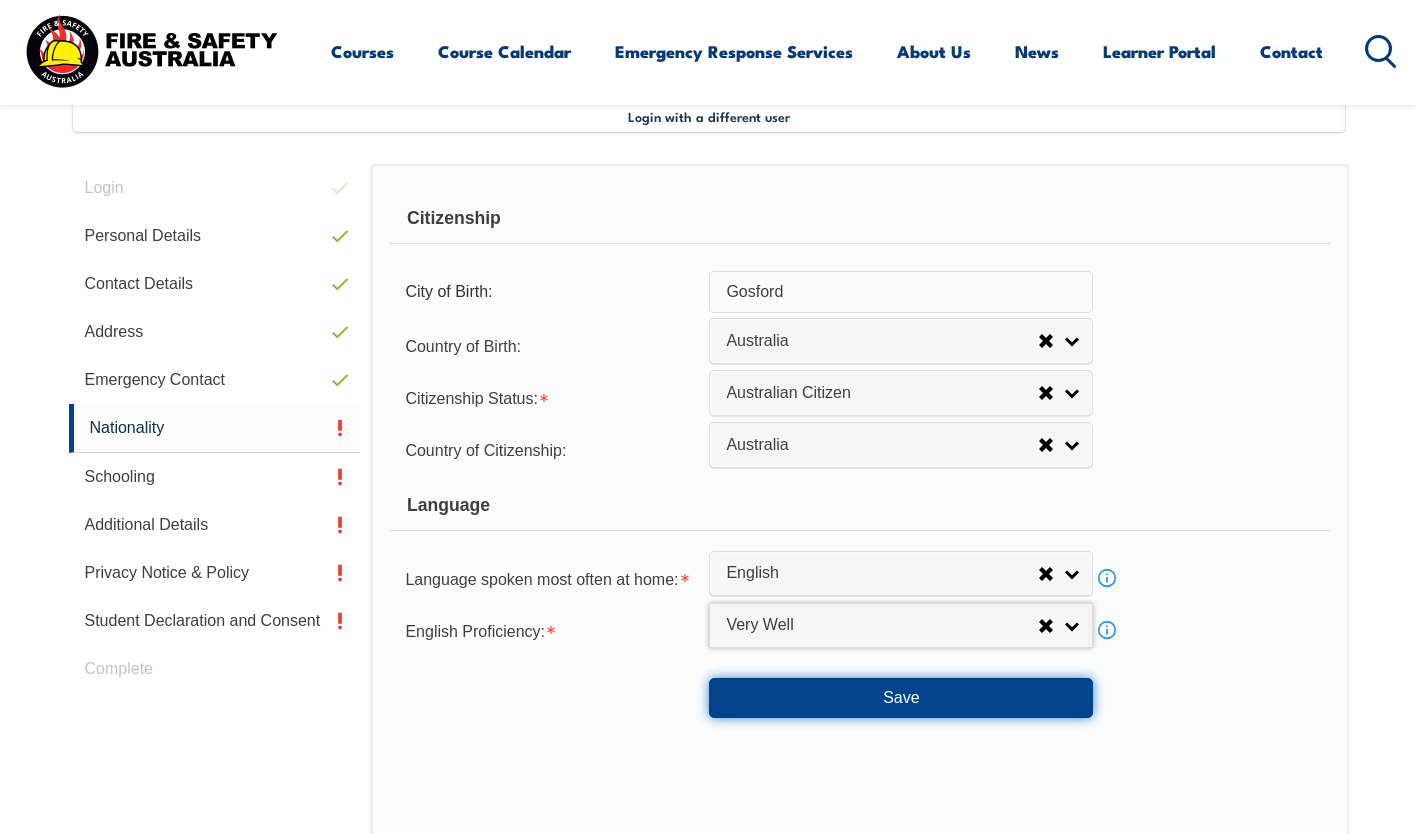 click on "Save" at bounding box center [901, 698] 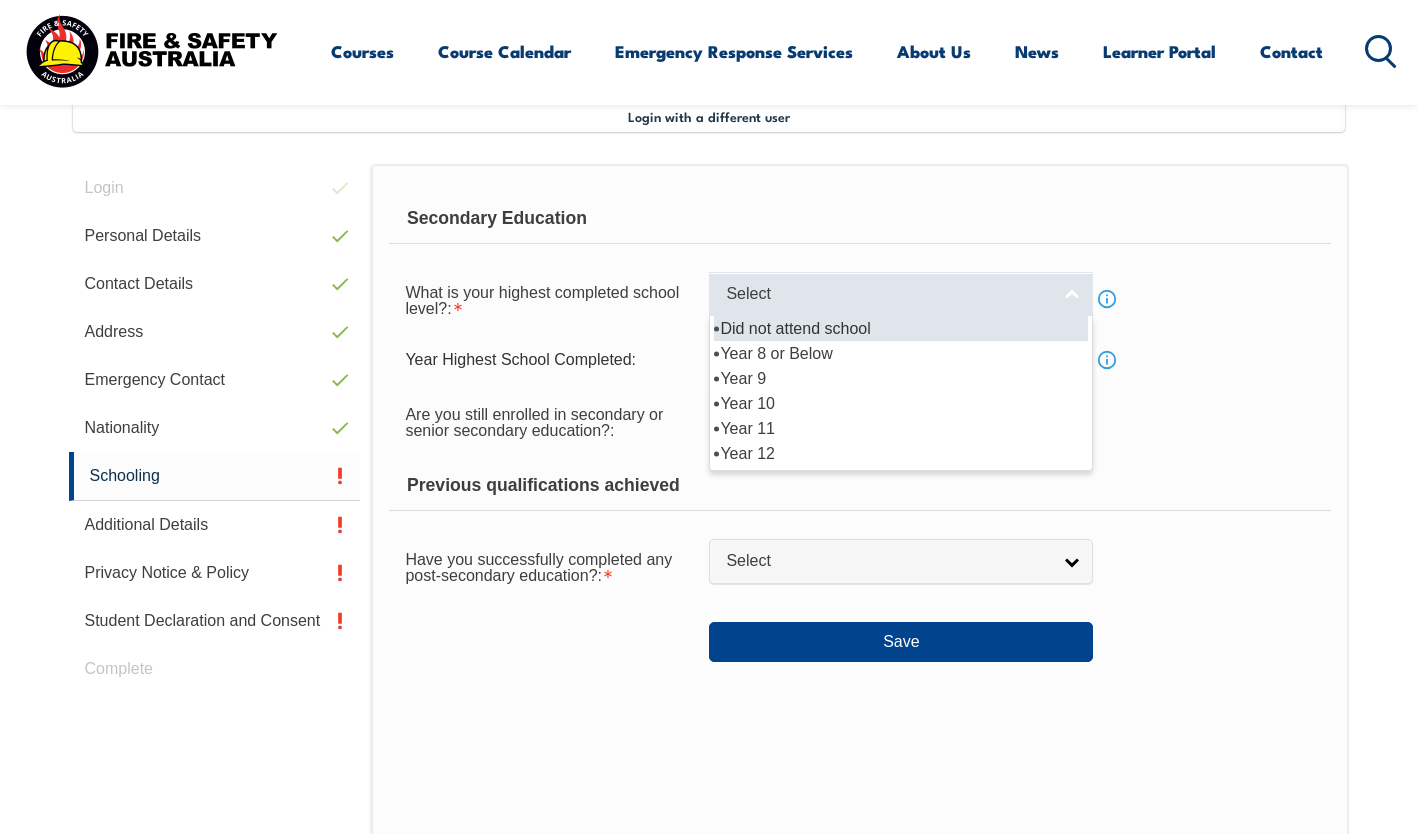 click on "Select" at bounding box center (888, 294) 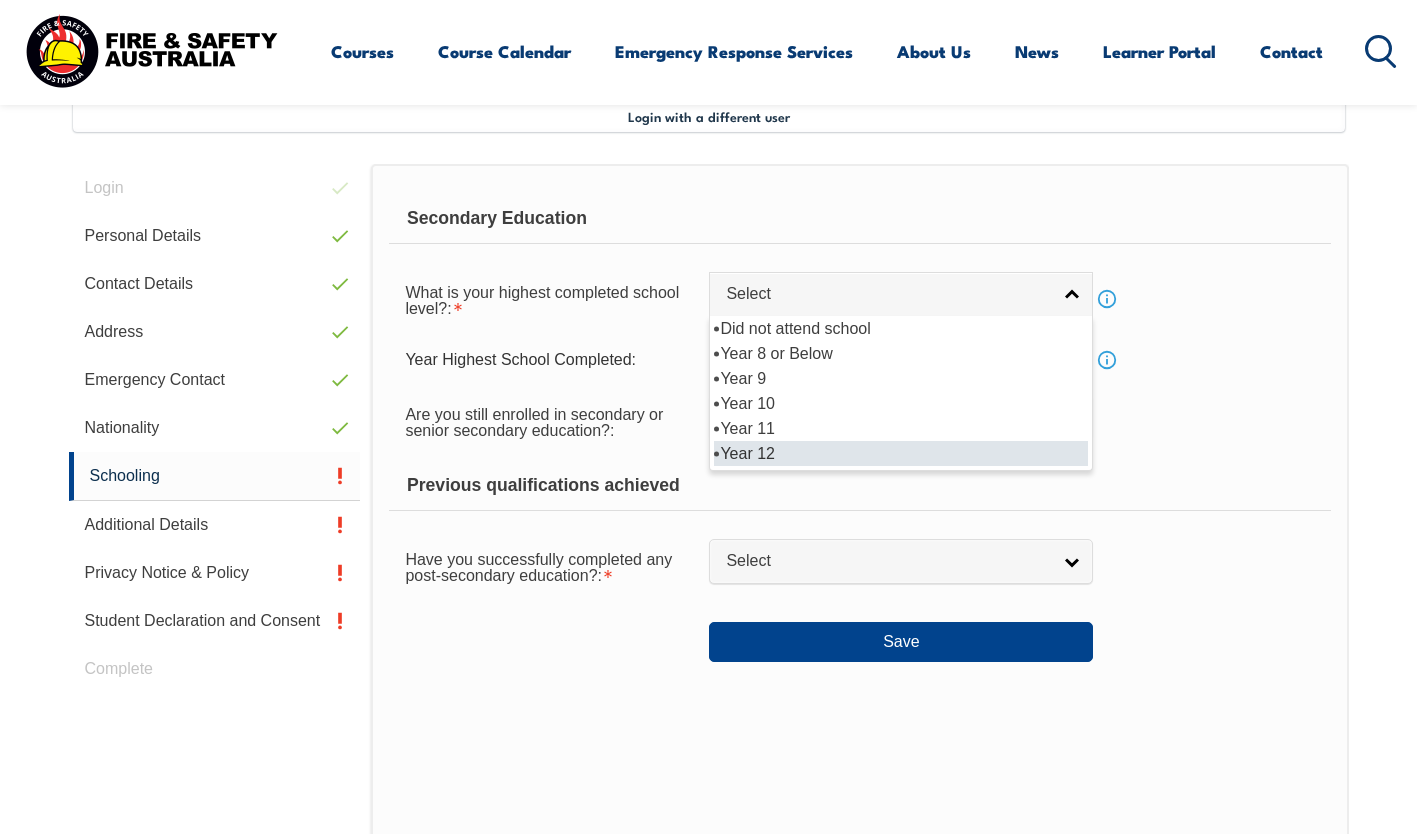 click on "Year 12" at bounding box center [901, 453] 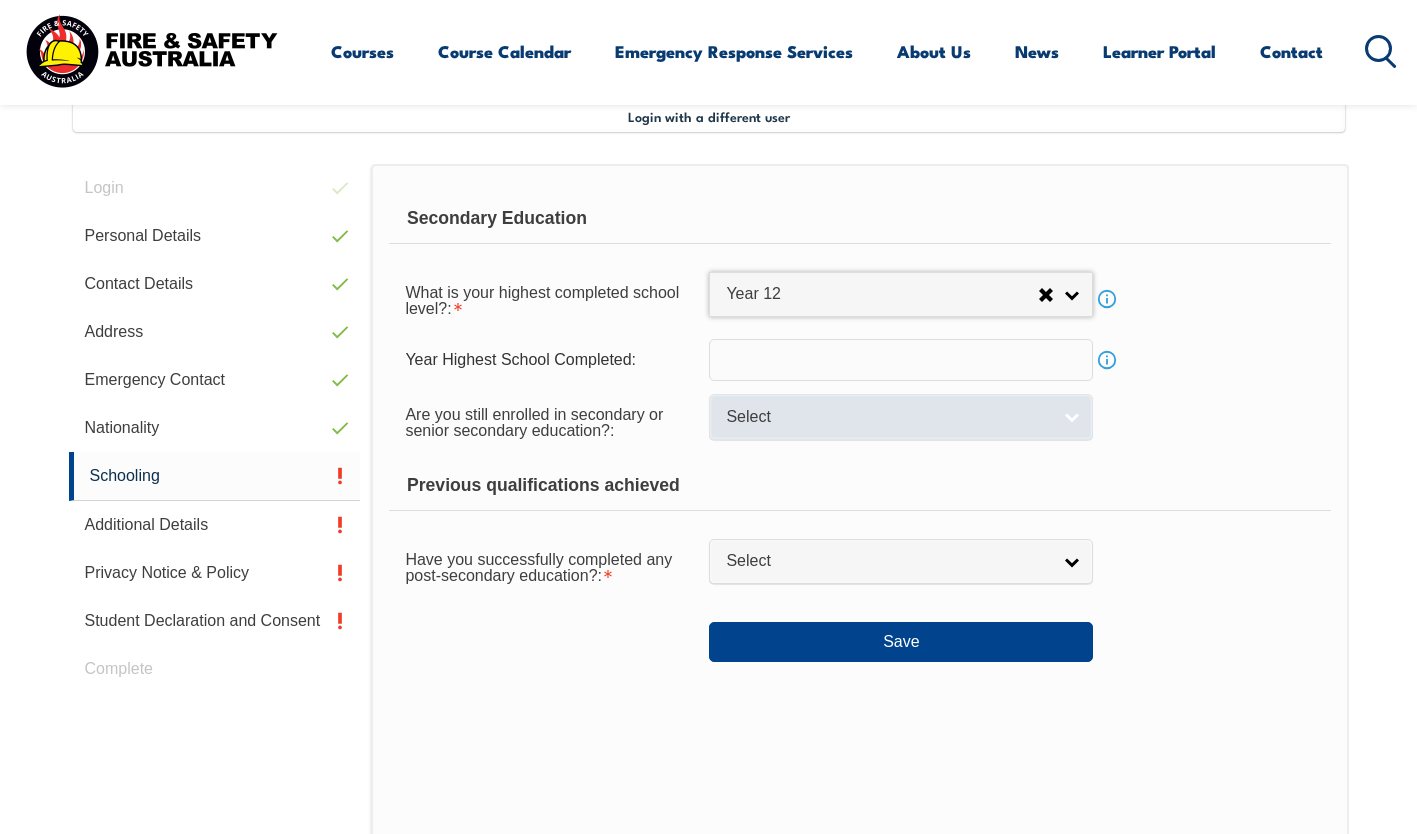 click on "Select" at bounding box center [888, 417] 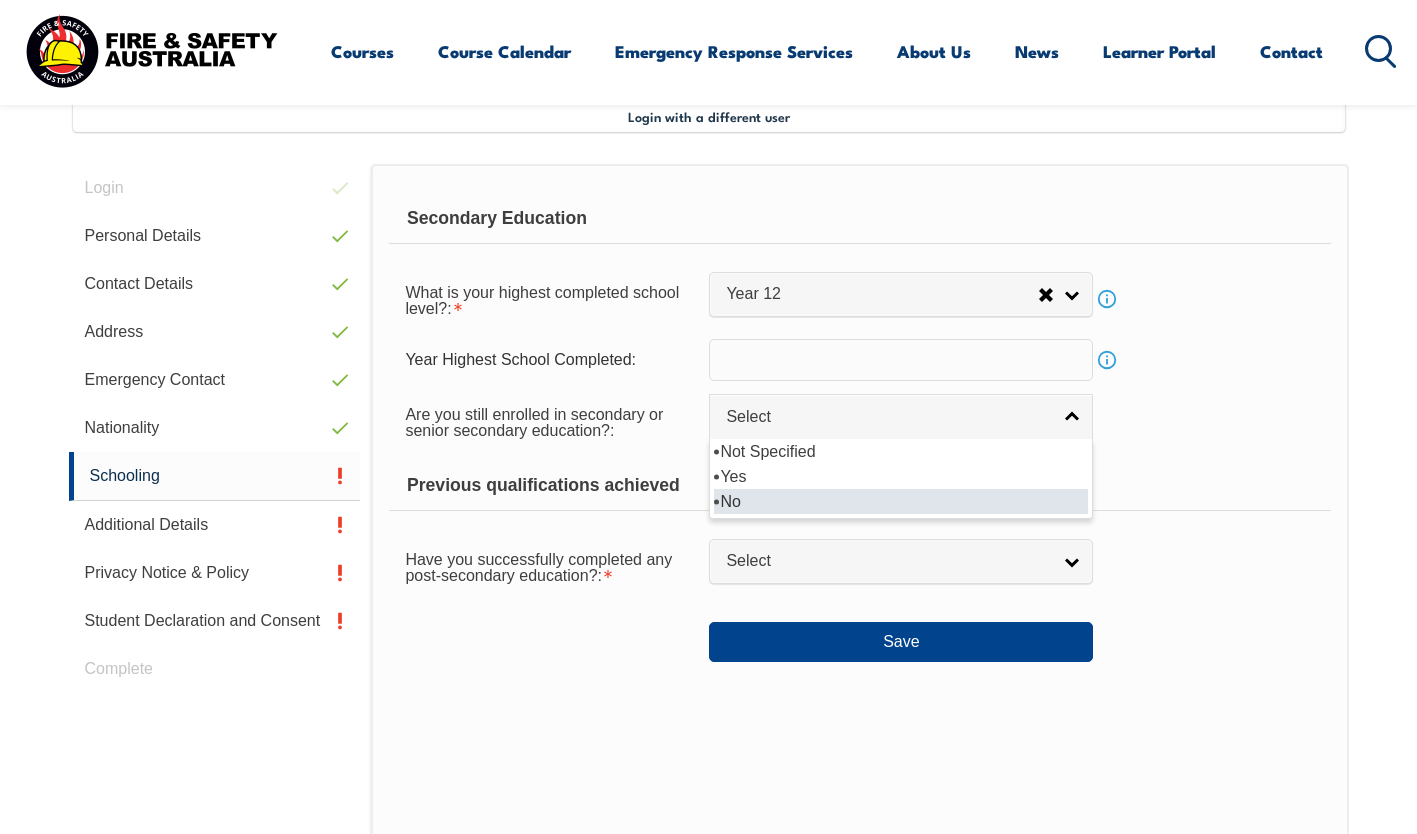 click on "No" at bounding box center (901, 501) 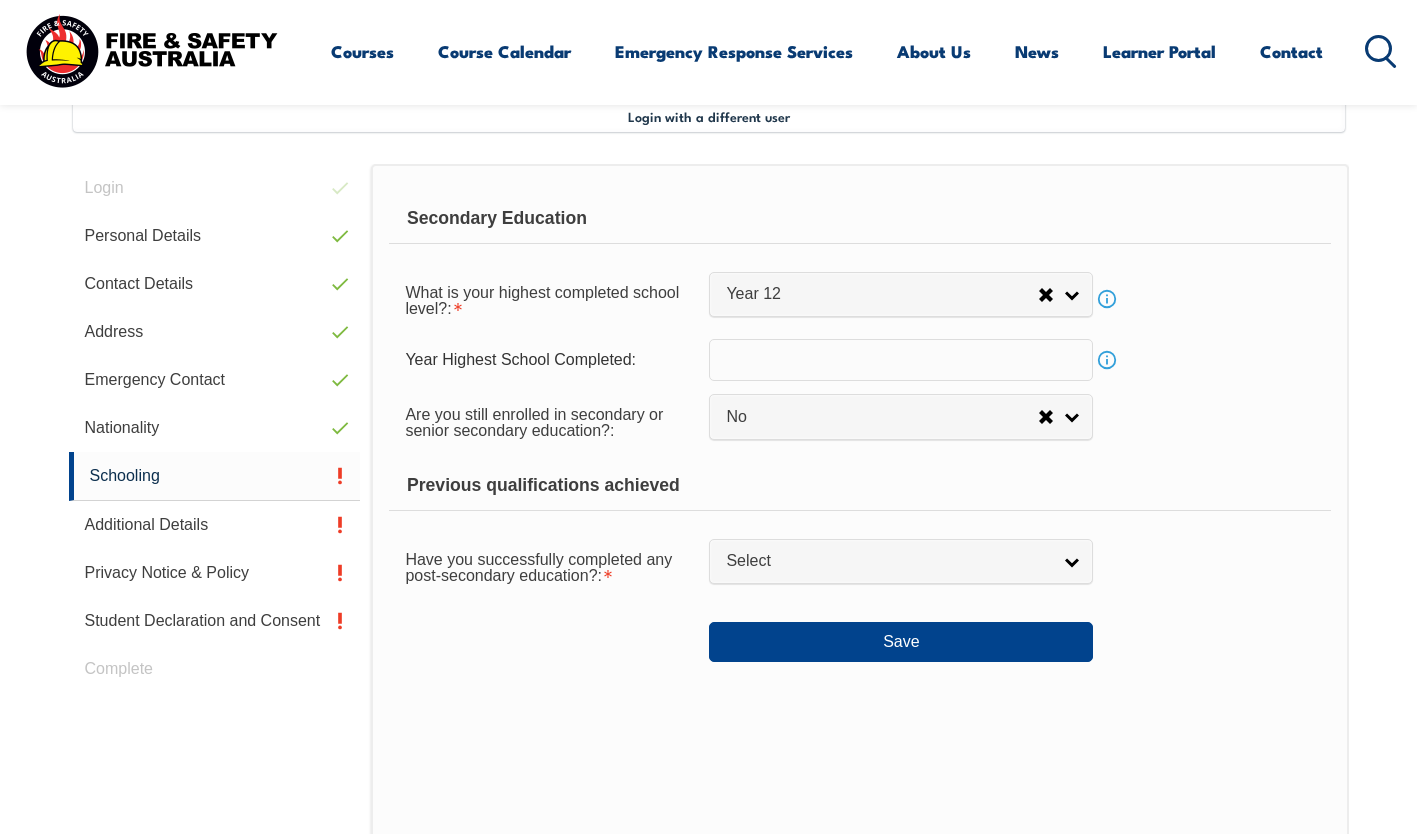 click on "Secondary Education What is your highest completed school level?: Did not attend school Year 8 or Below Year 9 Year 10 Year 11 Year 12
Year 12
Did not attend school Year 8 or Below Year 9 Year 10 Year 11 Year 12
Info Year Highest School Completed: Info Are you still enrolled in secondary or senior secondary education?: Not Specified Yes No
No
Not Specified Yes No
Previous qualifications achieved Have you successfully completed any post-secondary education?: Yes No
Select
Prior Education: Info Bachelor Degree or Higher Degree level Not Specified Australian Qualification Australian Equivalent International
Not Specified
Advanced Diploma or Associate Degree Level Not Specified Australian Qualification Australian Equivalent International
Not Specified
Diploma Level Not Specified Australian Qualification Australian Equivalent International
Not Specified" at bounding box center (859, 428) 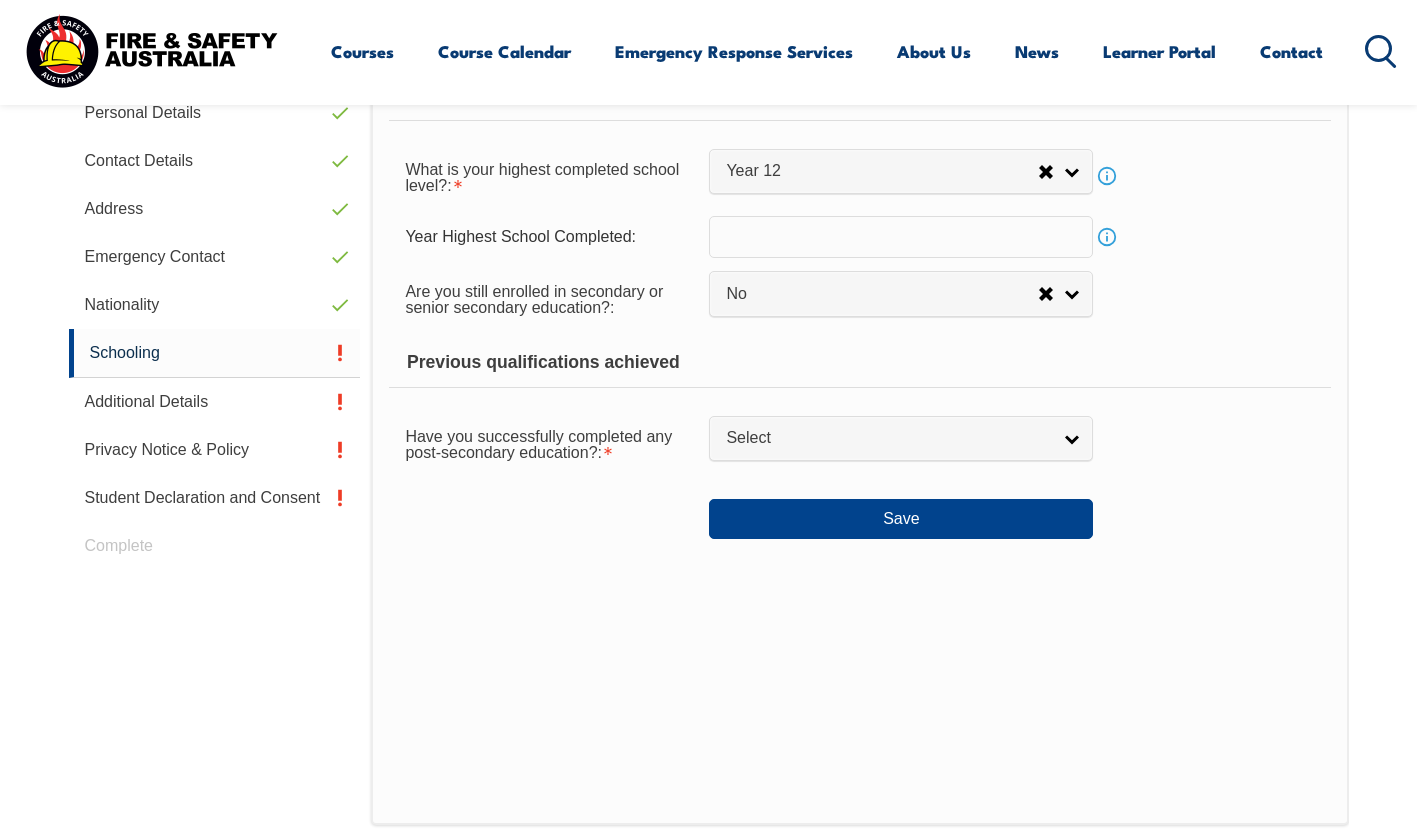 scroll, scrollTop: 670, scrollLeft: 0, axis: vertical 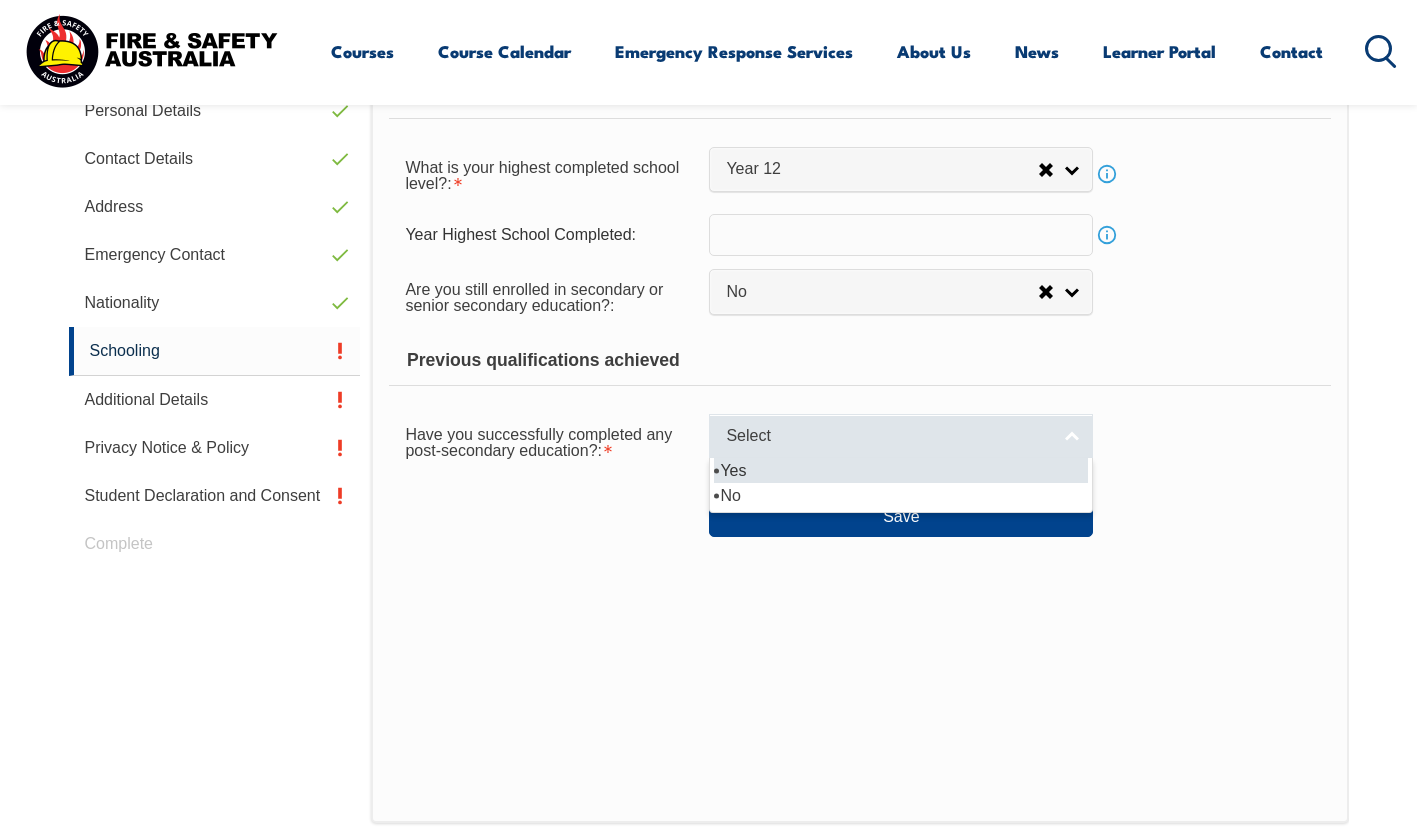 click on "Select" at bounding box center (888, 436) 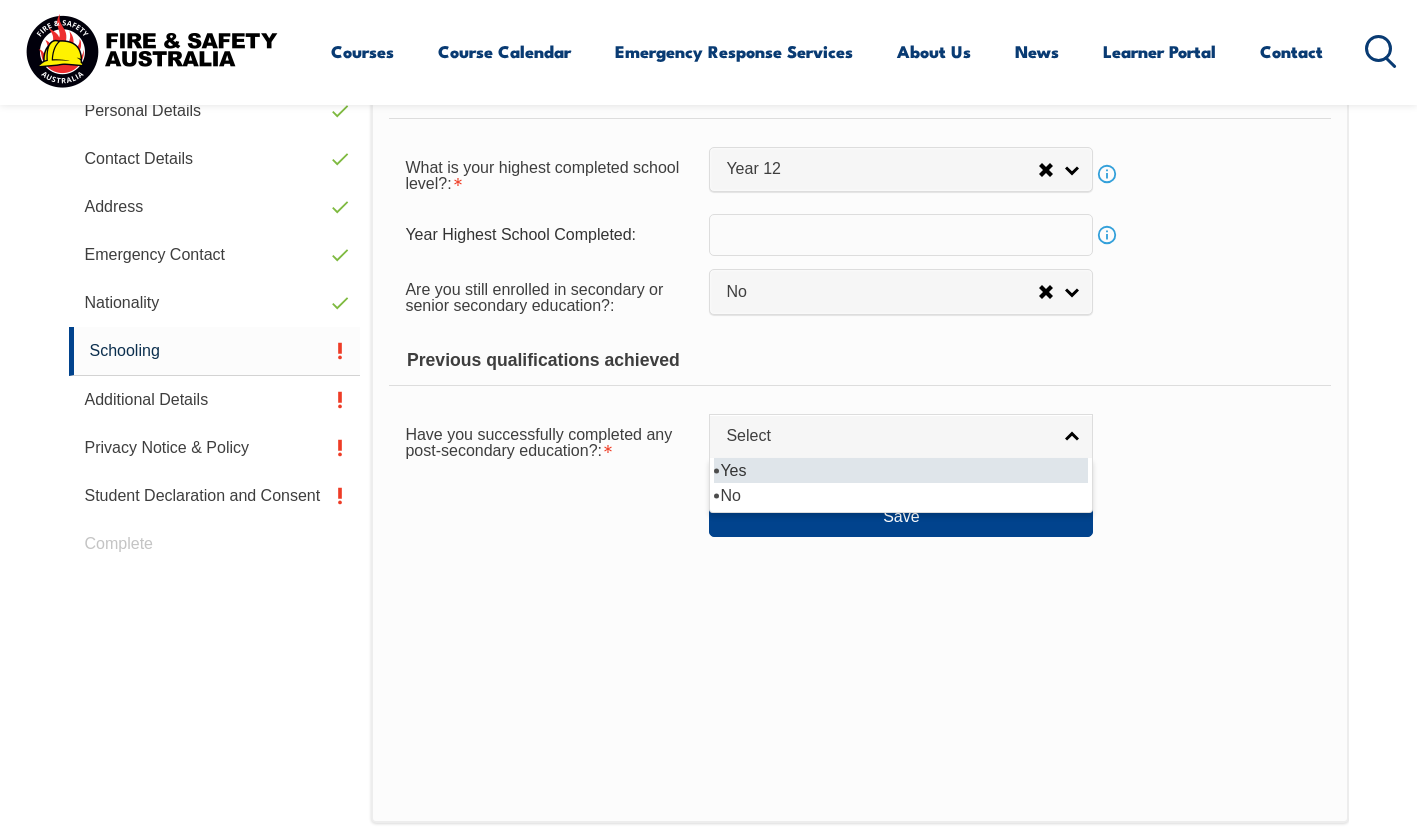 click on "Yes" at bounding box center (901, 470) 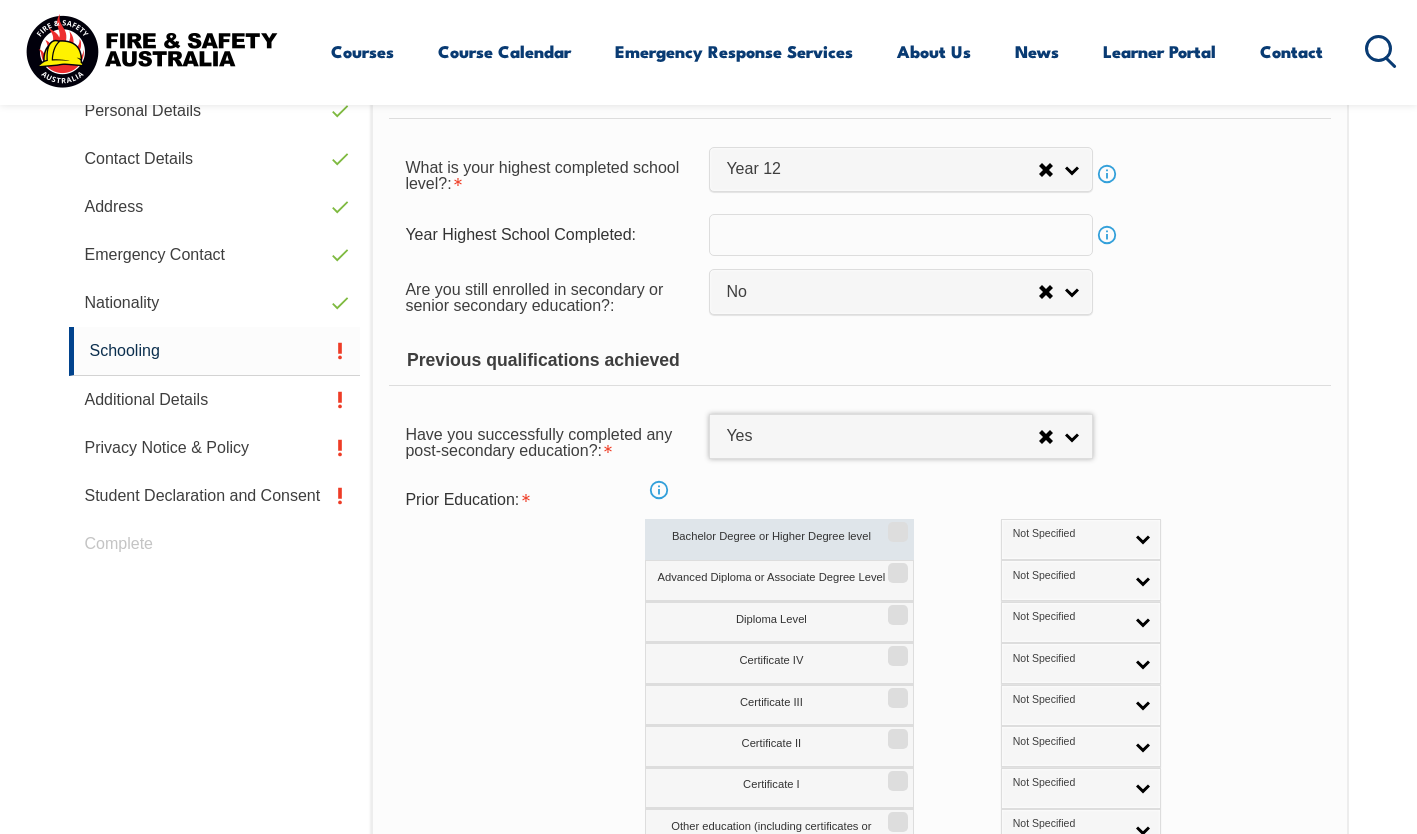 click on "Bachelor Degree or Higher Degree level" at bounding box center [779, 539] 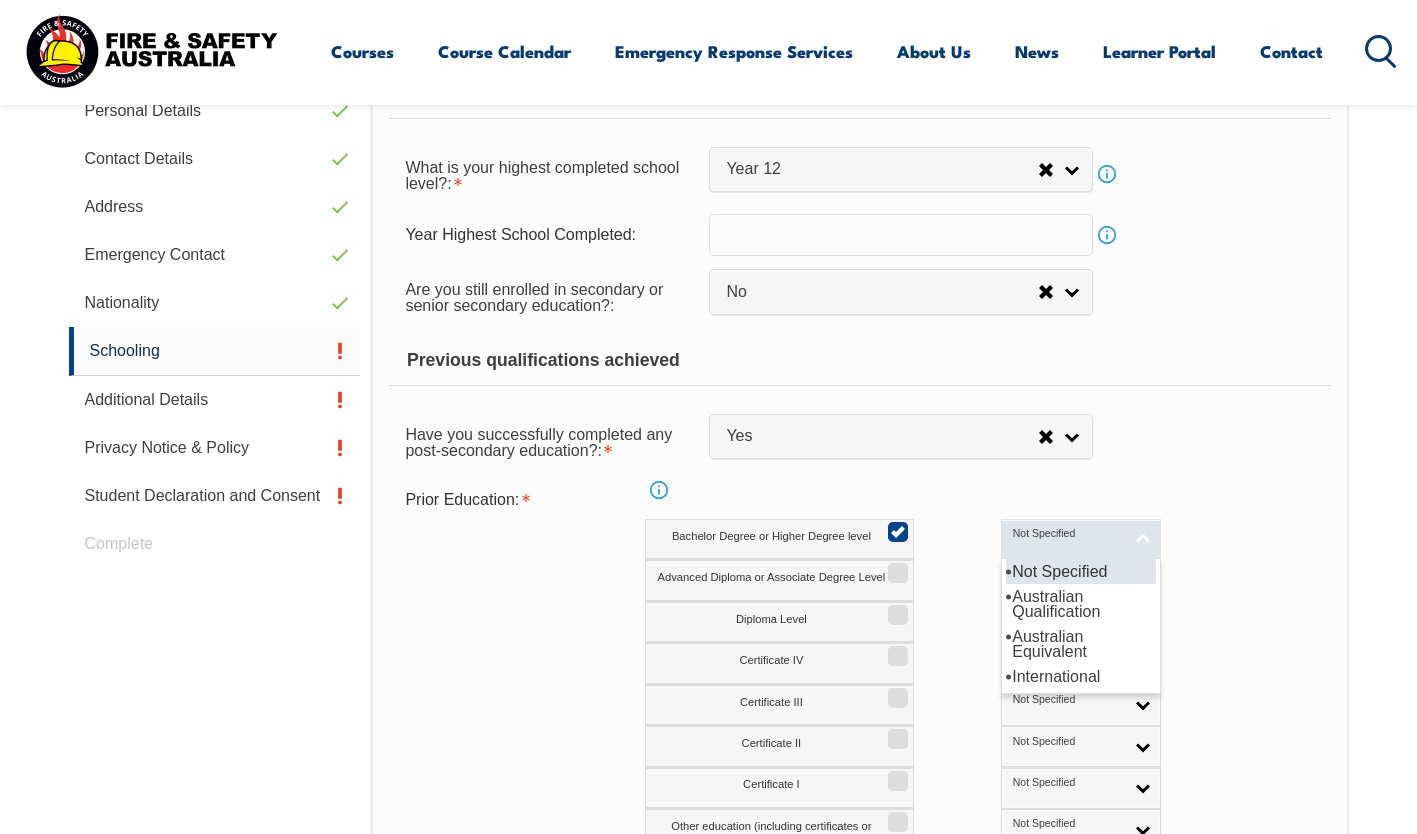 click on "Not Specified" at bounding box center [1068, 534] 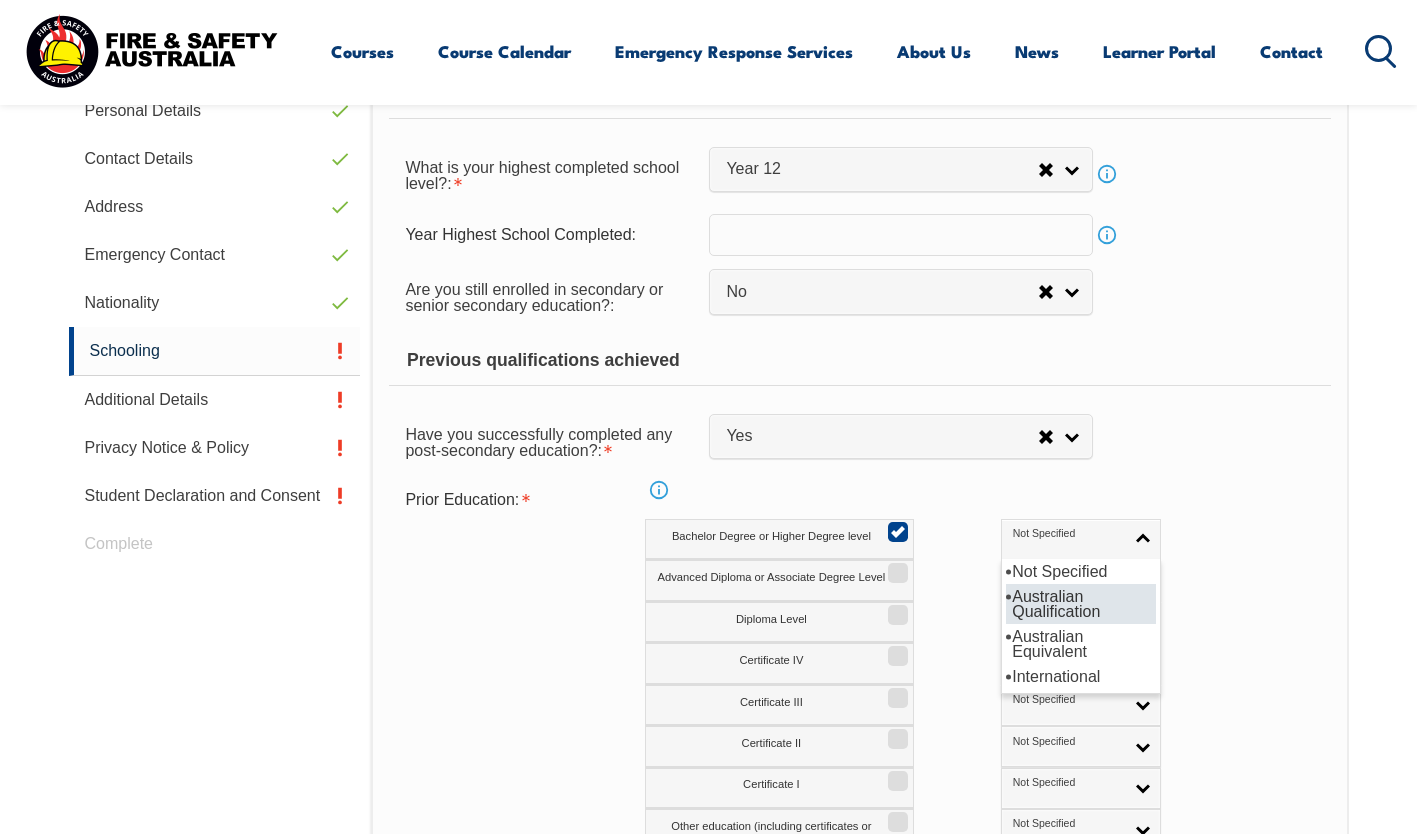 click on "Australian Qualification" at bounding box center (1081, 604) 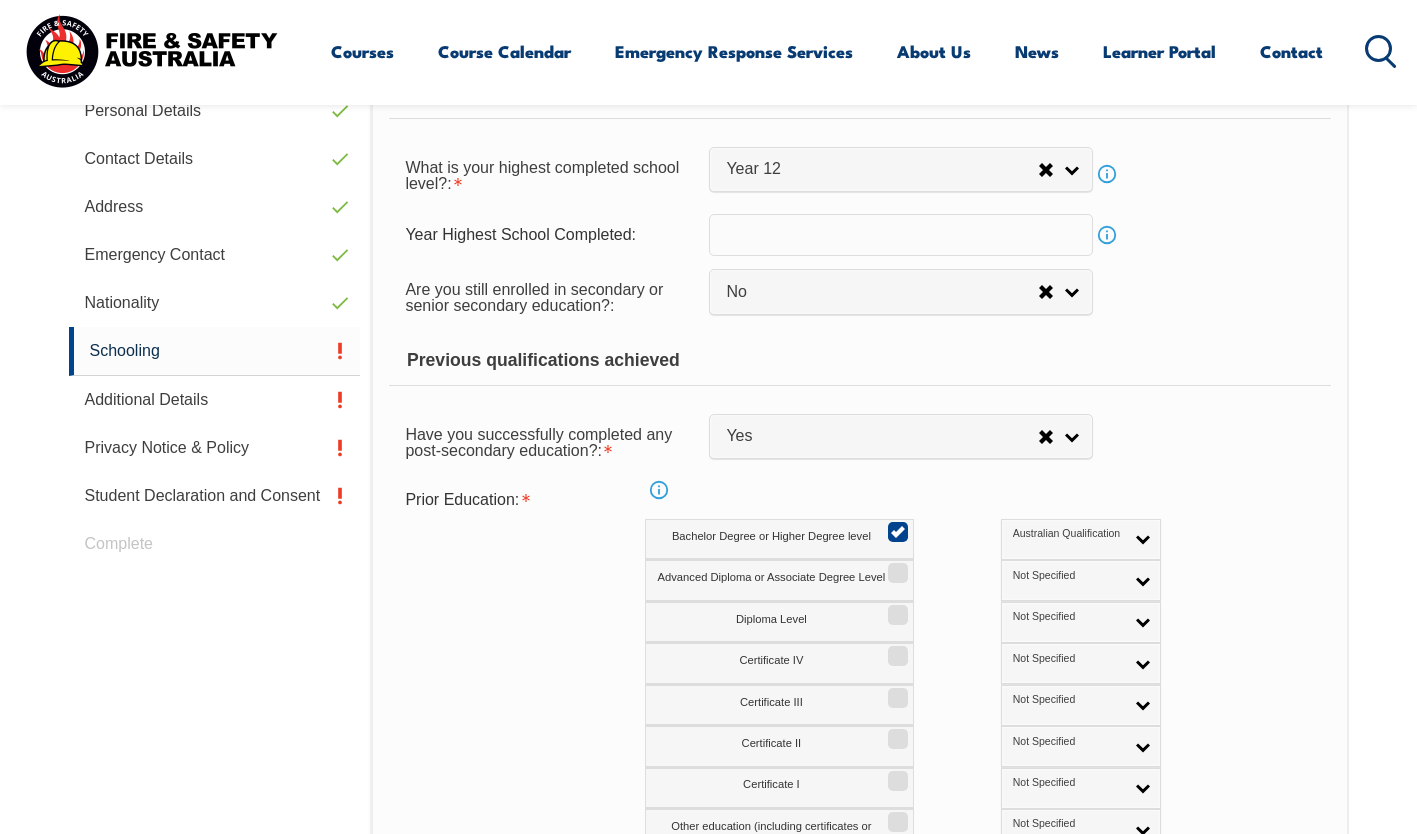 click on "Bachelor Degree or Higher Degree level Not Specified Australian Qualification Australian Equivalent International
Not Specified
Not Specified Australian Qualification Australian Equivalent International
Advanced Diploma or Associate Degree Level Not Specified Australian Qualification Australian Equivalent International
Not Specified
Diploma Level Not Specified Australian Qualification Australian Equivalent International
Not Specified
Certificate IV Not Specified Australian Qualification Australian Equivalent International
Not Specified
Certificate III Not Specified Australian Qualification Australian Equivalent International
Not Specified
Certificate II Not Specified Australian Qualification Australian Equivalent International
Not Specified
Certificate I Not Specified Australian Qualification Australian Equivalent" at bounding box center (946, 539) 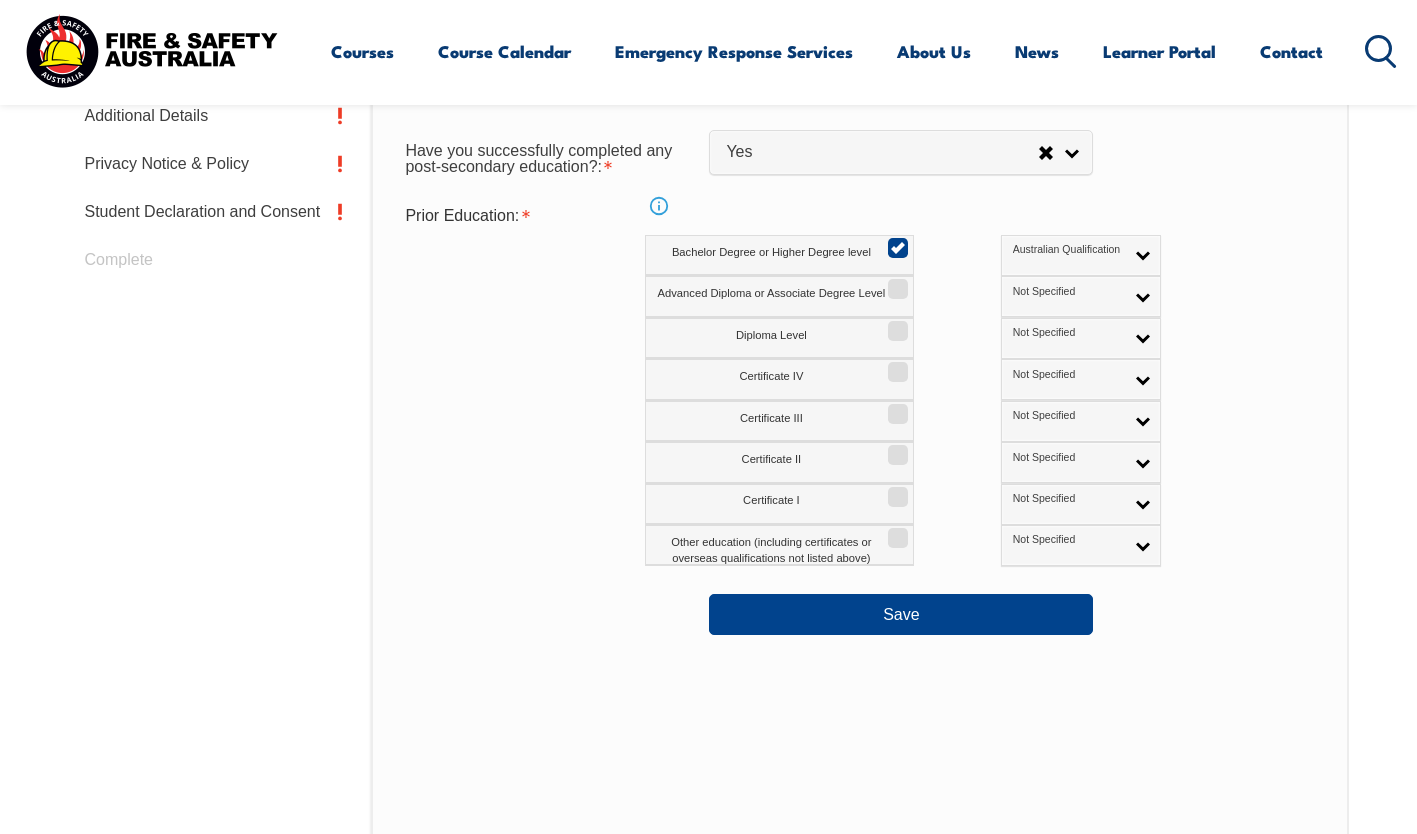 scroll, scrollTop: 955, scrollLeft: 0, axis: vertical 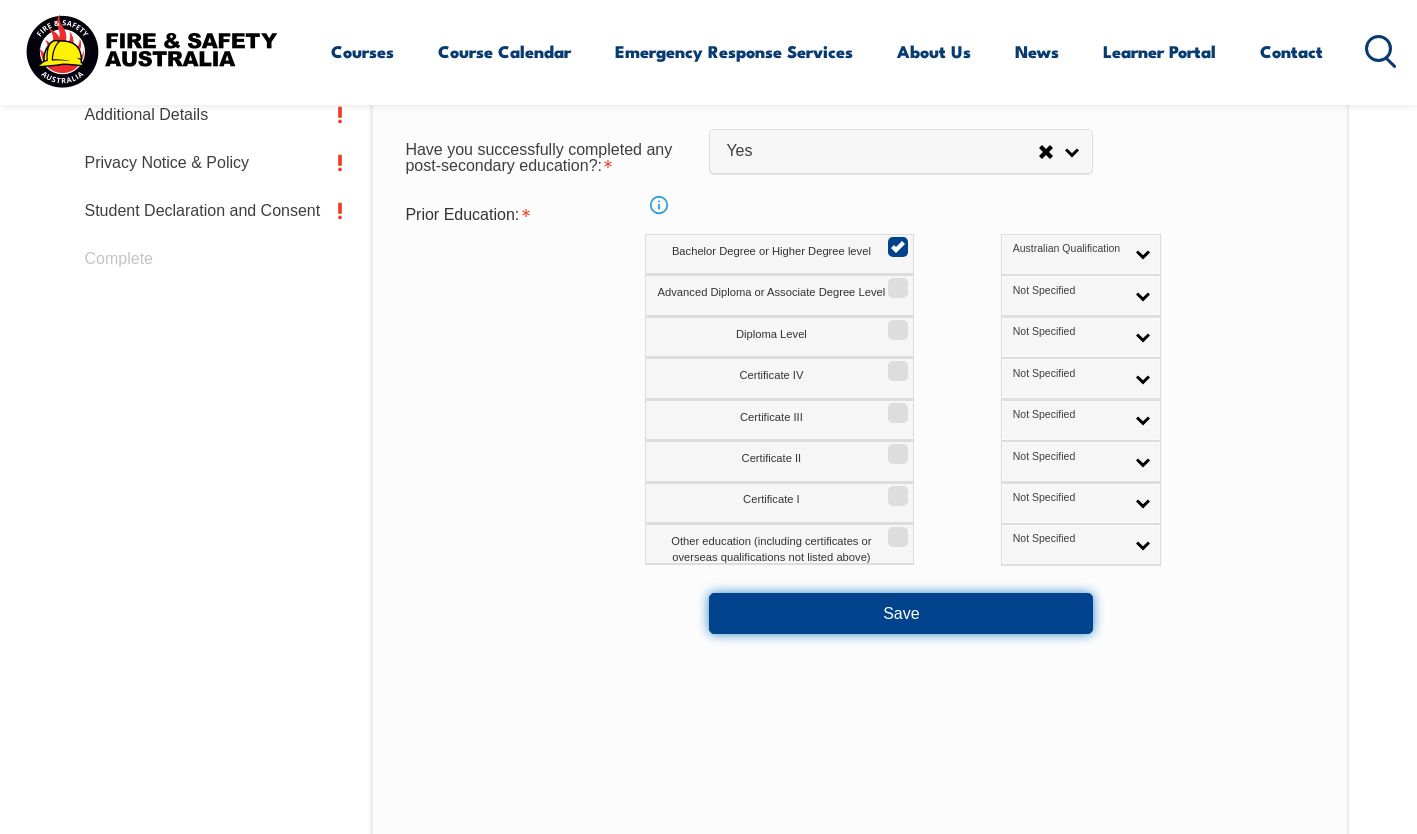 click on "Save" at bounding box center (901, 613) 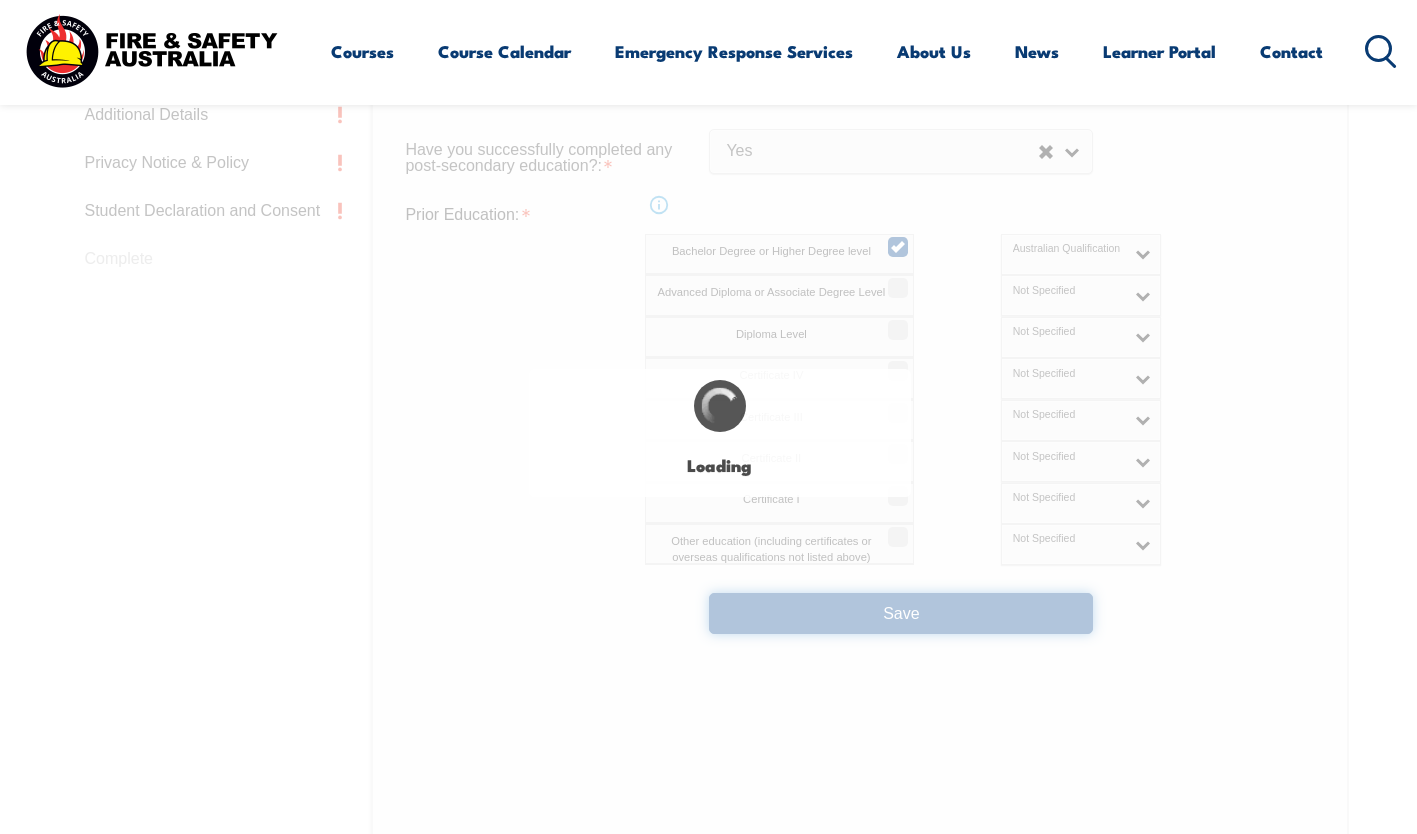 select 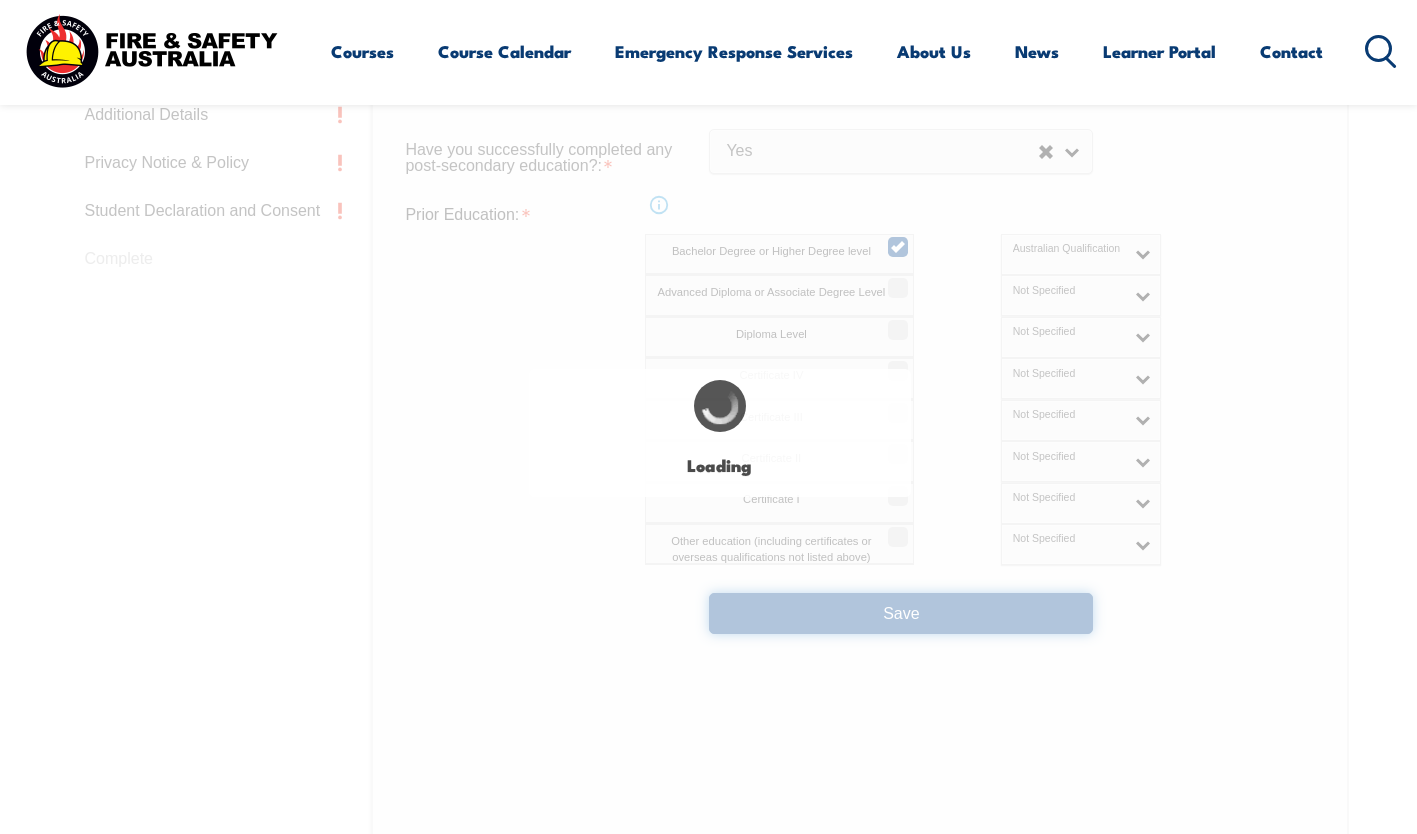 select on "false" 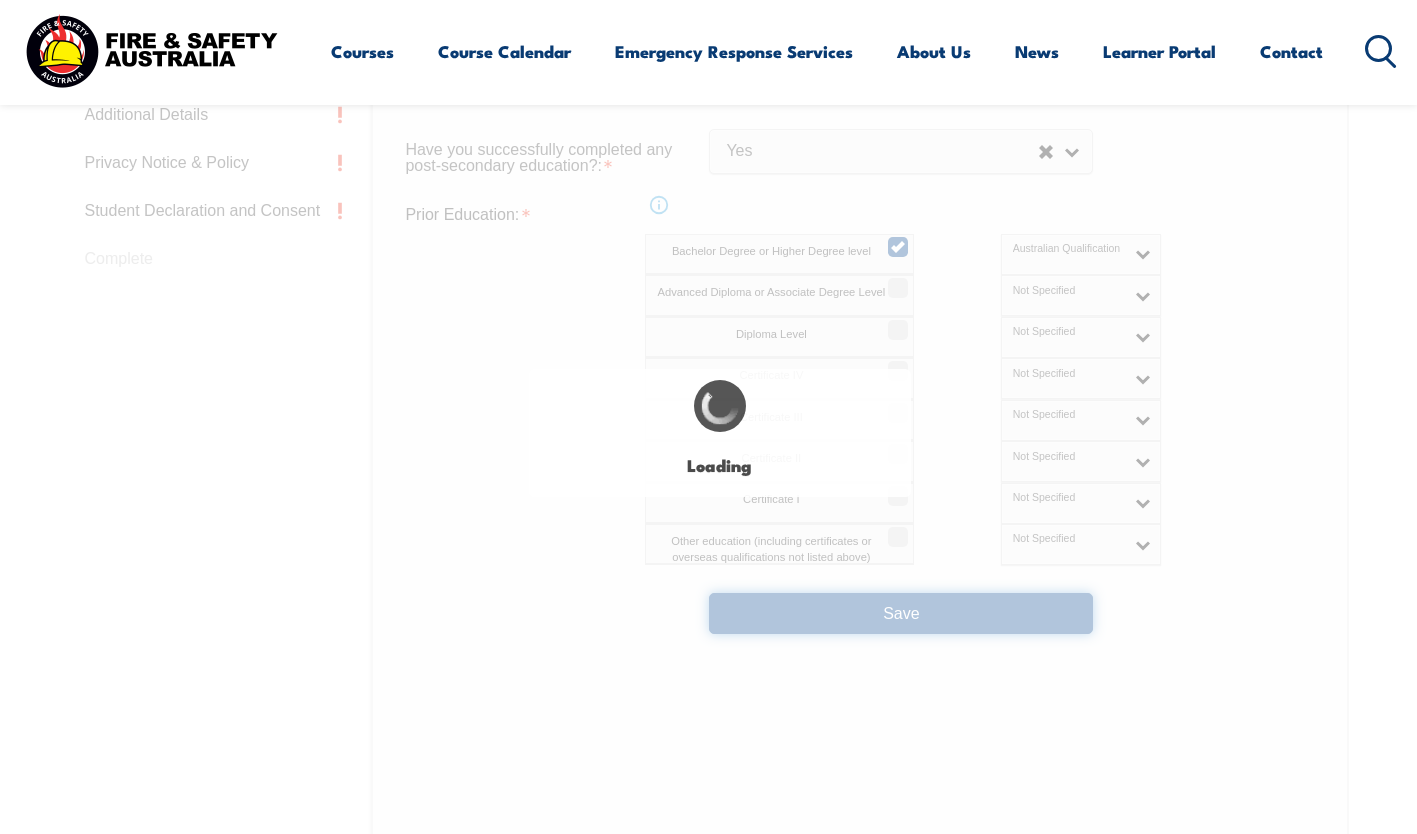 select on "true" 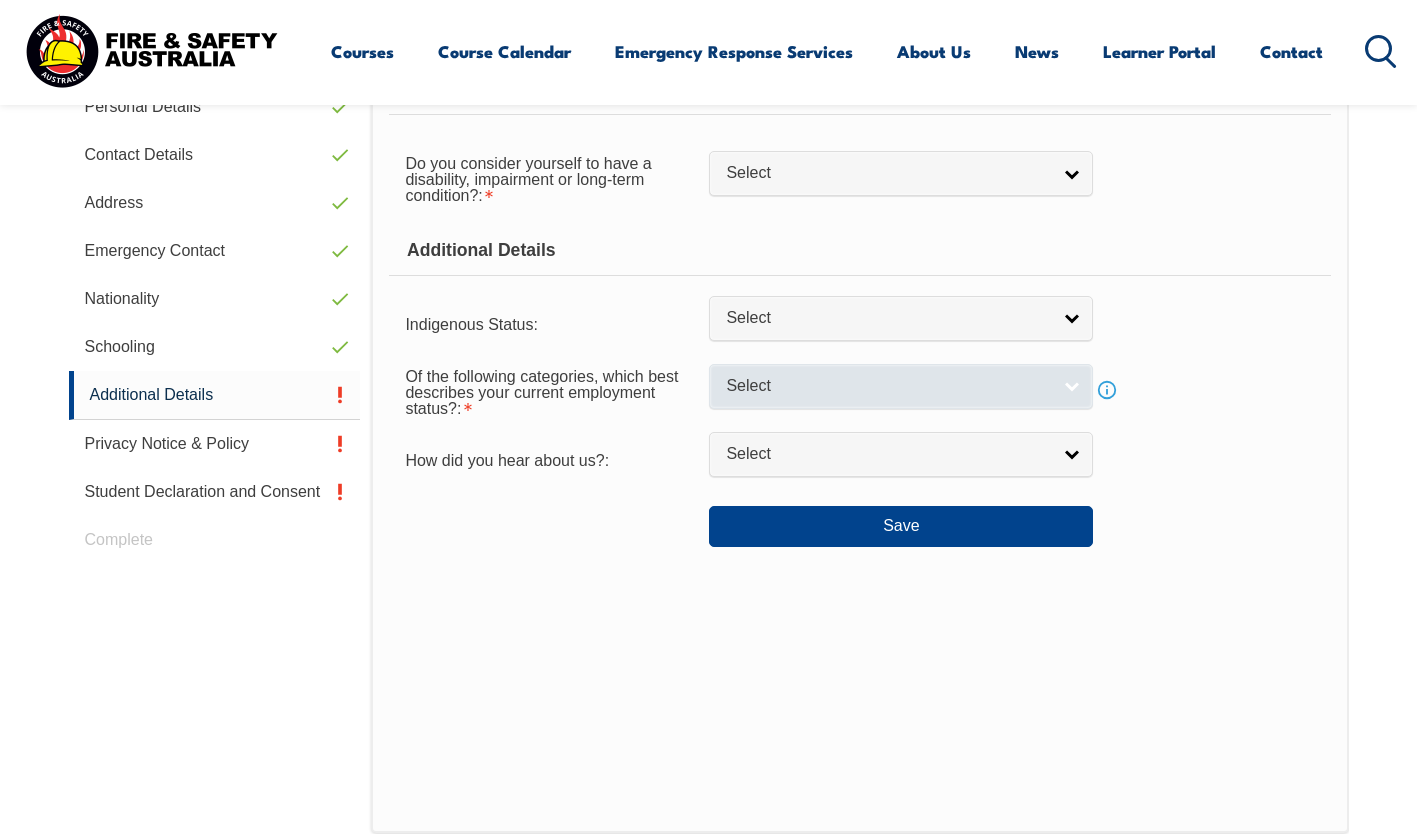 scroll, scrollTop: 545, scrollLeft: 0, axis: vertical 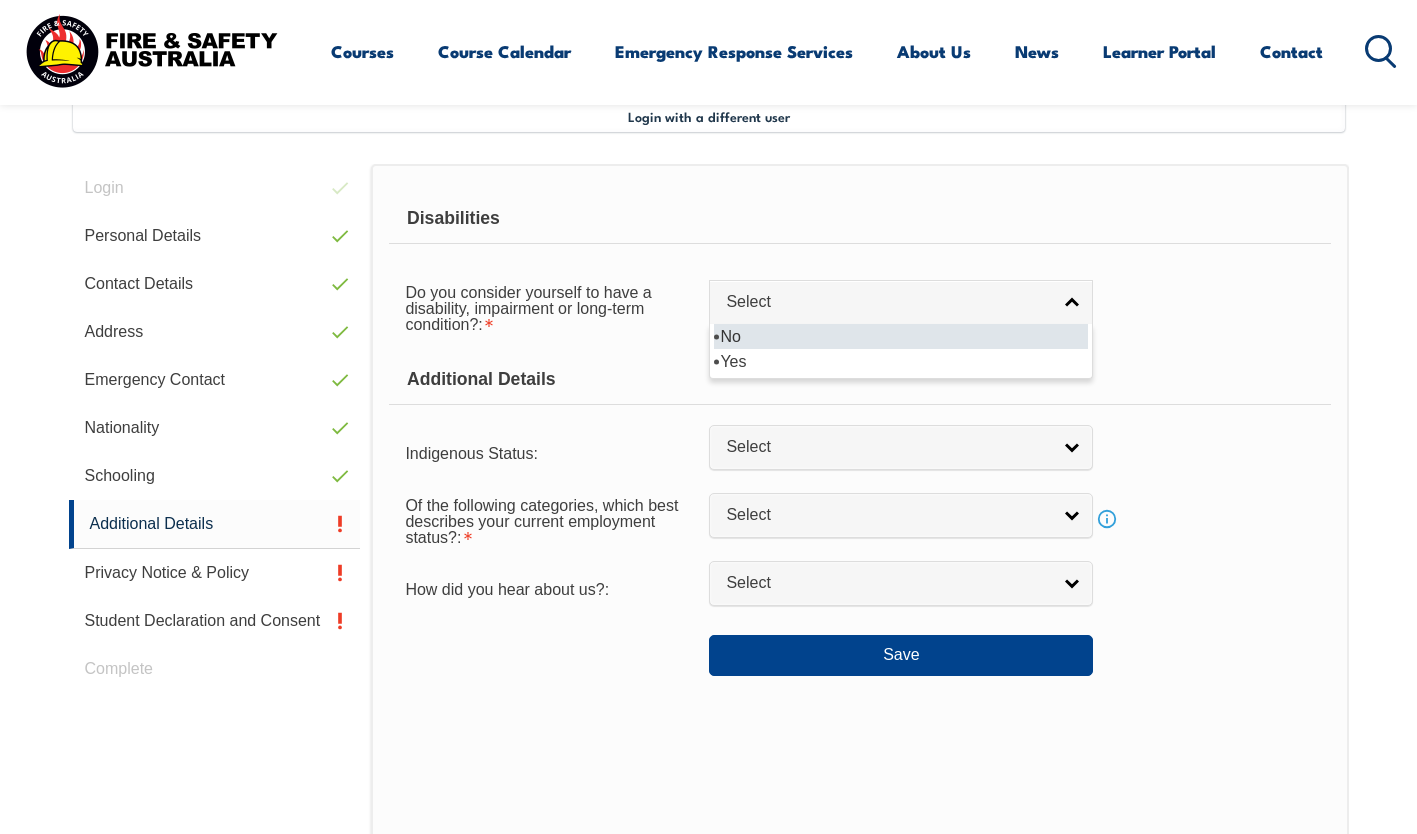 drag, startPoint x: 847, startPoint y: 295, endPoint x: 827, endPoint y: 343, distance: 52 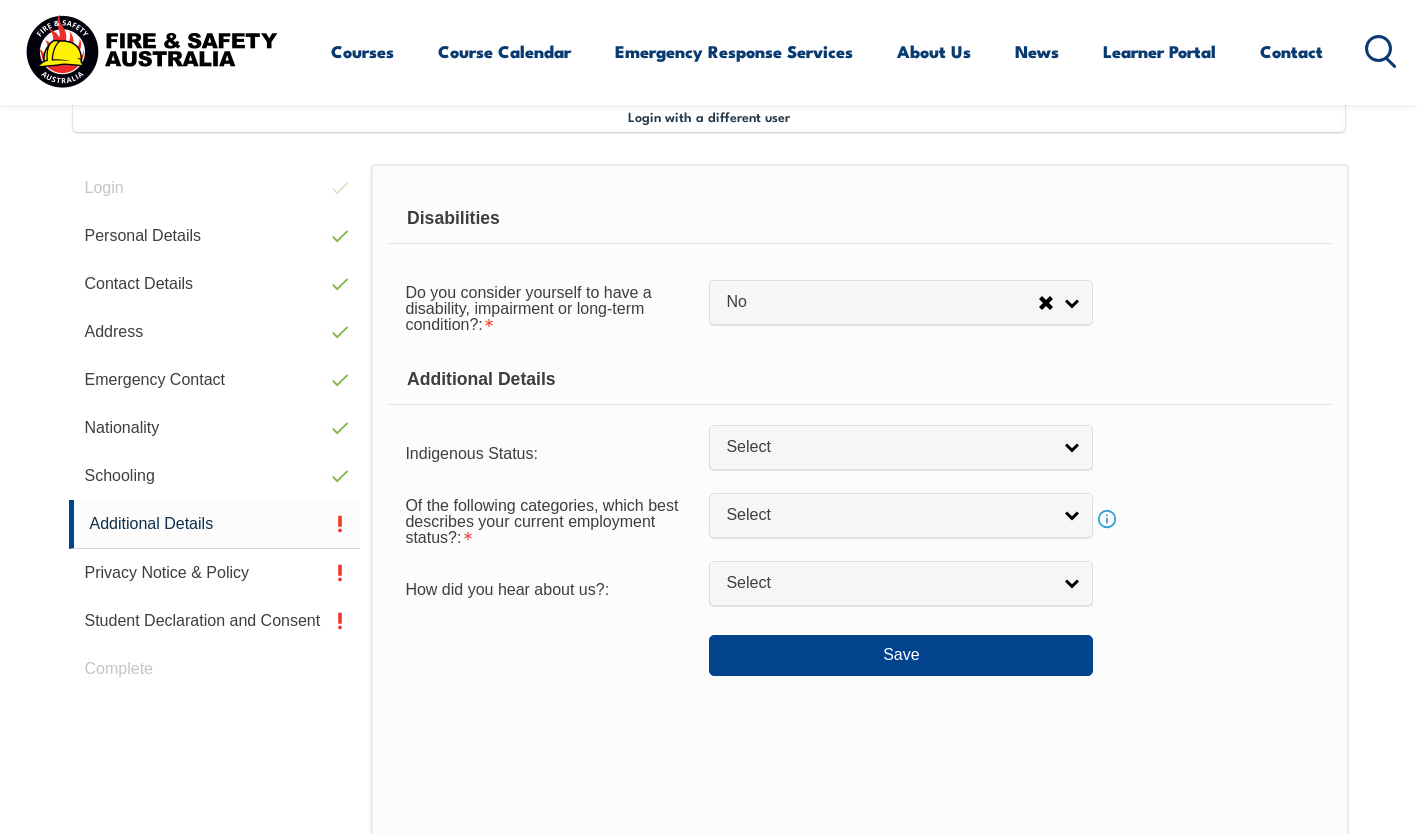 click on "Disabilities Do you consider yourself to have a disability, impairment or long-term condition?: No Yes
No
No Yes
If you indicated the presence of a disability, impairment or long-term condition, please select the area(s) in the following list: Hearing / Deafness Physical Intellectual Learning Mental illness Acquired Brain Impairment Vision Medical condition Other Additional Details Indigenous Status: No Aboriginal Torres Strait Islander Aboriginal & Torres Strait Islander
Select
Of the following categories, which best describes your current employment status?: Full-time employee Part-time employee Self-employed - not employing others Self-employed - employing others Employed - unpaid worker in a family business Unemployed - Seeking full-time work Unemployed - Seeking part-time work Unemployed - Not Seeking employment
Select
Info How did you hear about us?: Employer Facebook FSA Employee FSA Website Instagram" at bounding box center (859, 435) 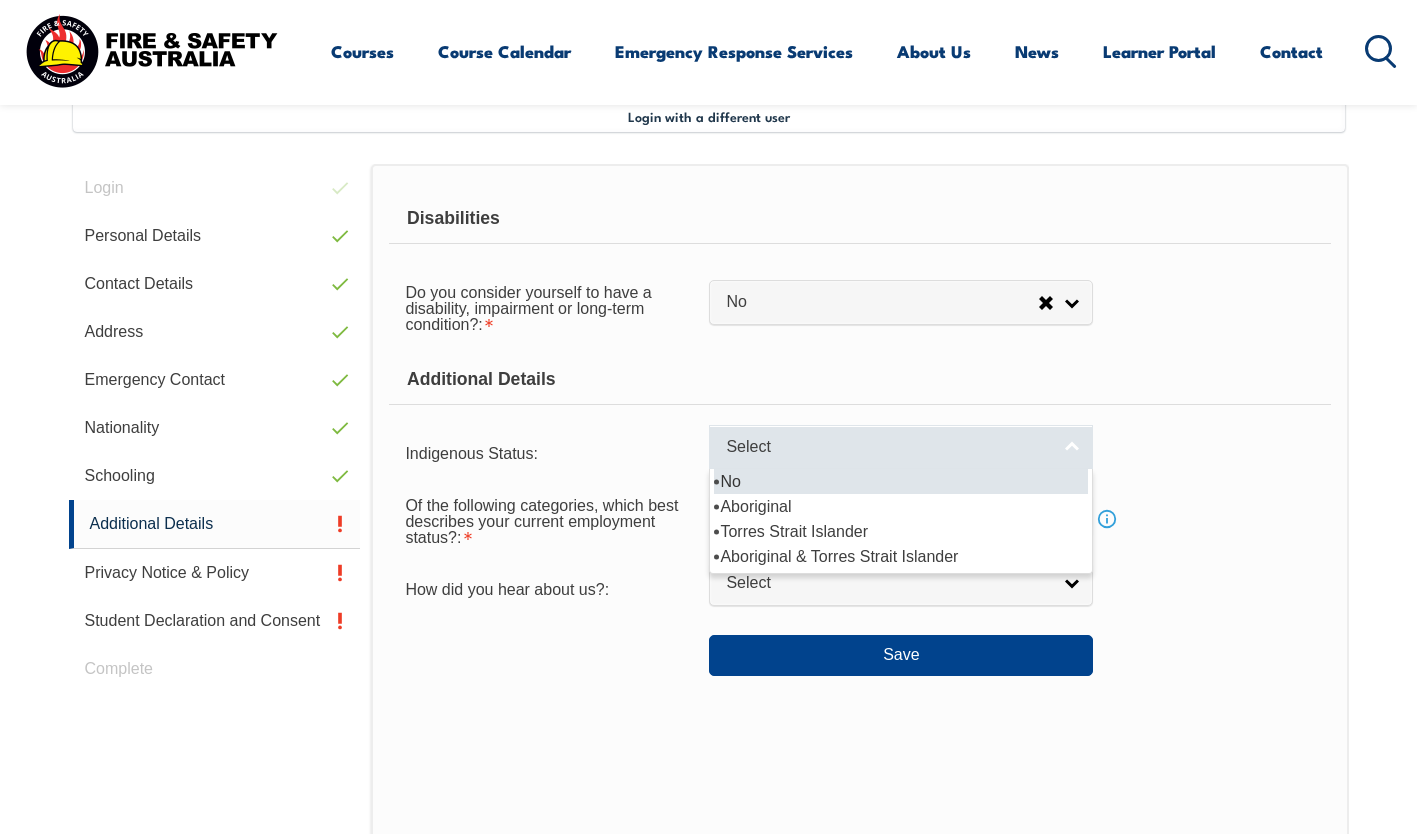 click on "Select" at bounding box center (888, 447) 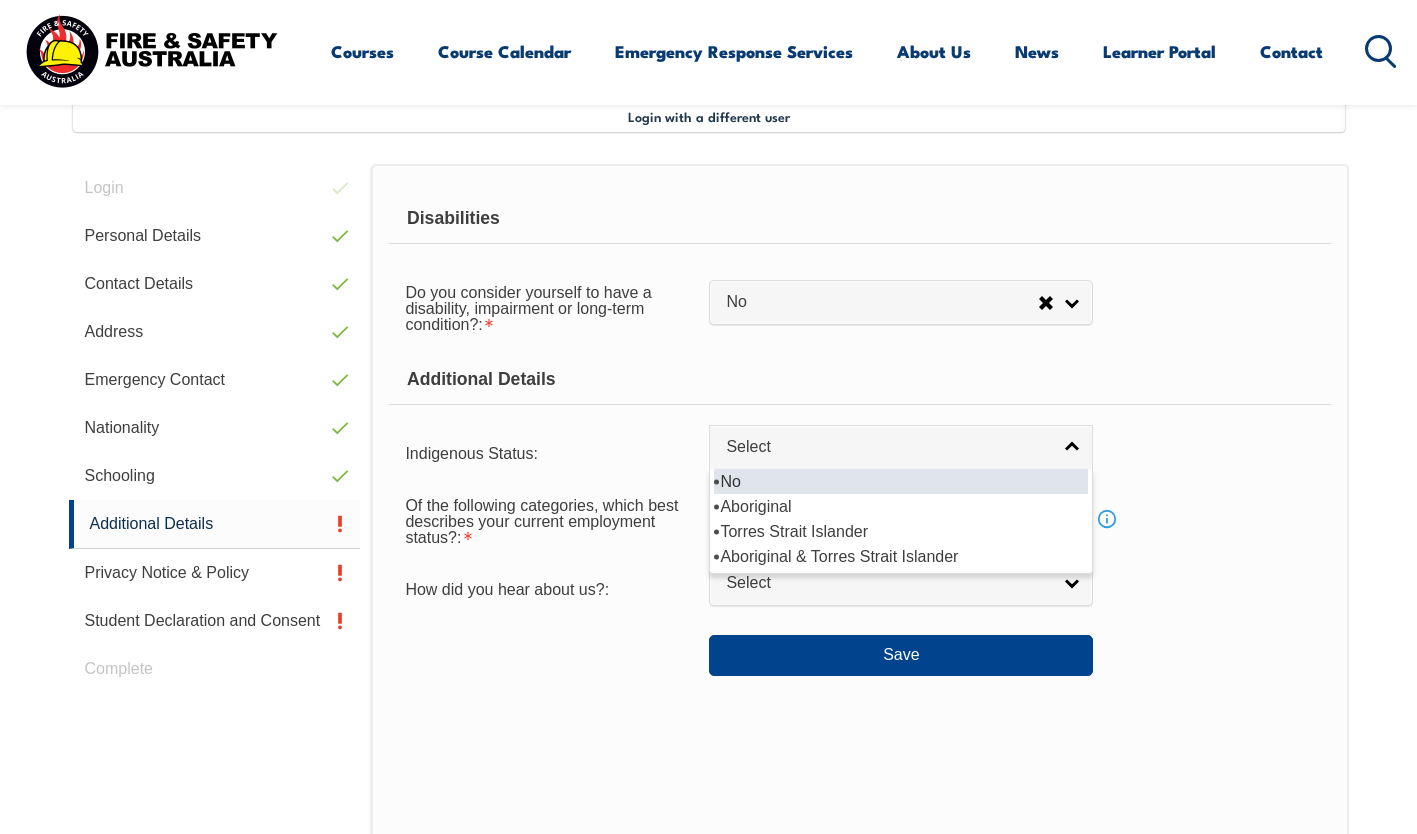 click on "No" at bounding box center (901, 481) 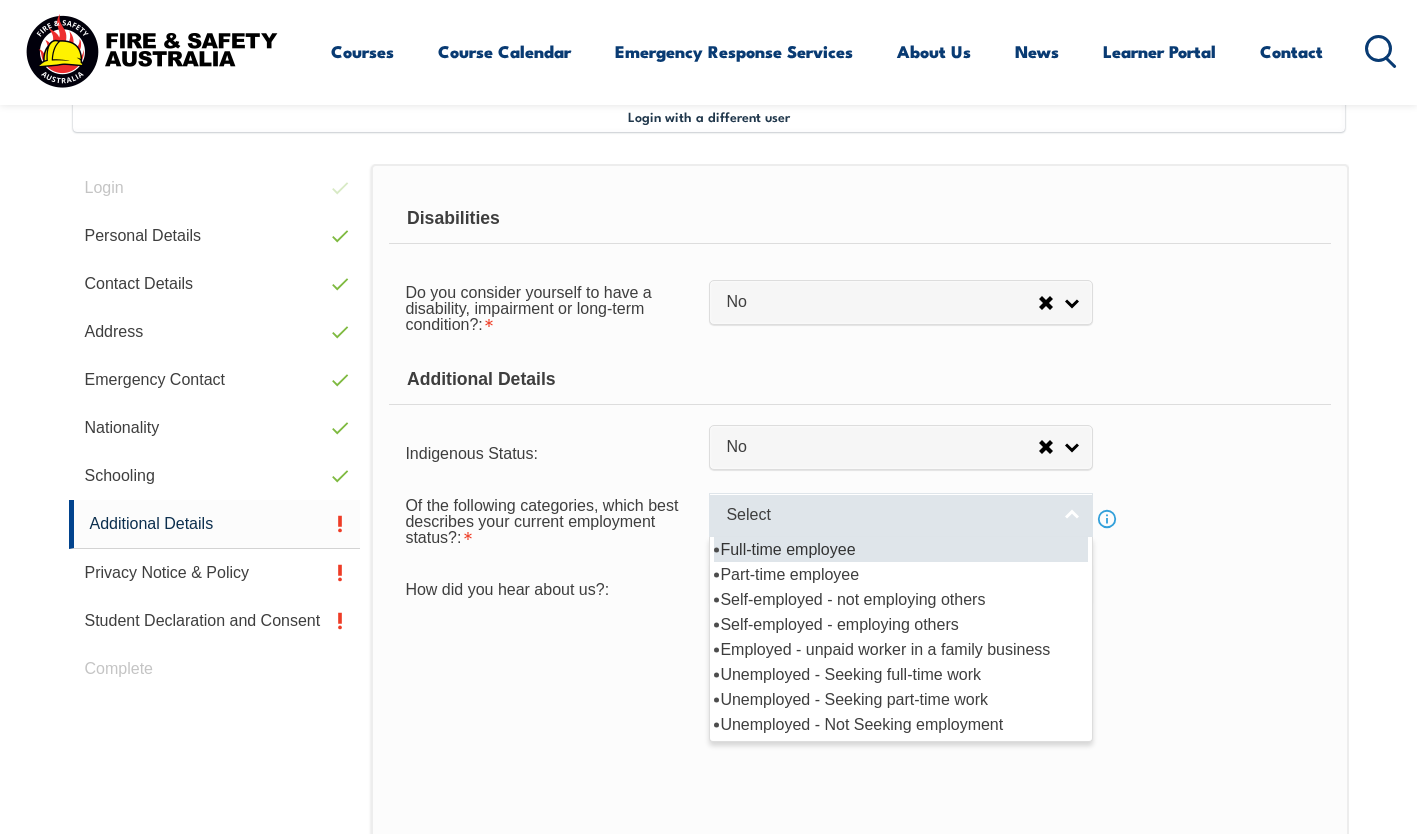 click on "Select" at bounding box center [888, 515] 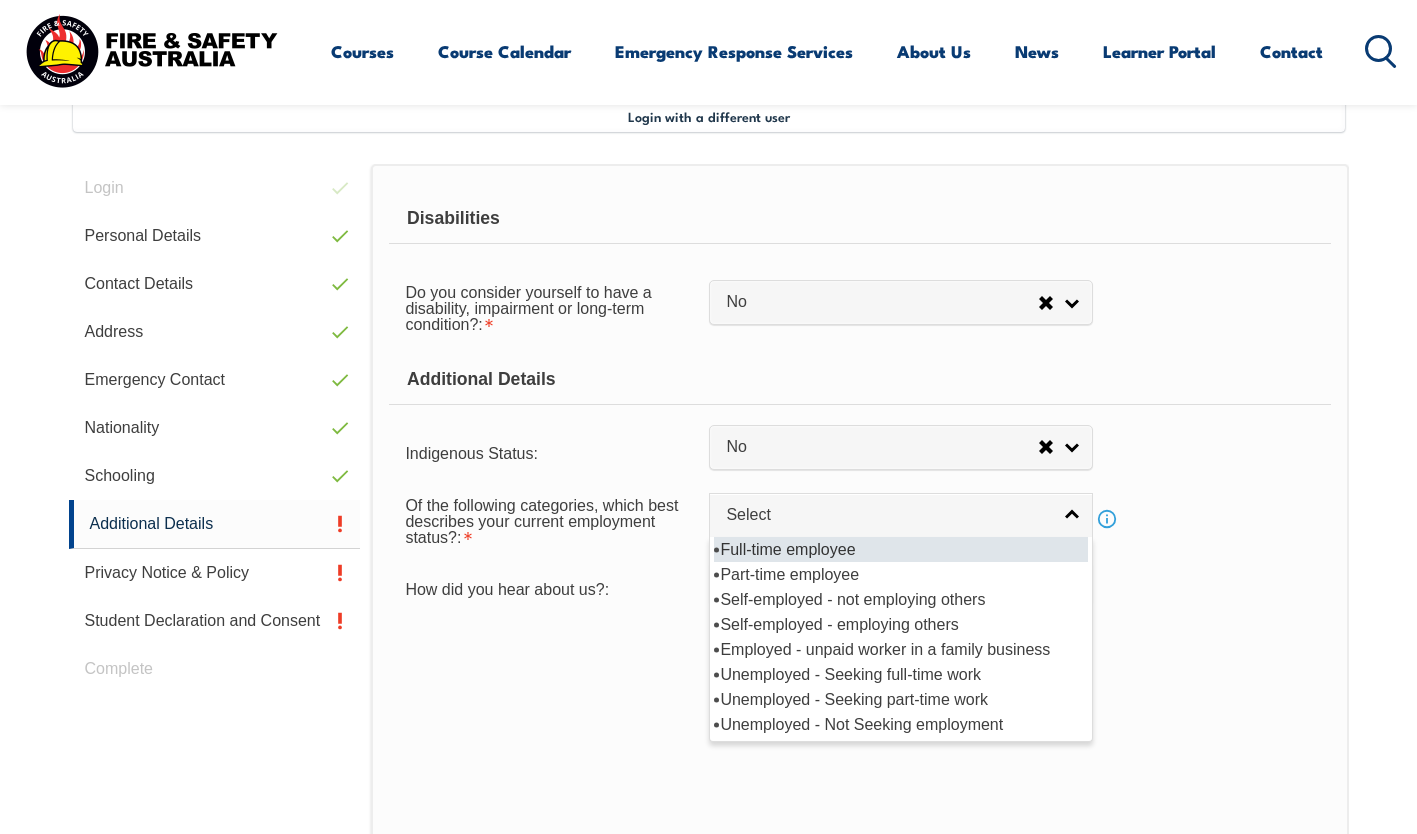 click on "Full-time employee" at bounding box center (901, 549) 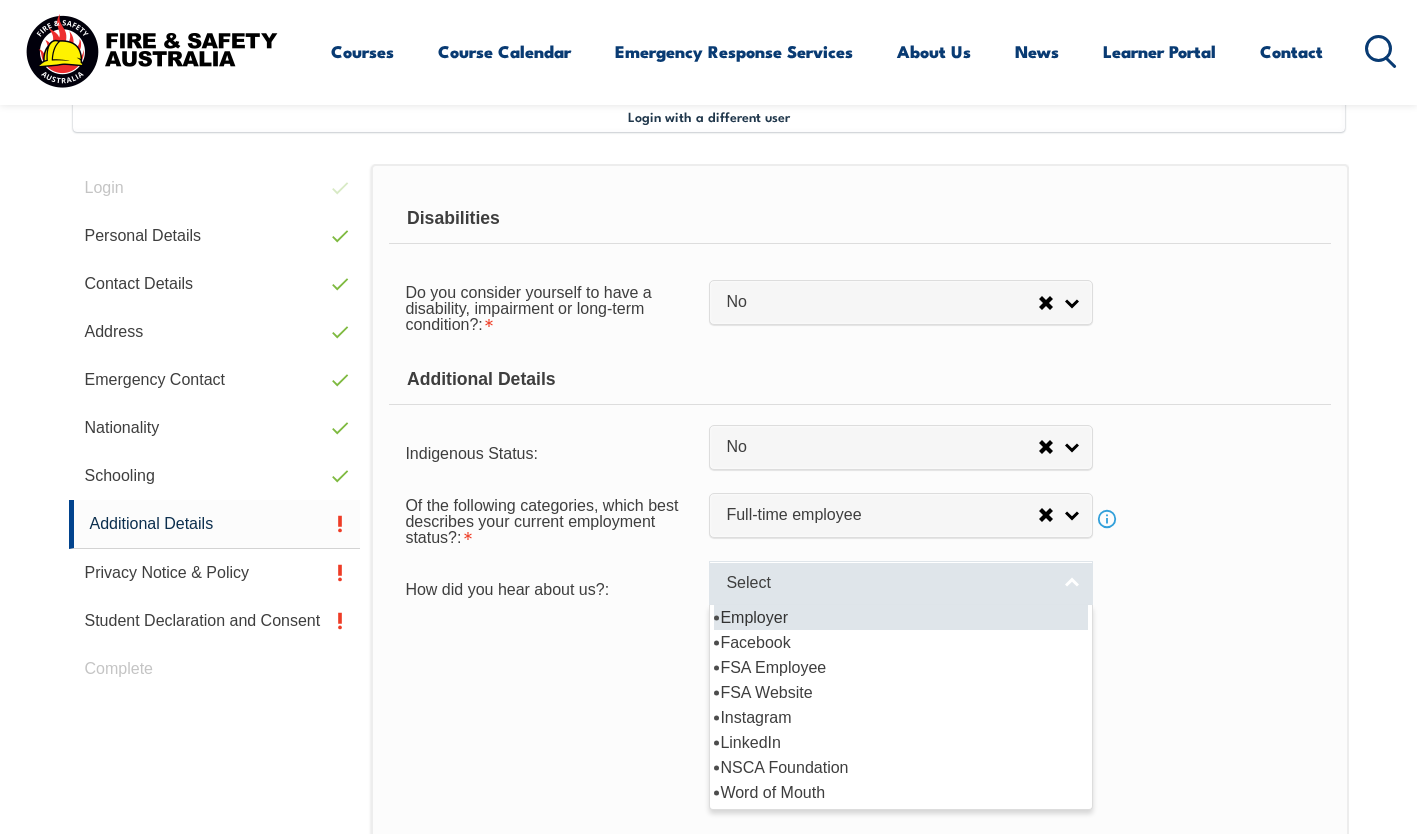 click on "Select" at bounding box center [888, 583] 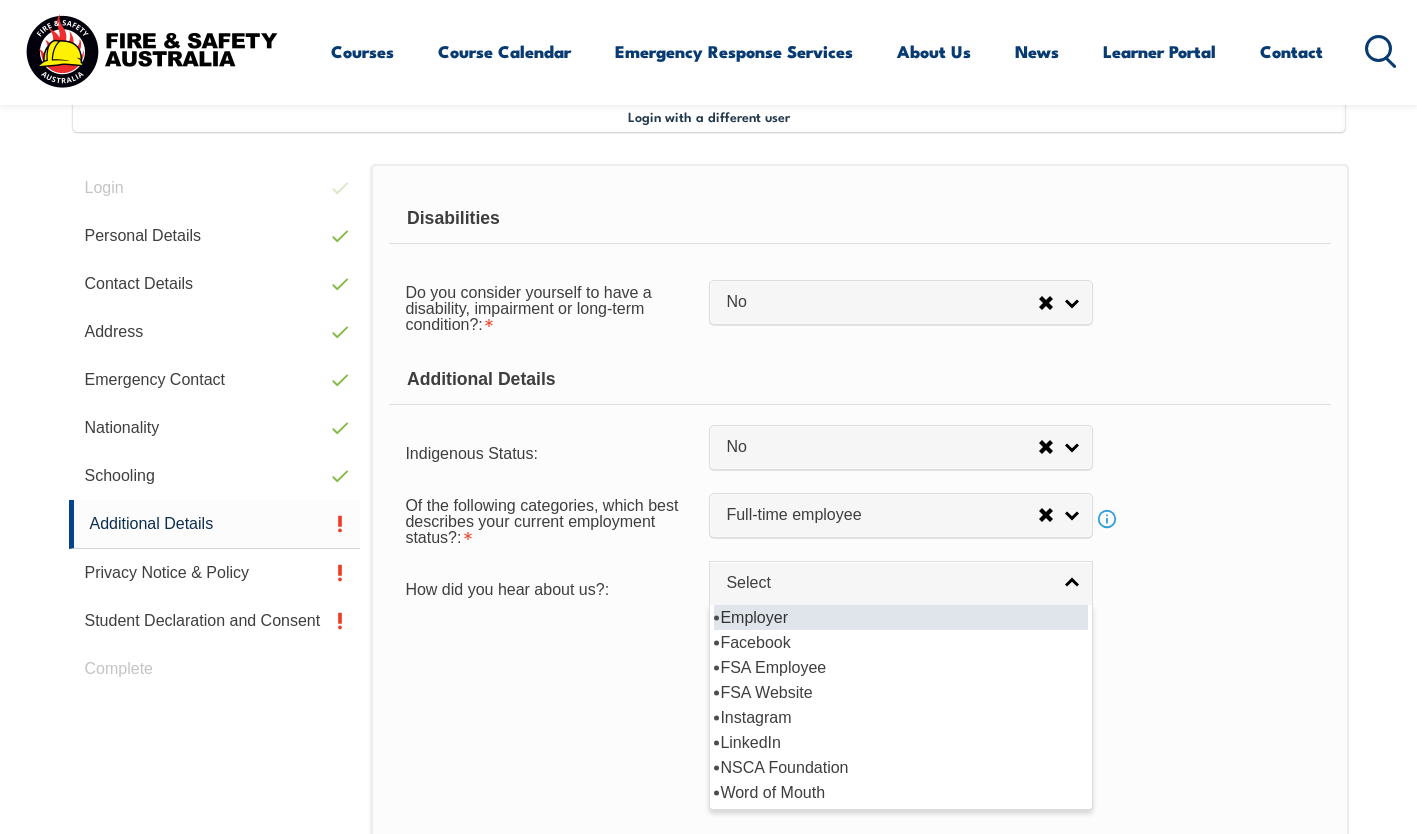click on "Employer" at bounding box center (901, 617) 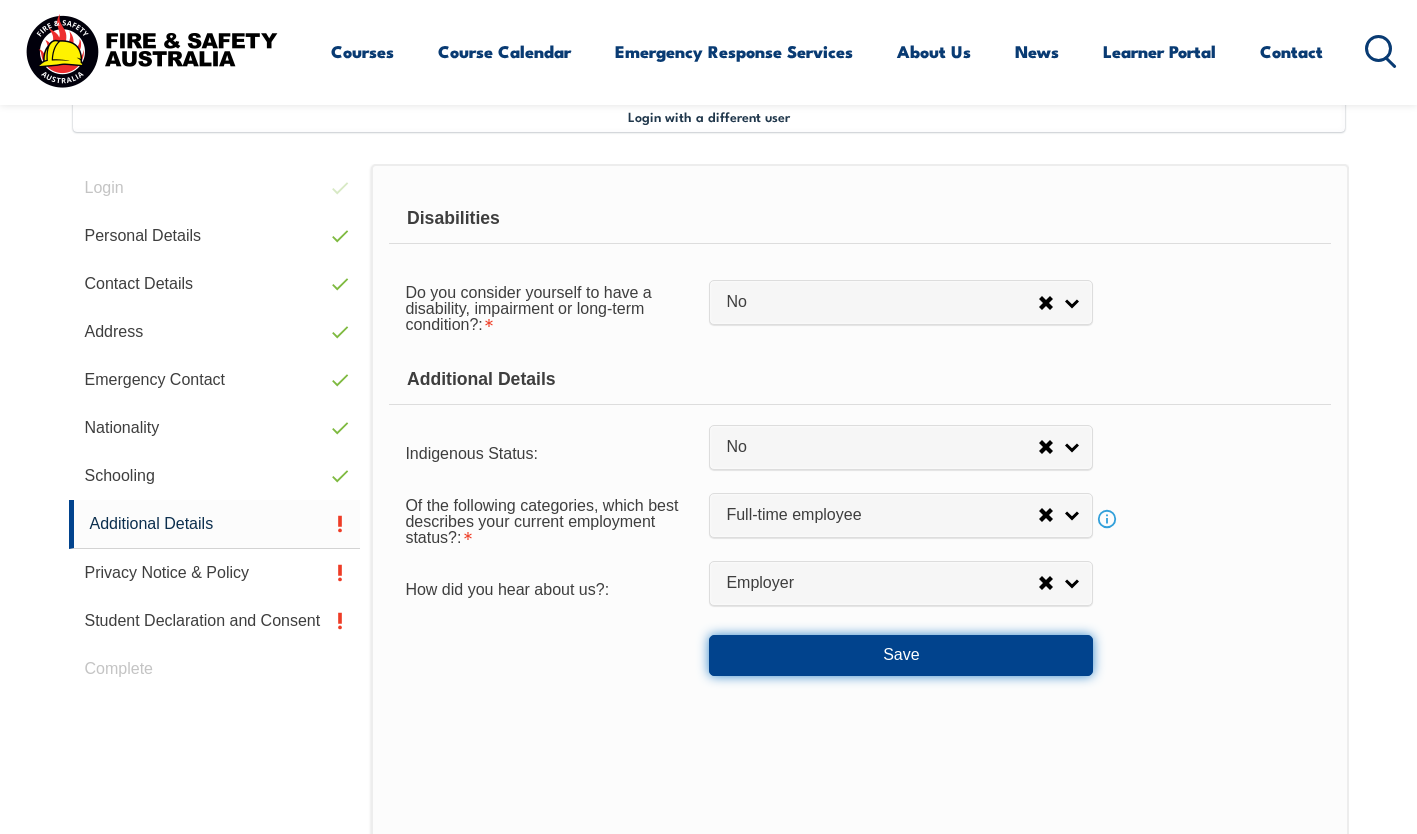 click on "Save" at bounding box center (901, 655) 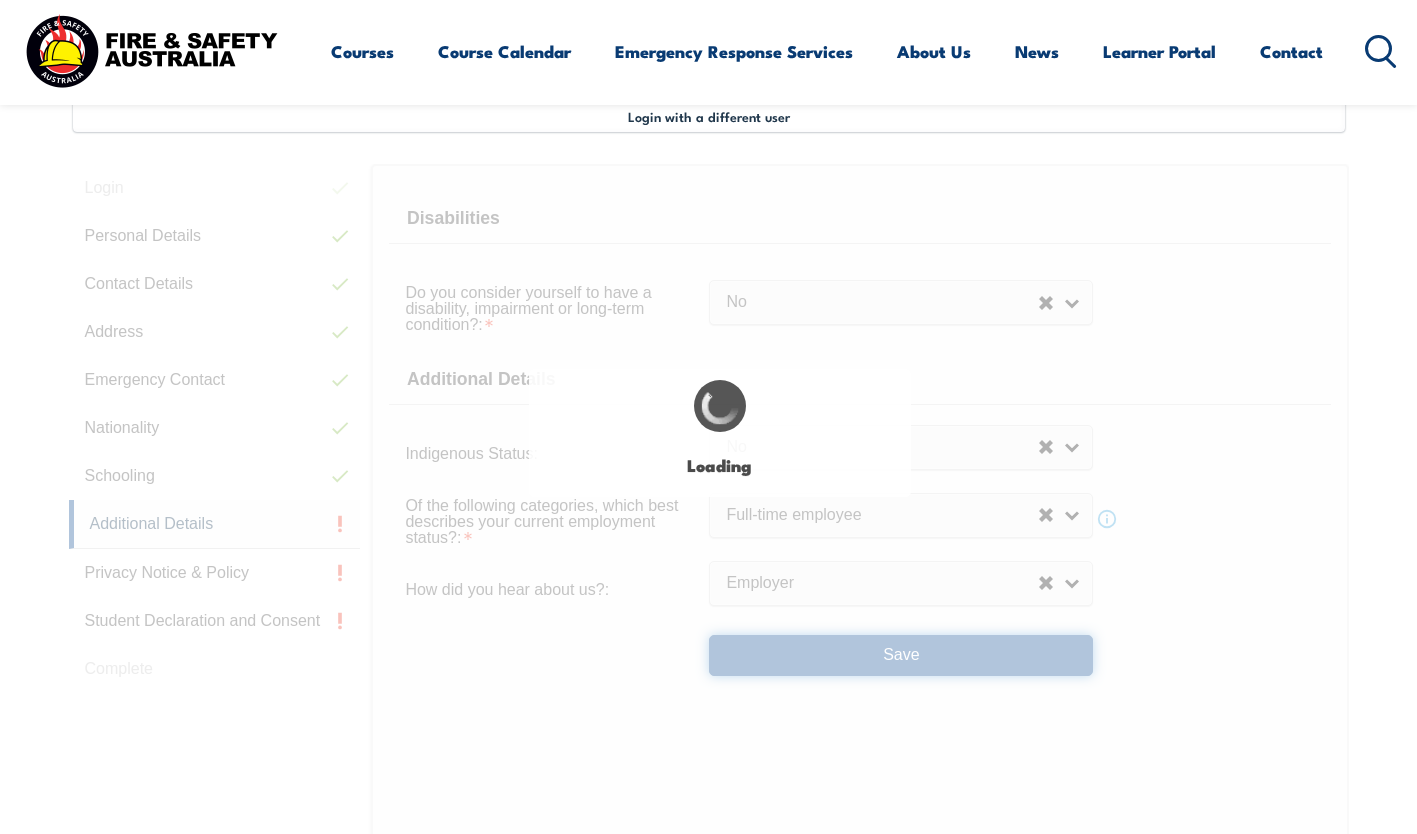 select on "false" 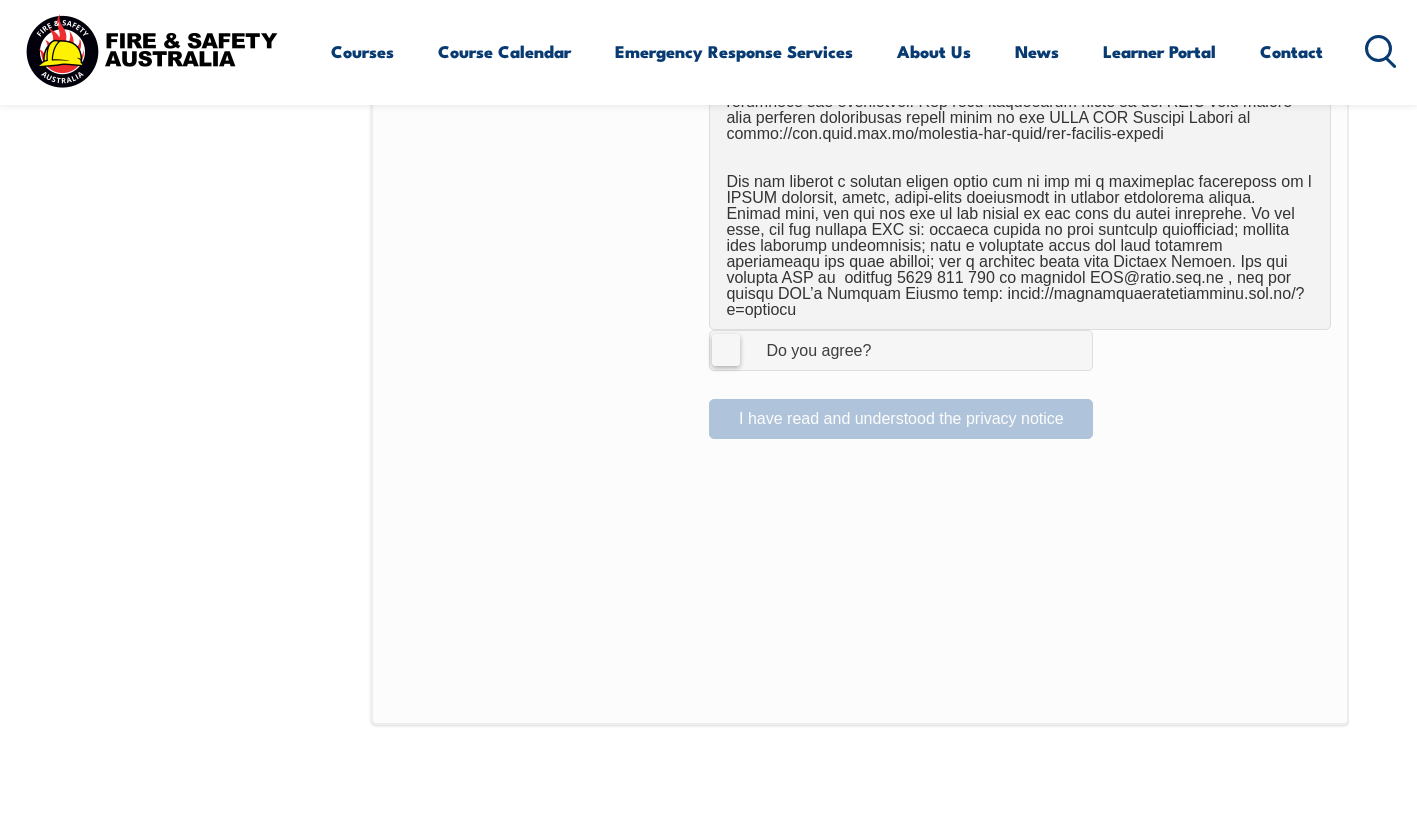 scroll, scrollTop: 1349, scrollLeft: 0, axis: vertical 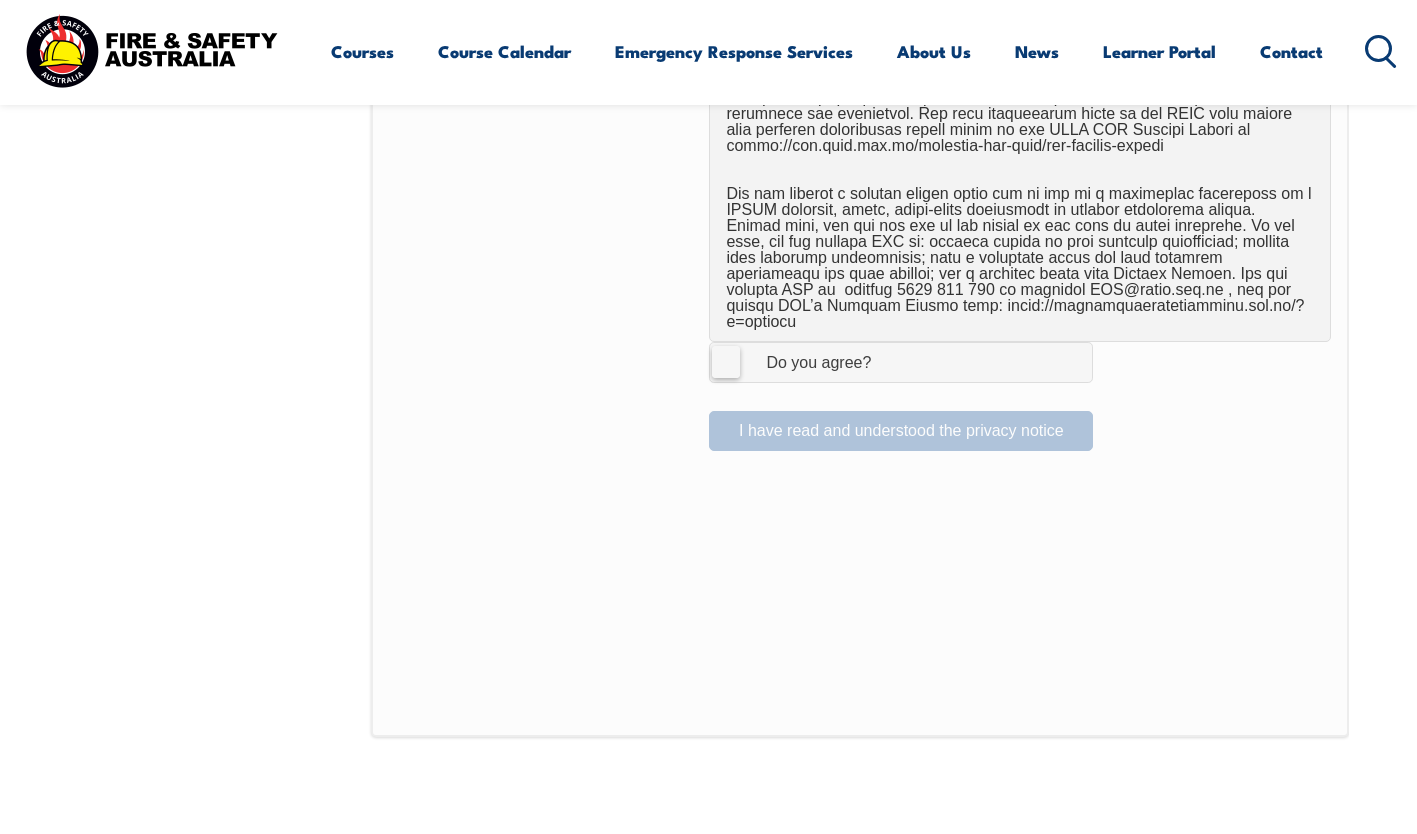 click on "I Agree Do you agree?" at bounding box center (901, 362) 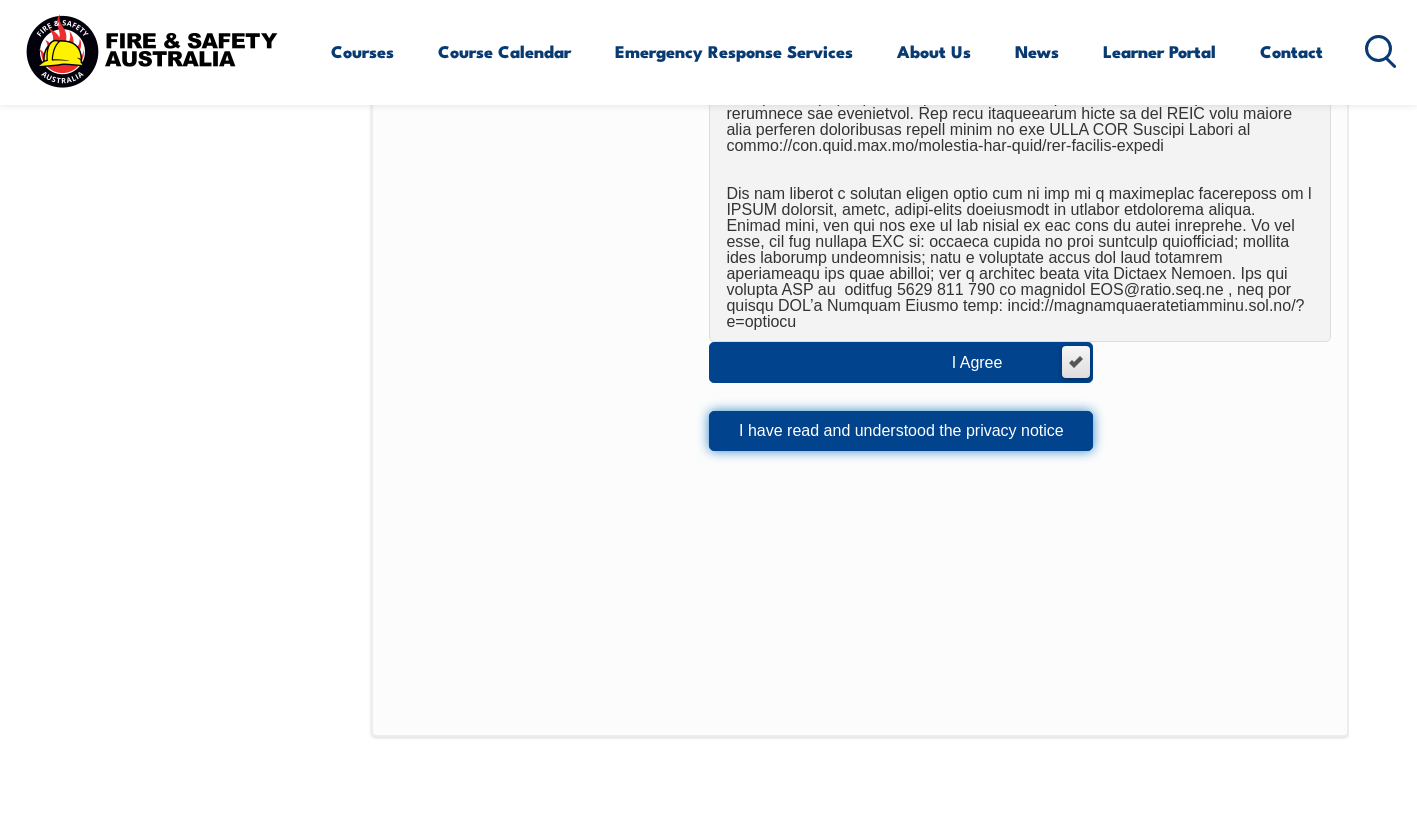 click on "I have read and understood the privacy notice" at bounding box center [901, 431] 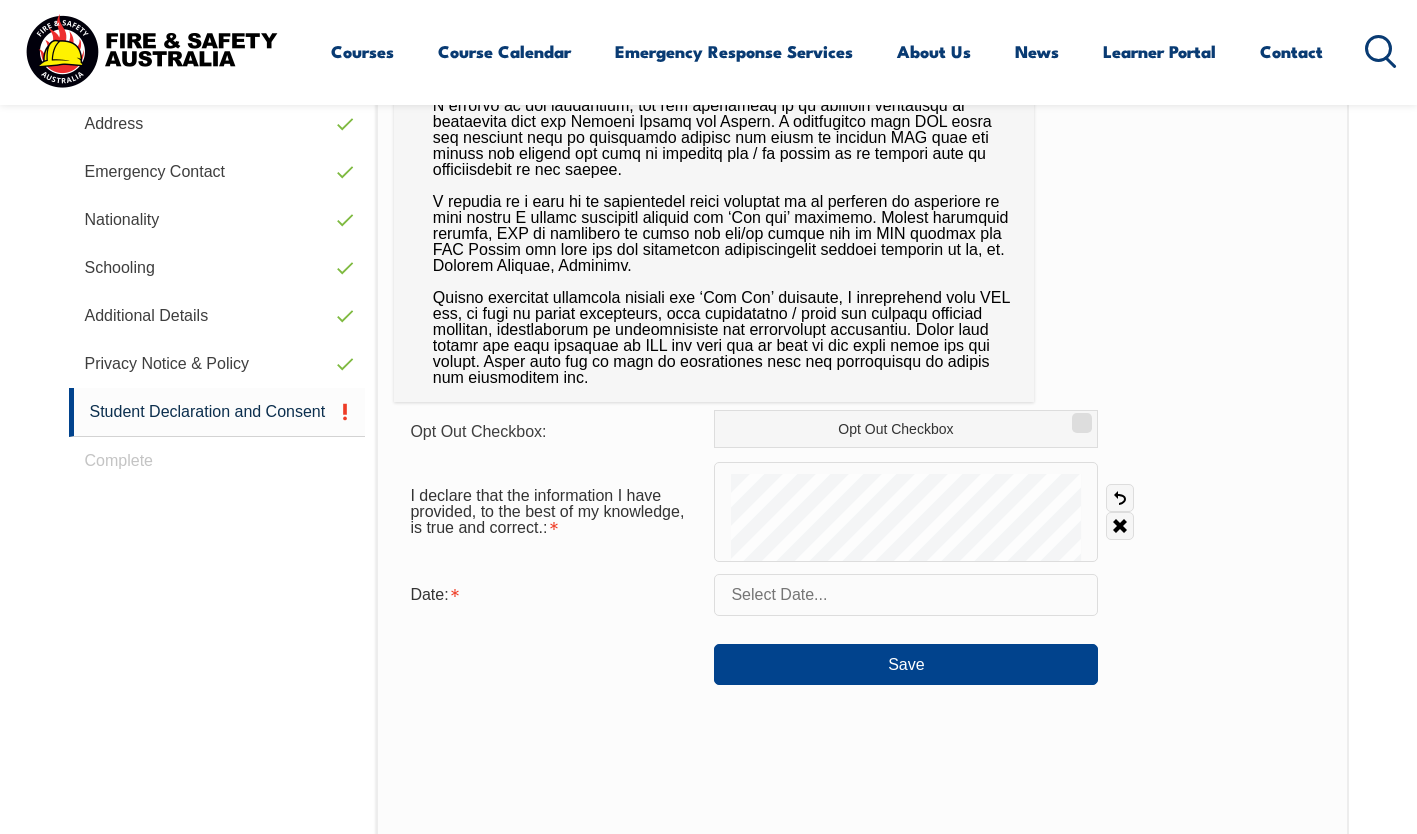 scroll, scrollTop: 754, scrollLeft: 0, axis: vertical 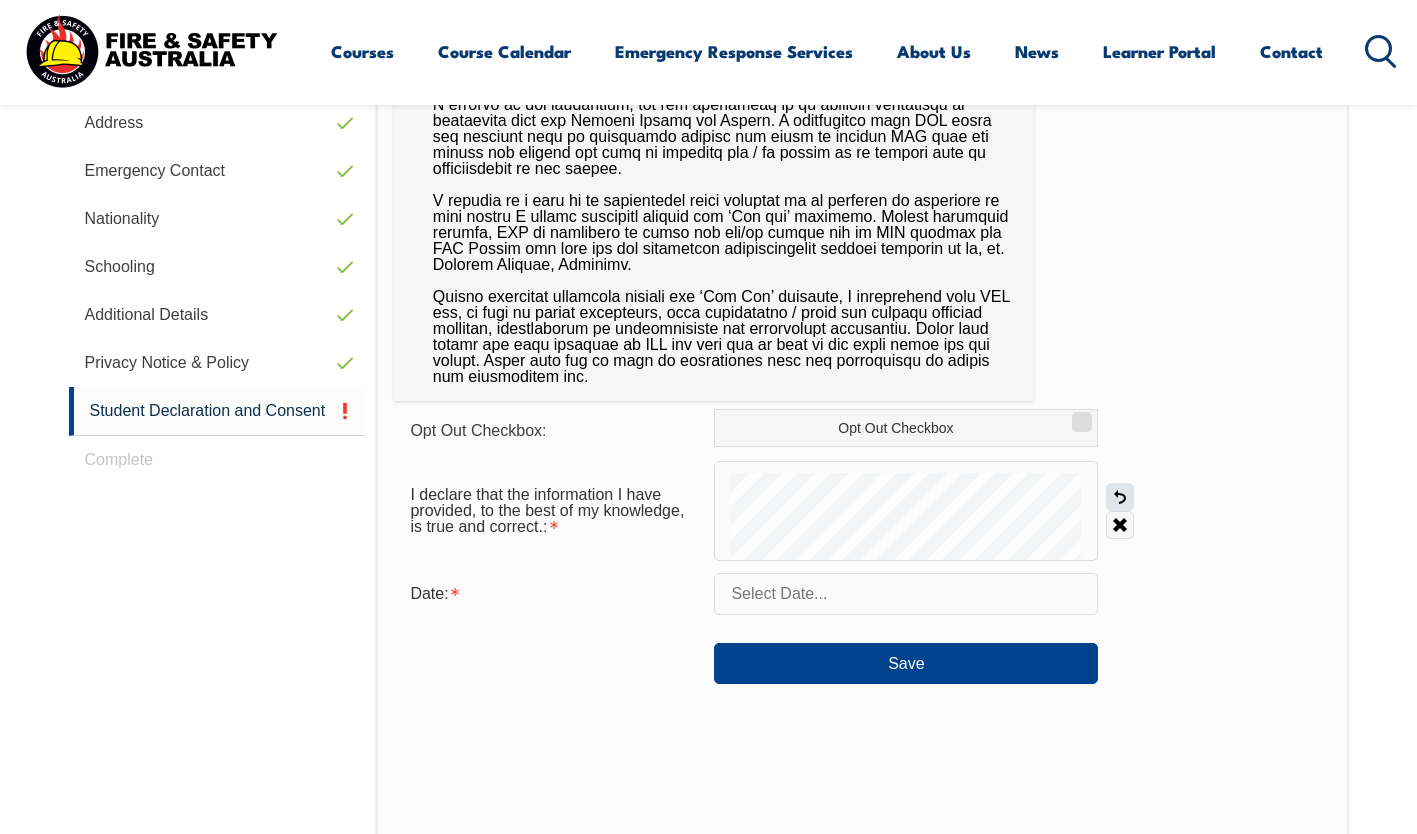 click on "Undo" at bounding box center [1120, 497] 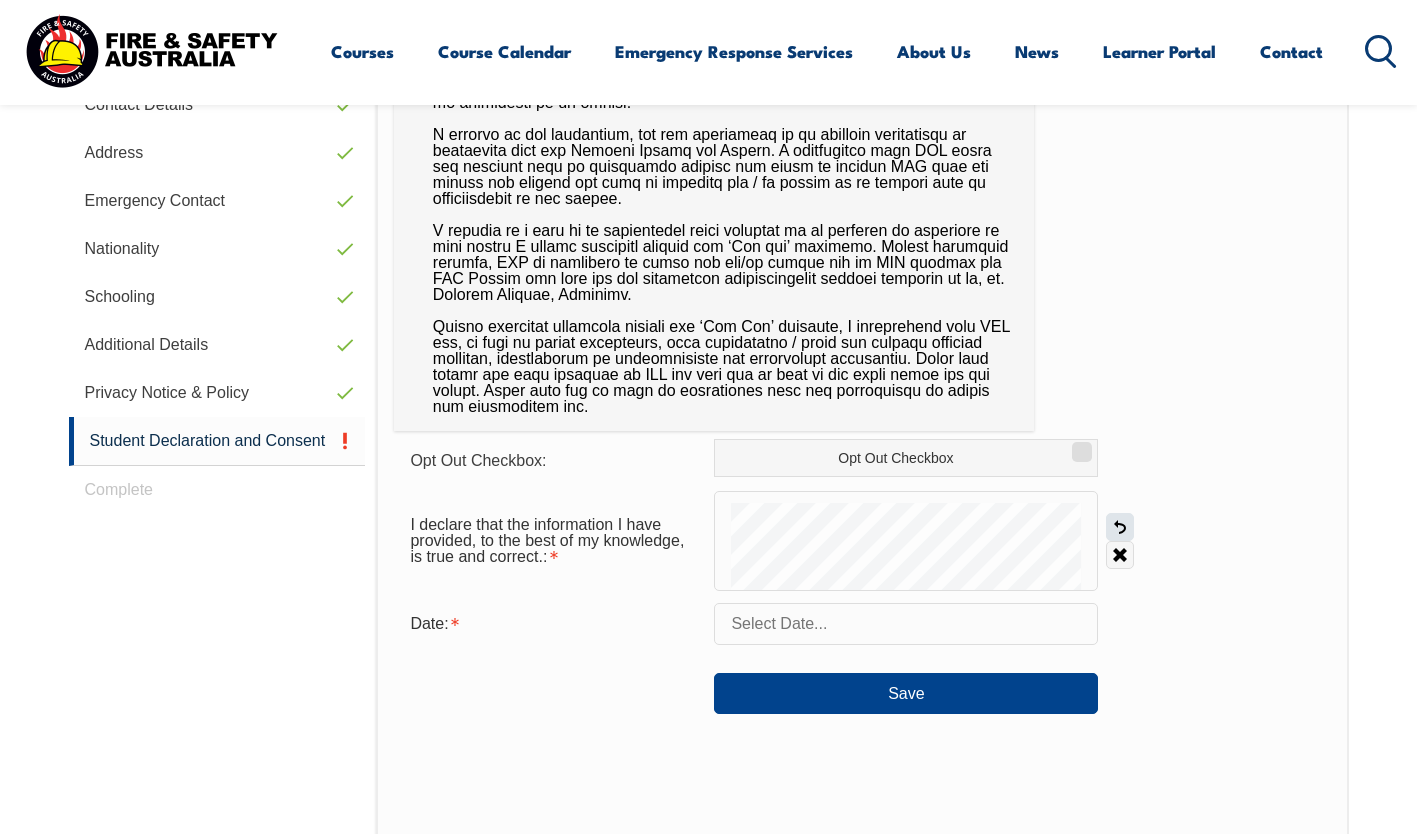 scroll, scrollTop: 720, scrollLeft: 0, axis: vertical 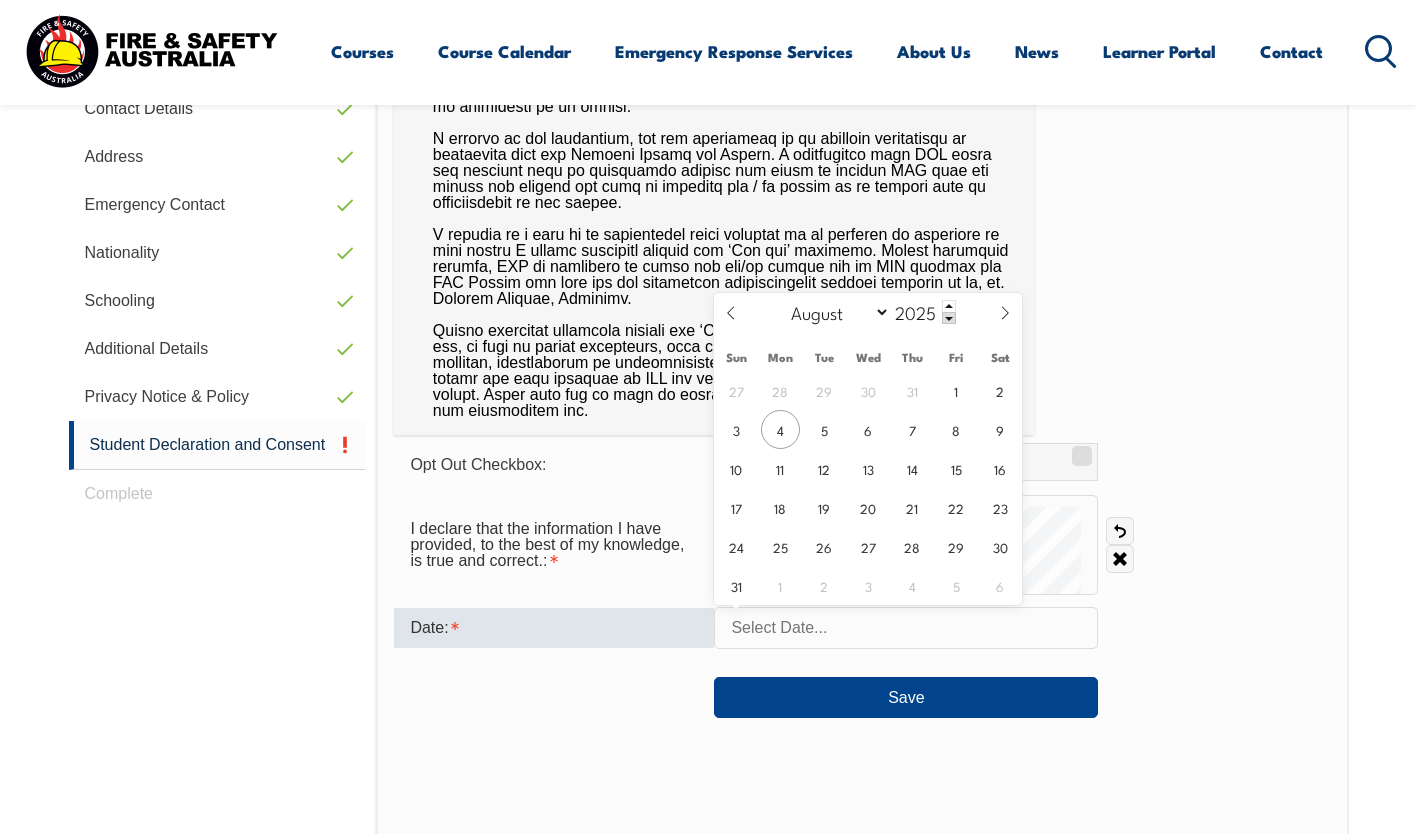 click at bounding box center [906, 628] 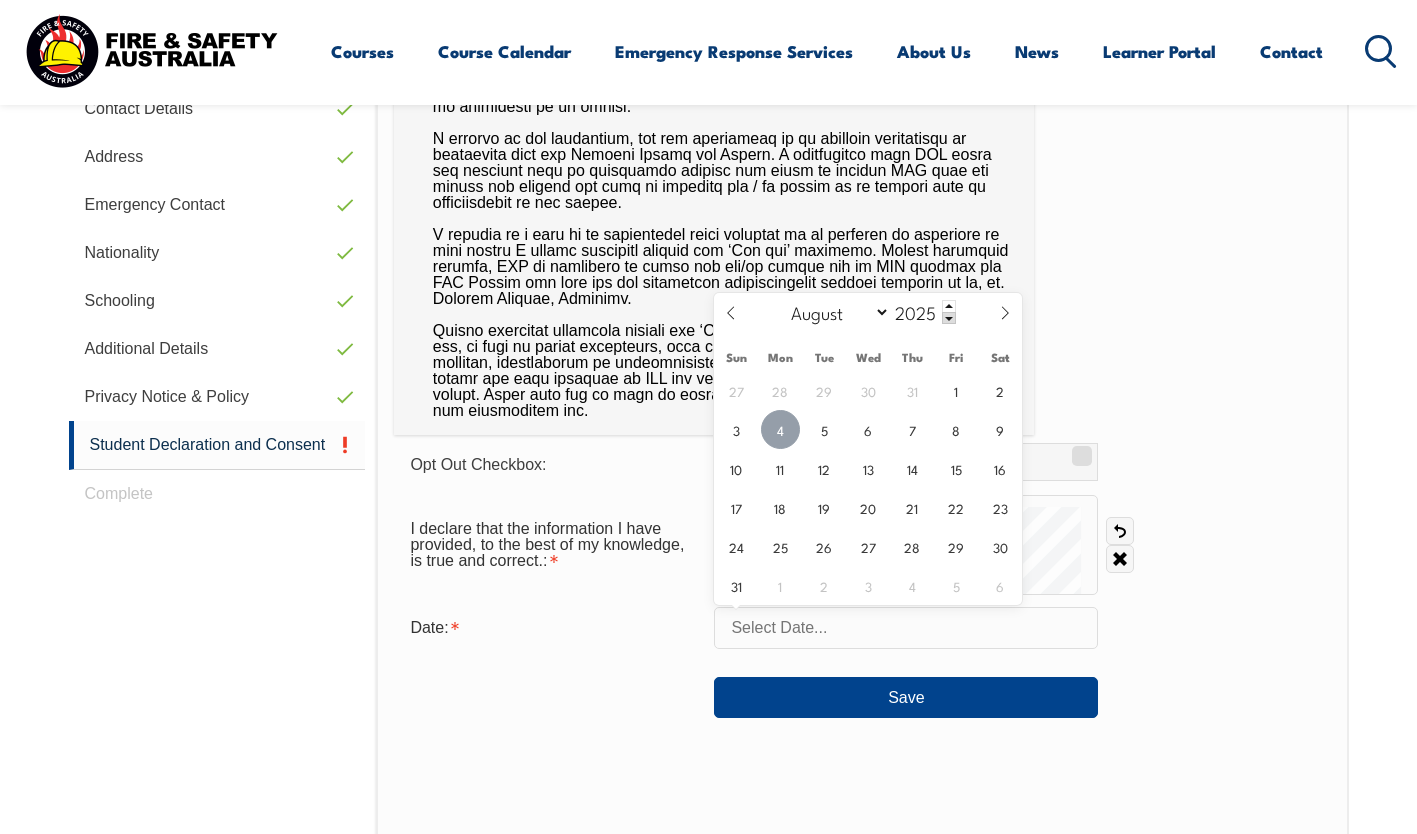 click on "4" at bounding box center (780, 429) 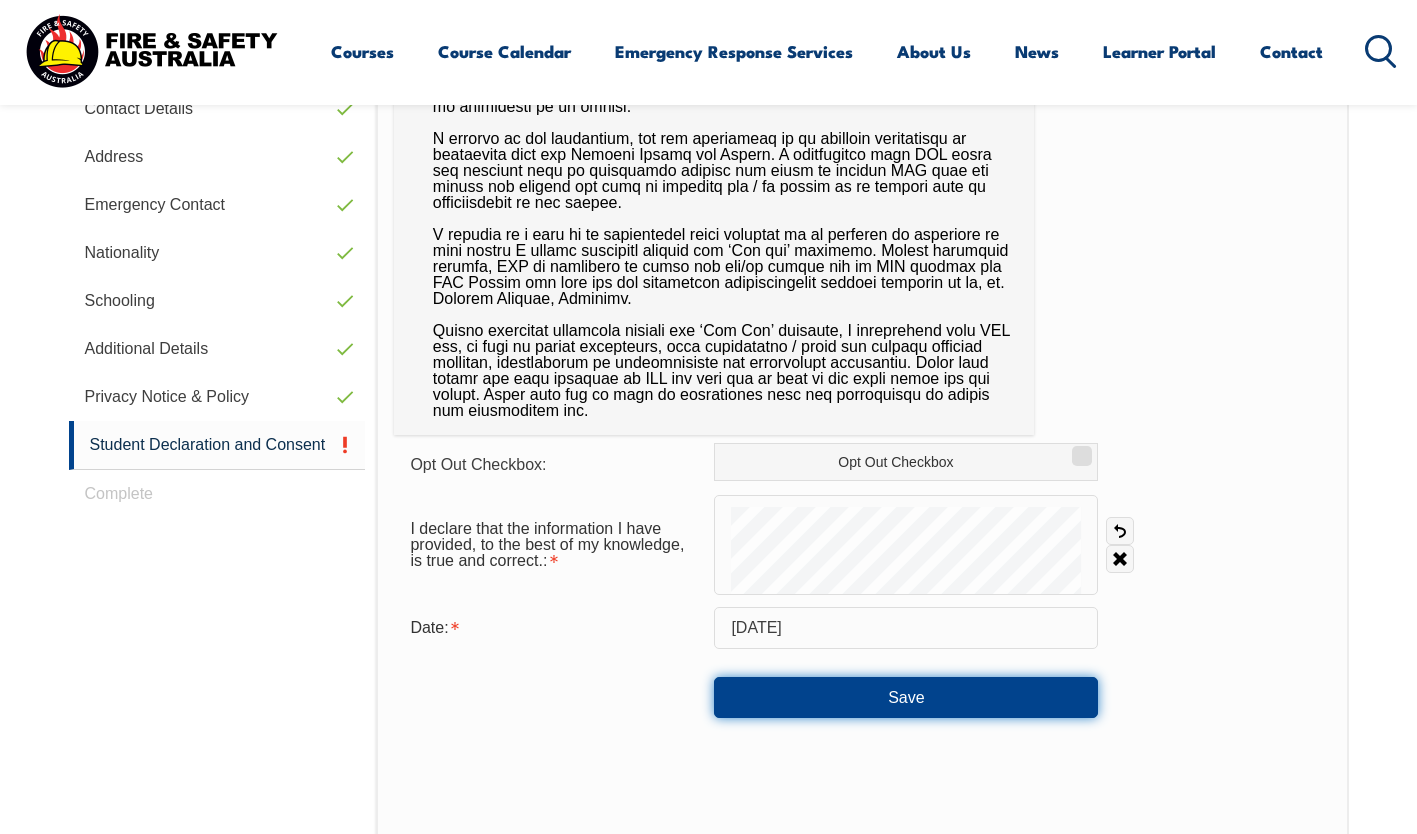 click on "Save" at bounding box center [906, 697] 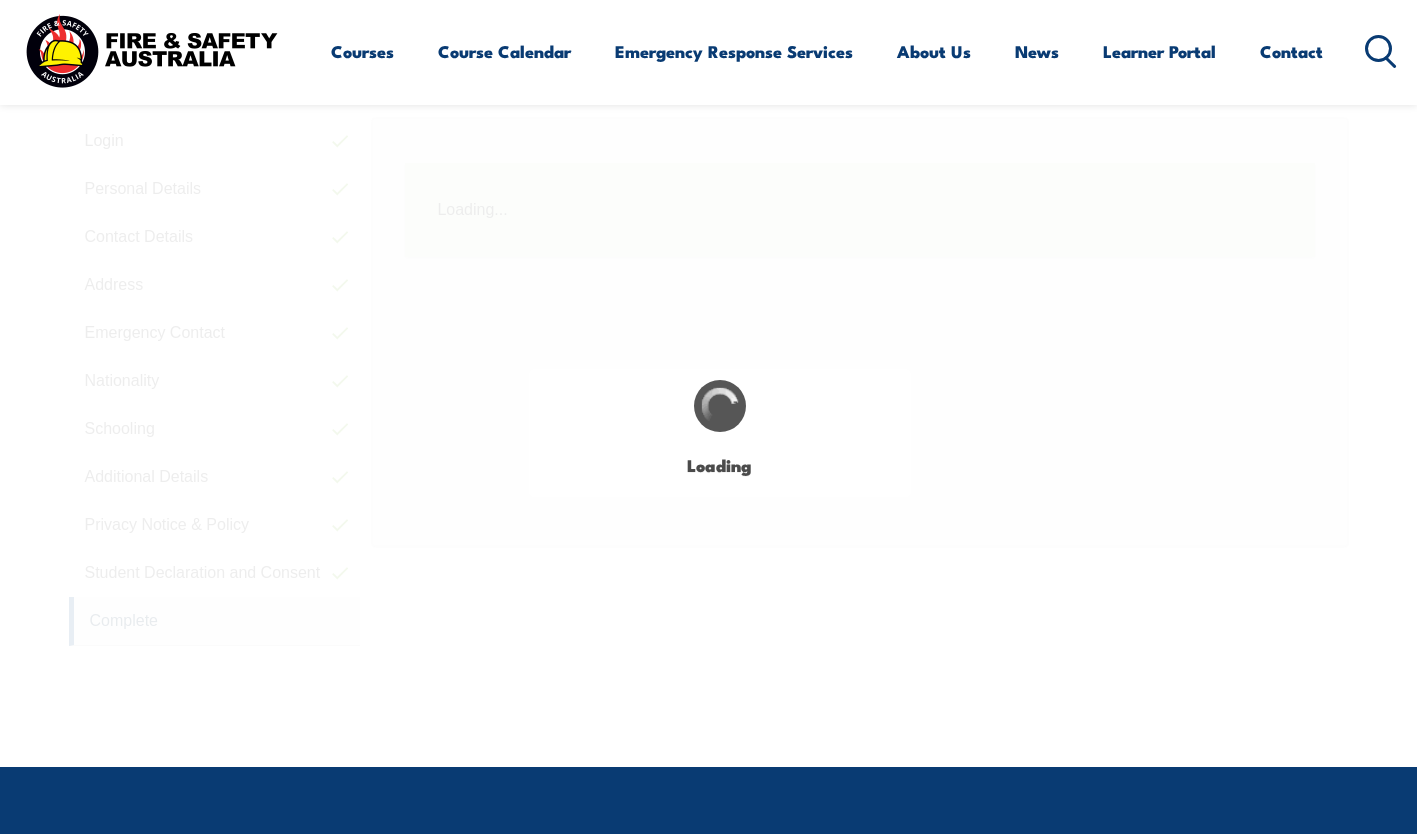 scroll, scrollTop: 545, scrollLeft: 0, axis: vertical 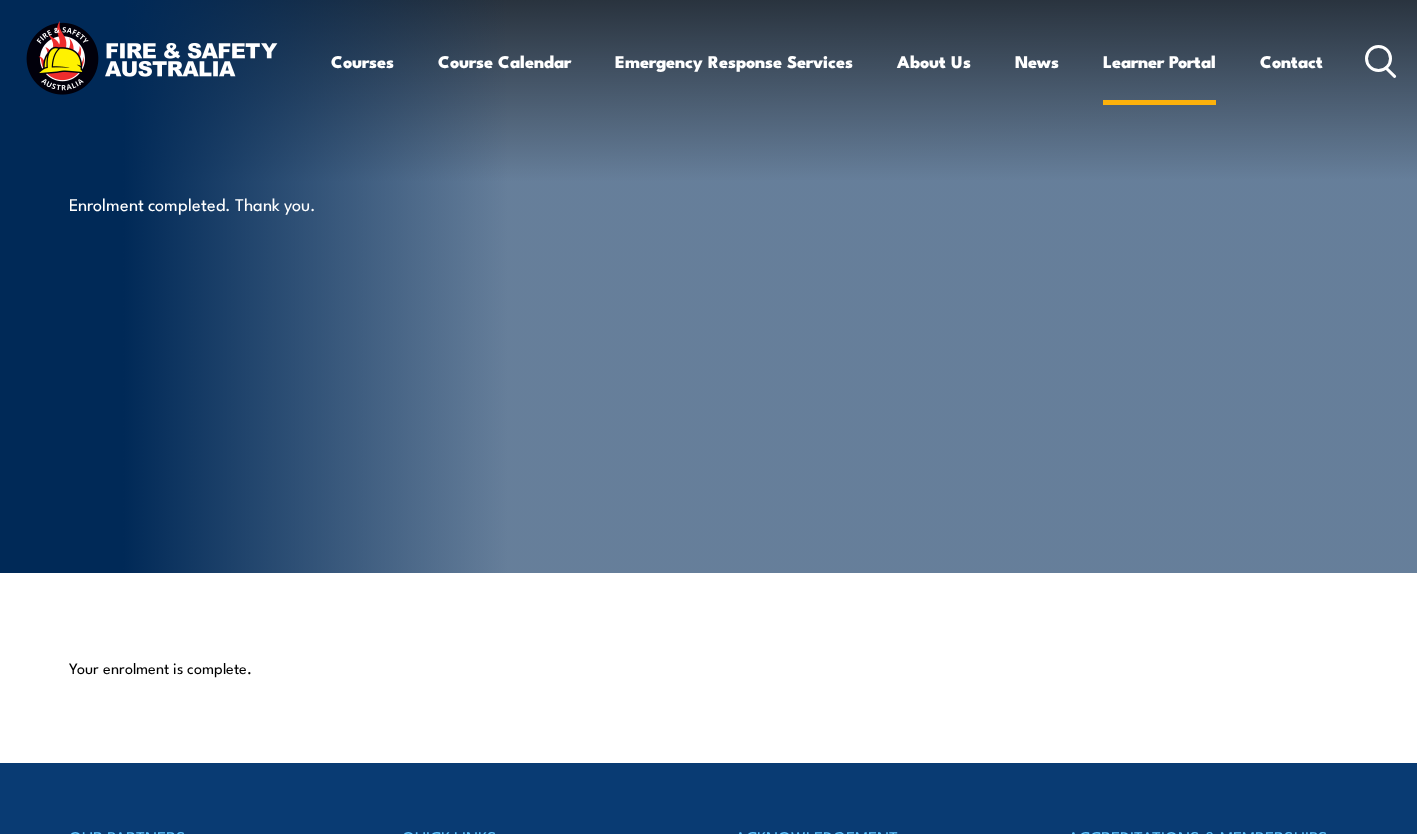 click on "Learner Portal" at bounding box center [1159, 61] 